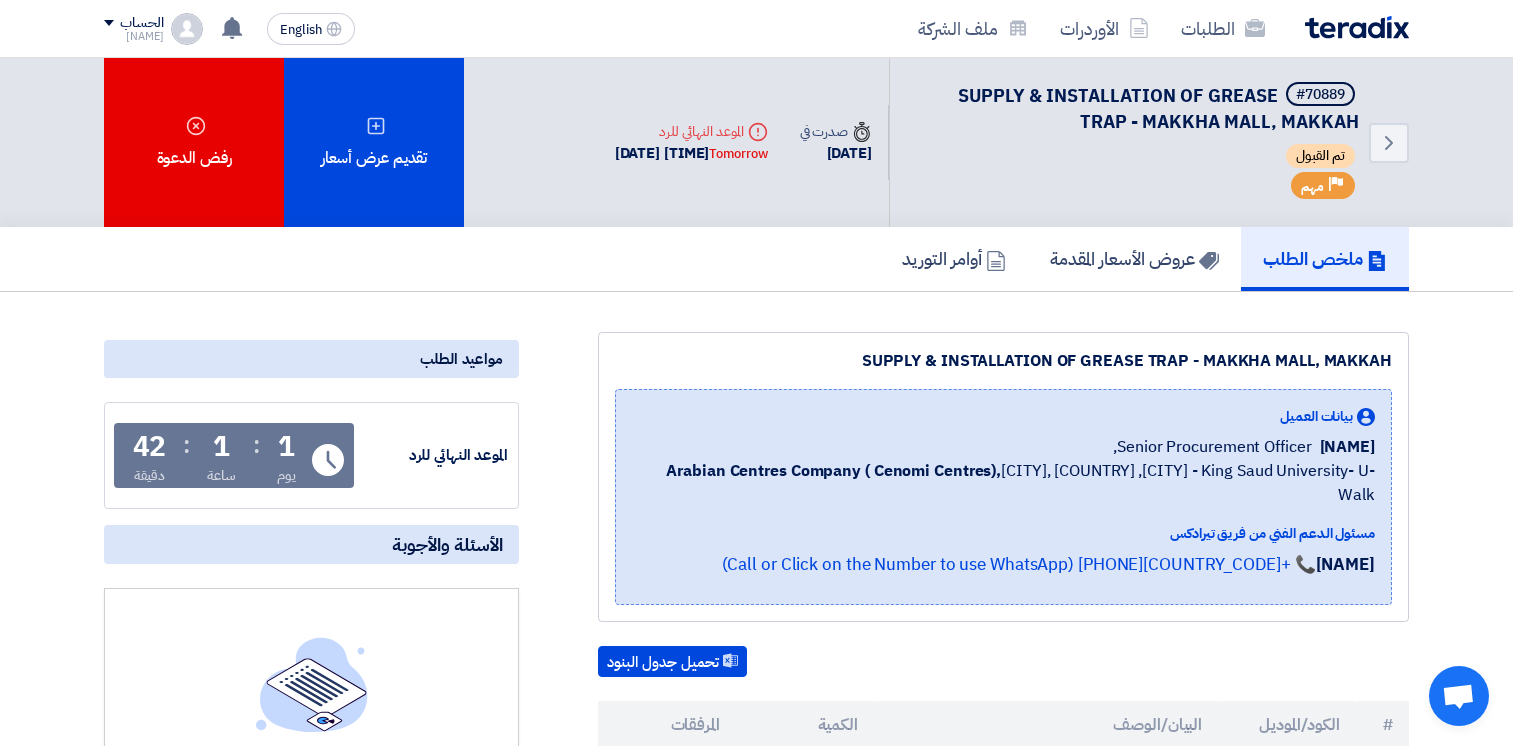 scroll, scrollTop: 661, scrollLeft: 0, axis: vertical 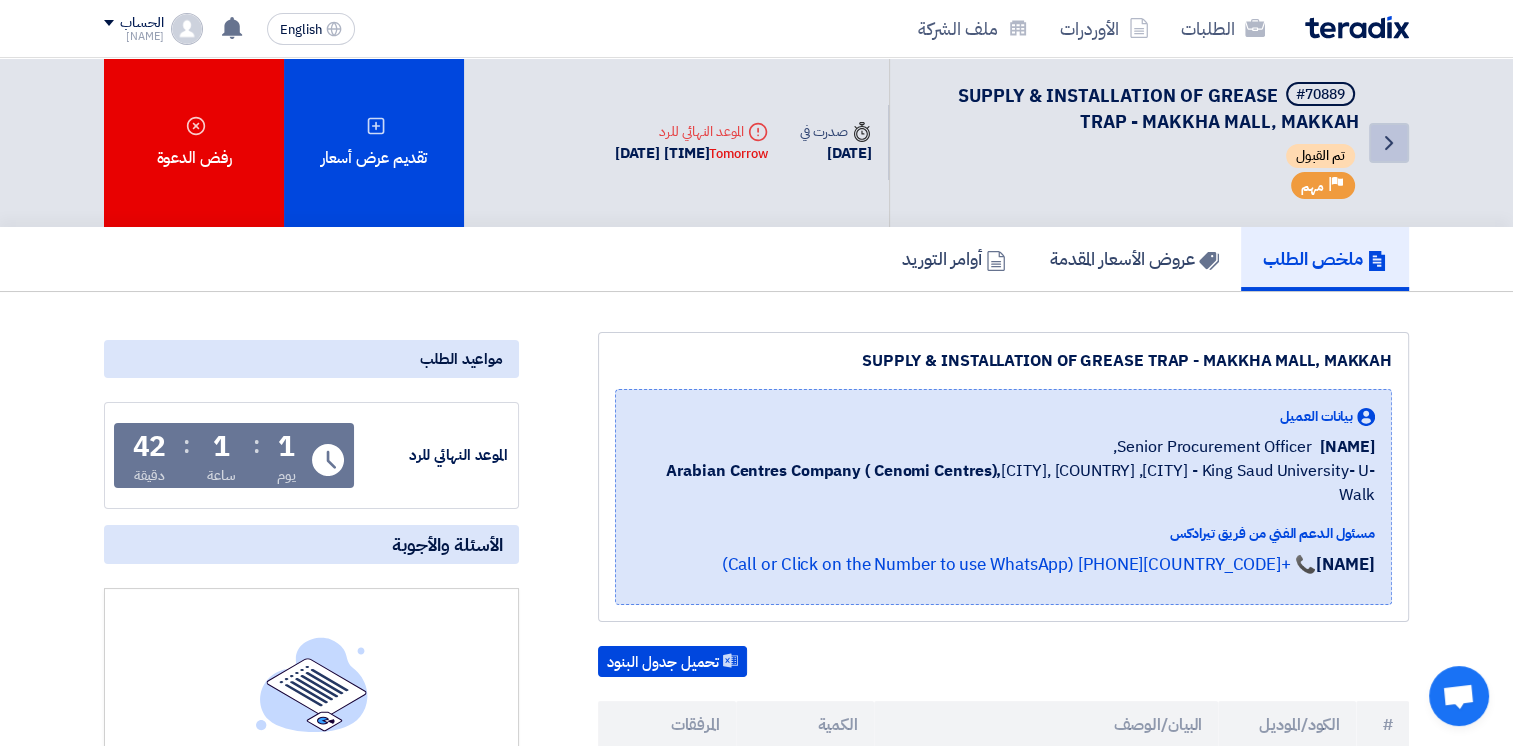 click on "Back" 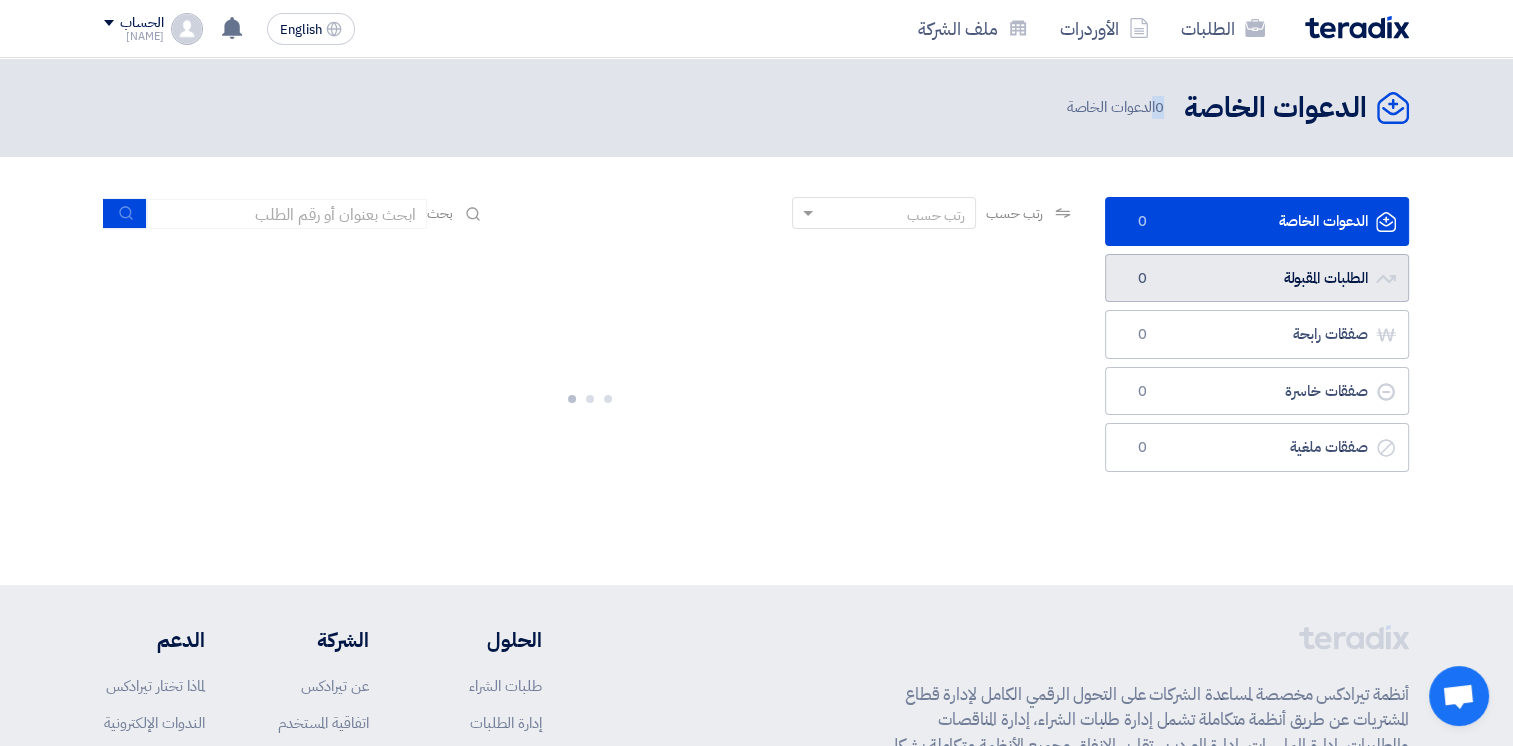 drag, startPoint x: 1389, startPoint y: 130, endPoint x: 1274, endPoint y: 282, distance: 190.60168 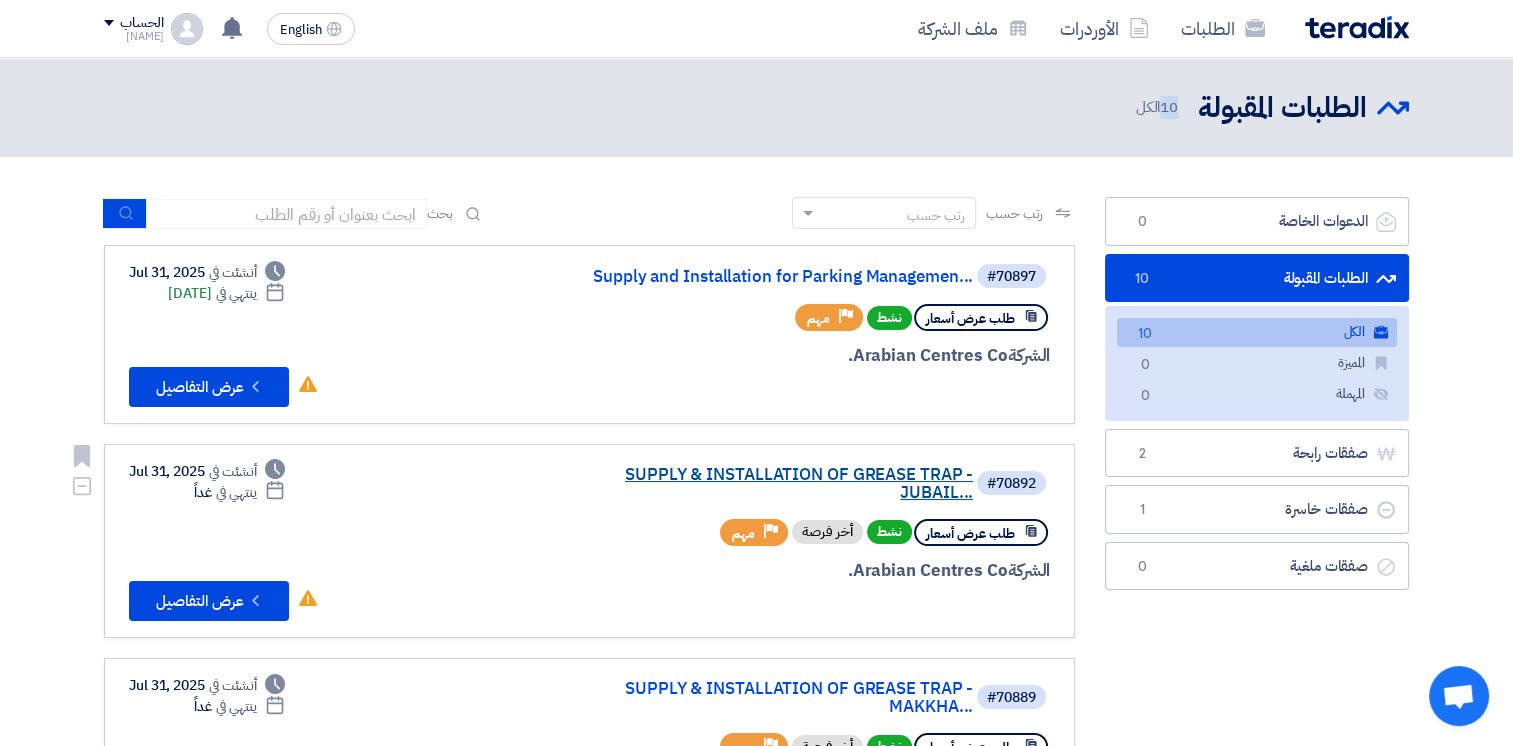 click on "SUPPLY & INSTALLATION OF GREASE TRAP - JUBAIL..." 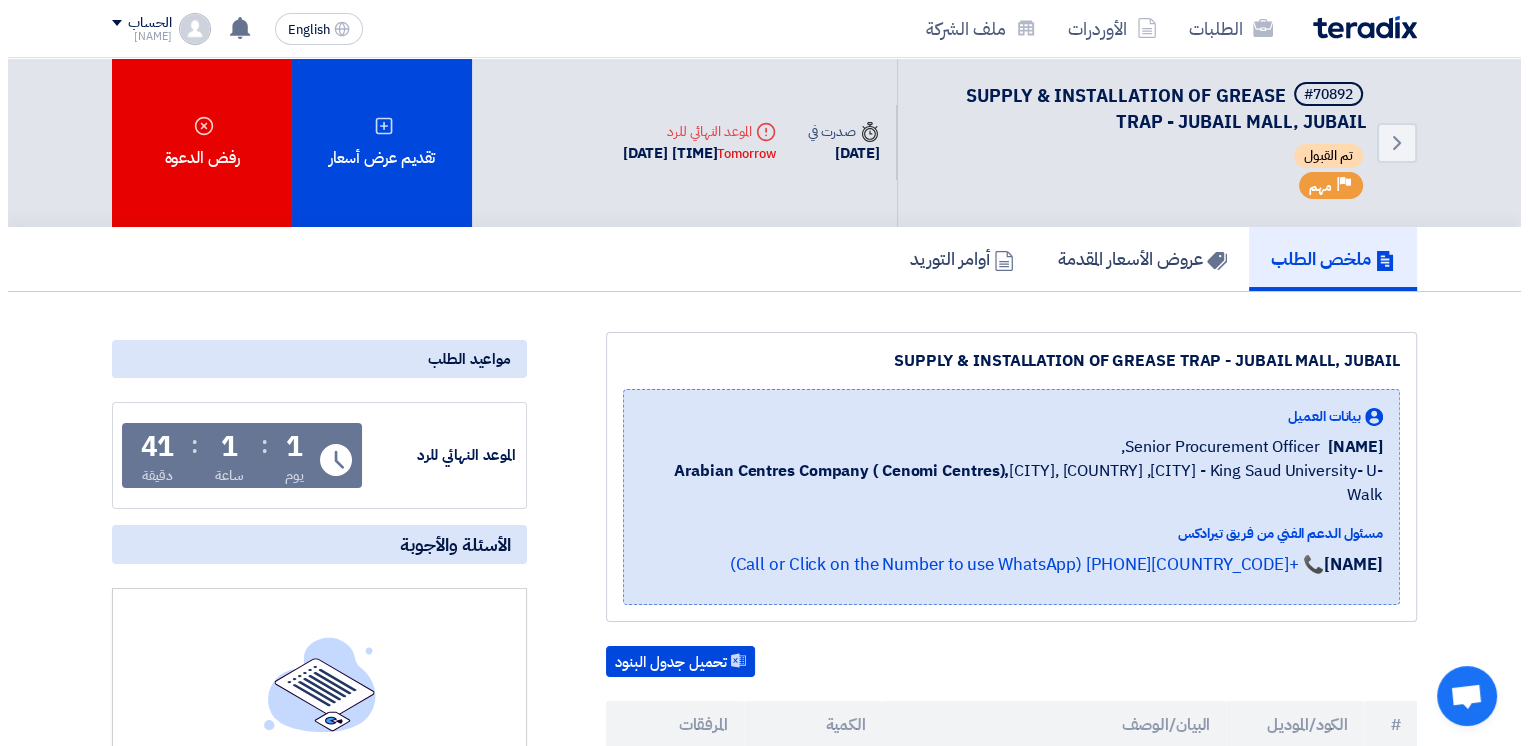 scroll, scrollTop: 500, scrollLeft: 0, axis: vertical 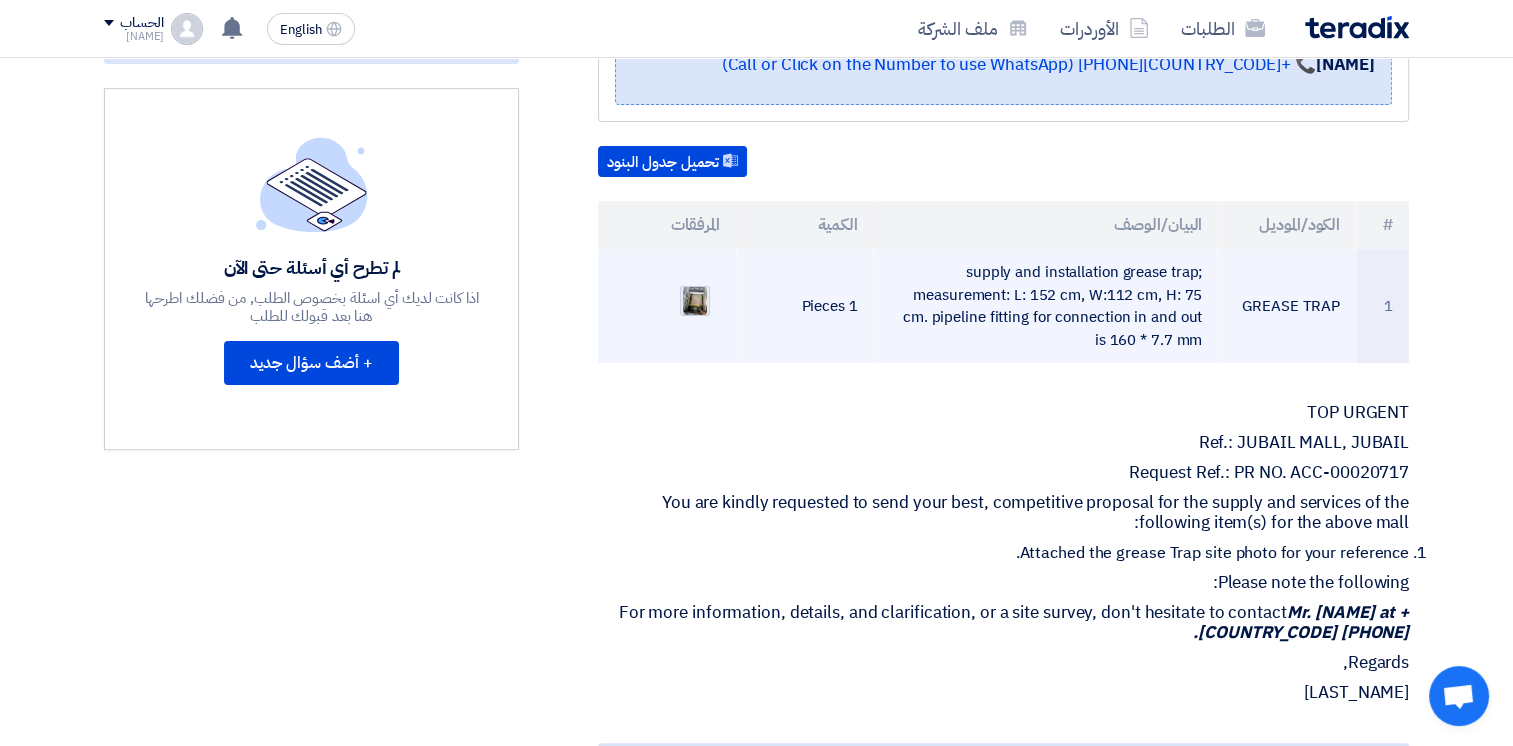 click 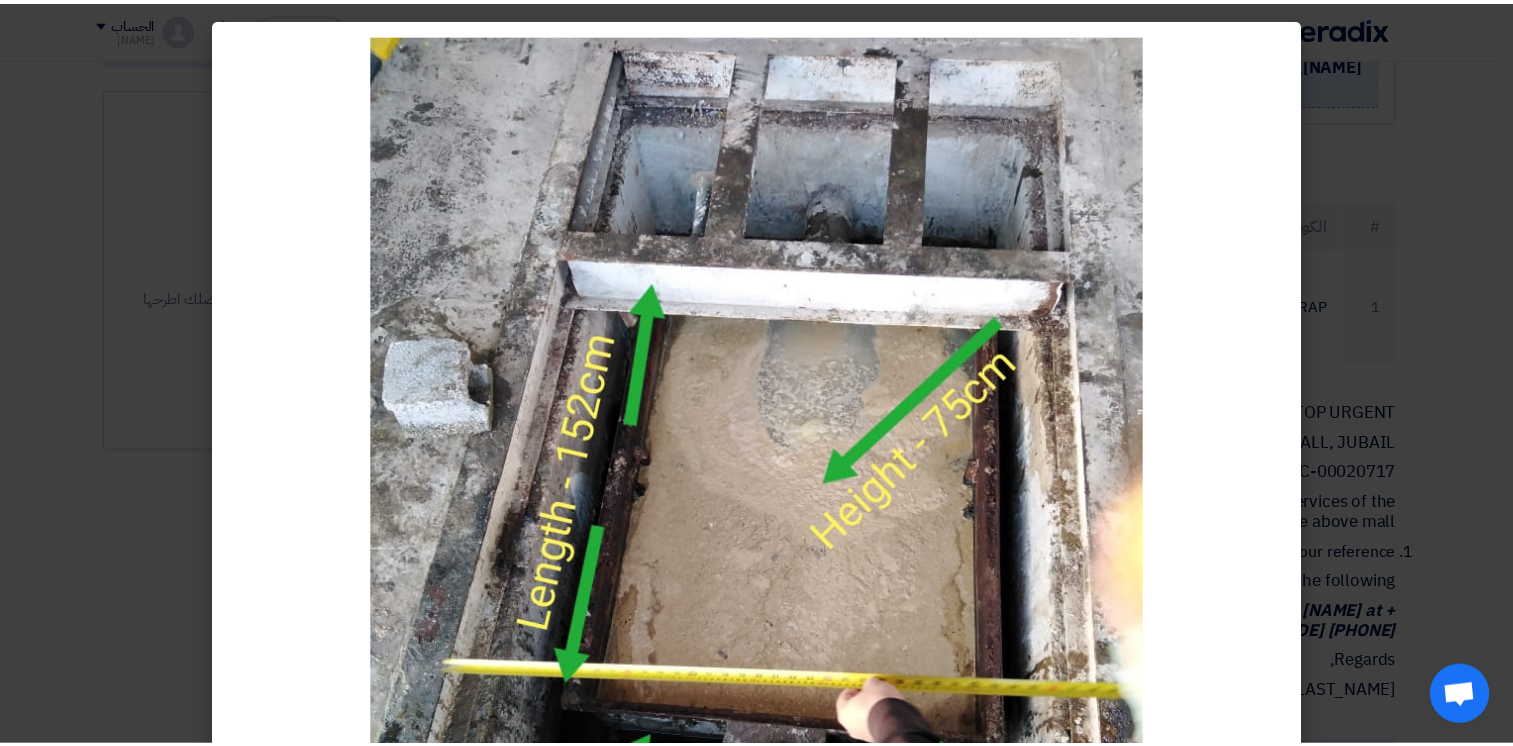 scroll, scrollTop: 360, scrollLeft: 0, axis: vertical 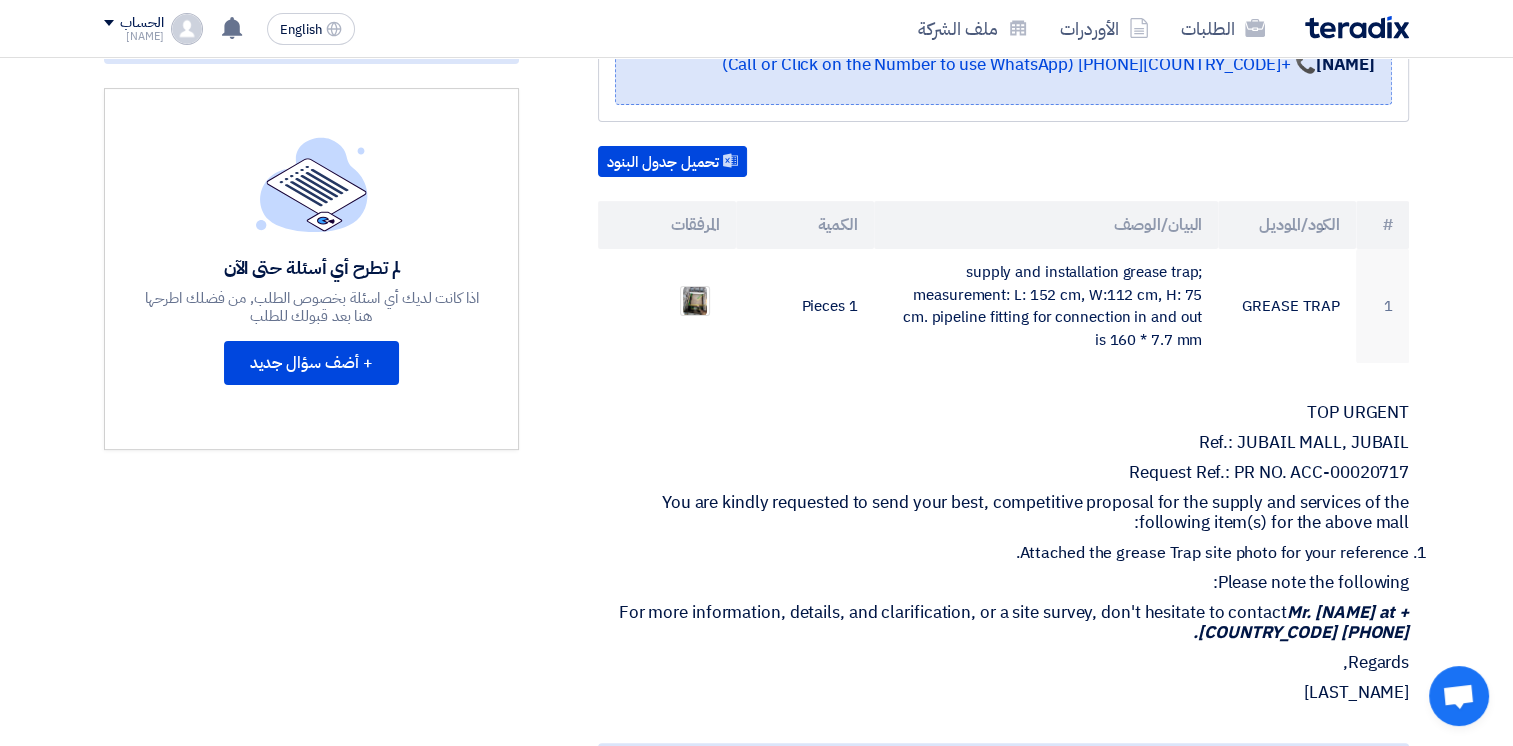 click on "Request Ref.: PR NO. ACC-00020717" 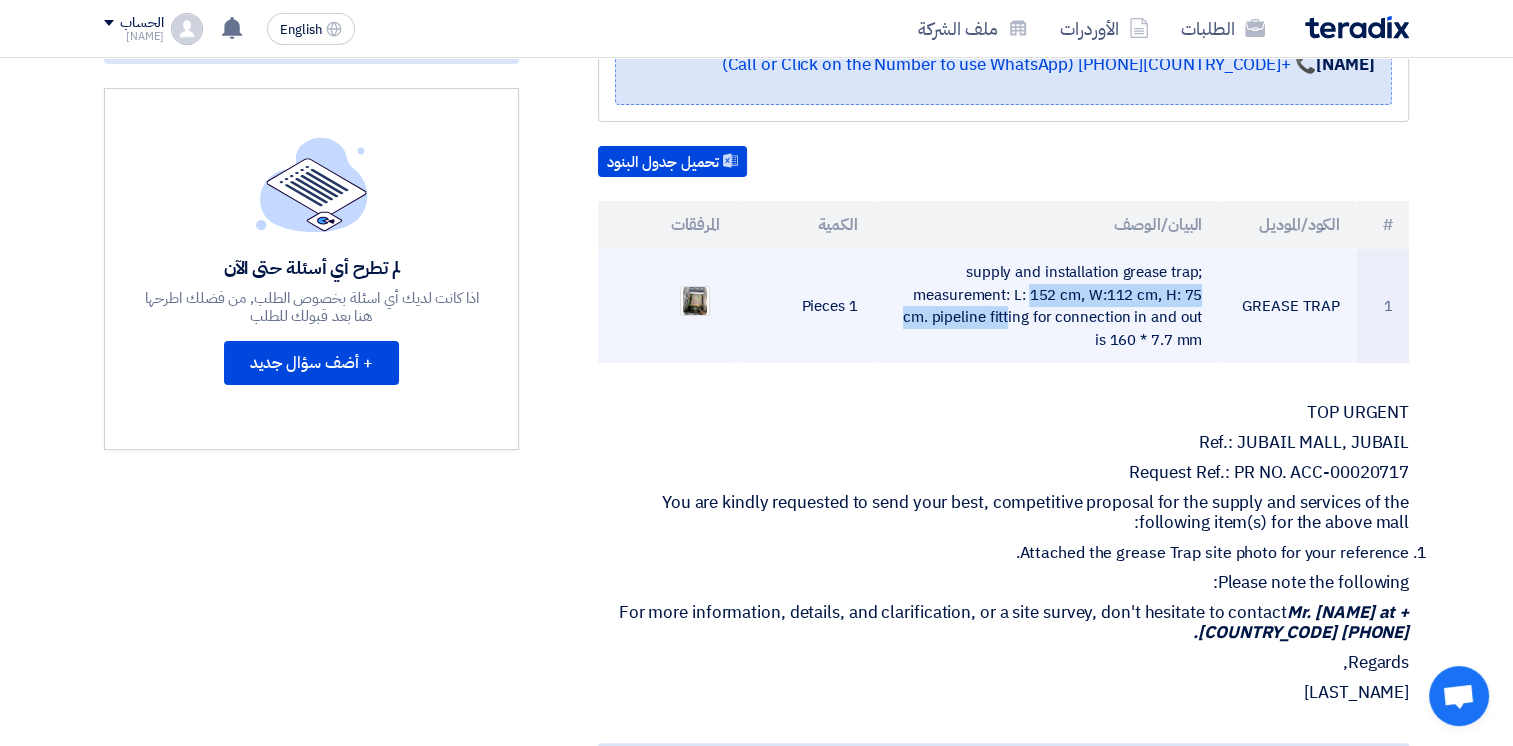drag, startPoint x: 969, startPoint y: 263, endPoint x: 1213, endPoint y: 323, distance: 251.26878 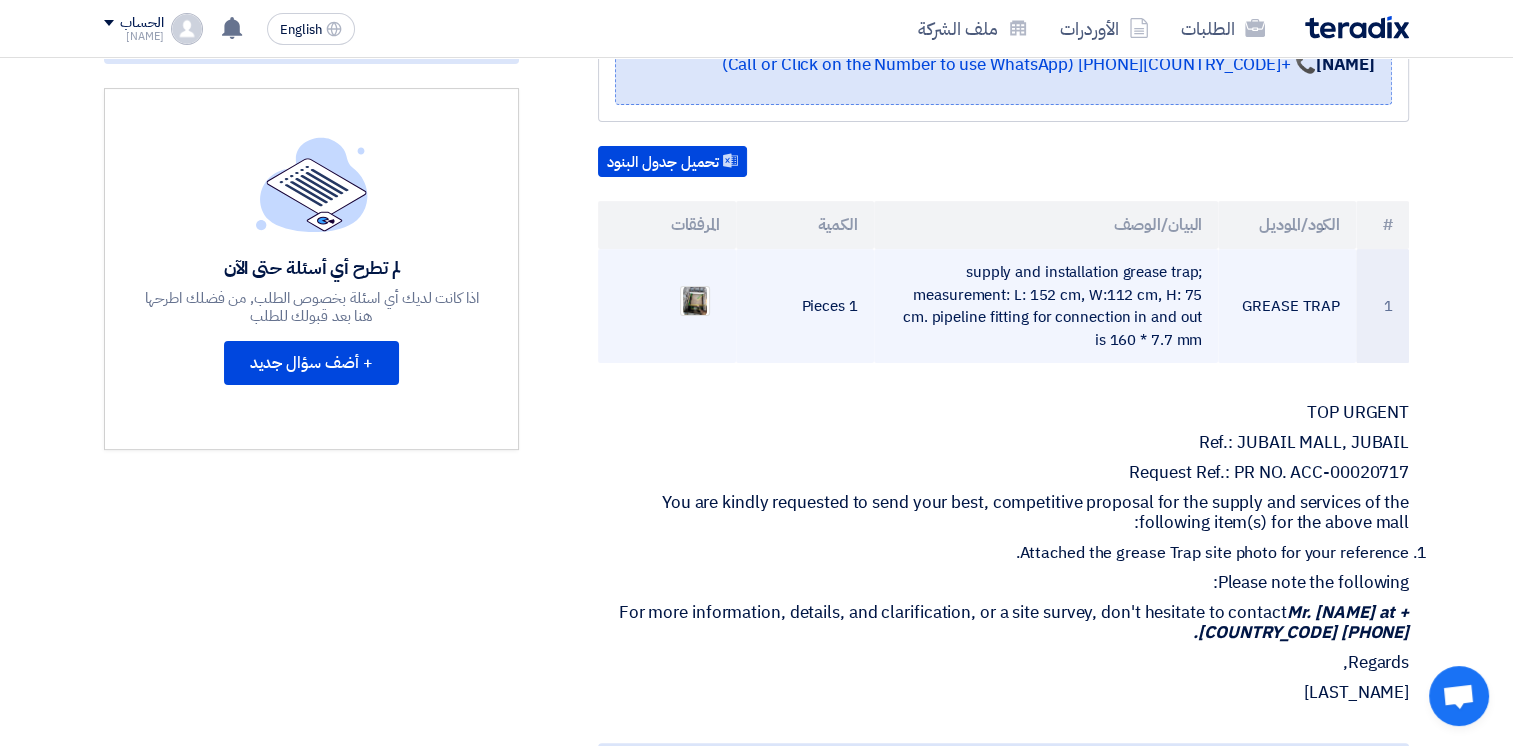 drag, startPoint x: 1213, startPoint y: 323, endPoint x: 993, endPoint y: 262, distance: 228.30025 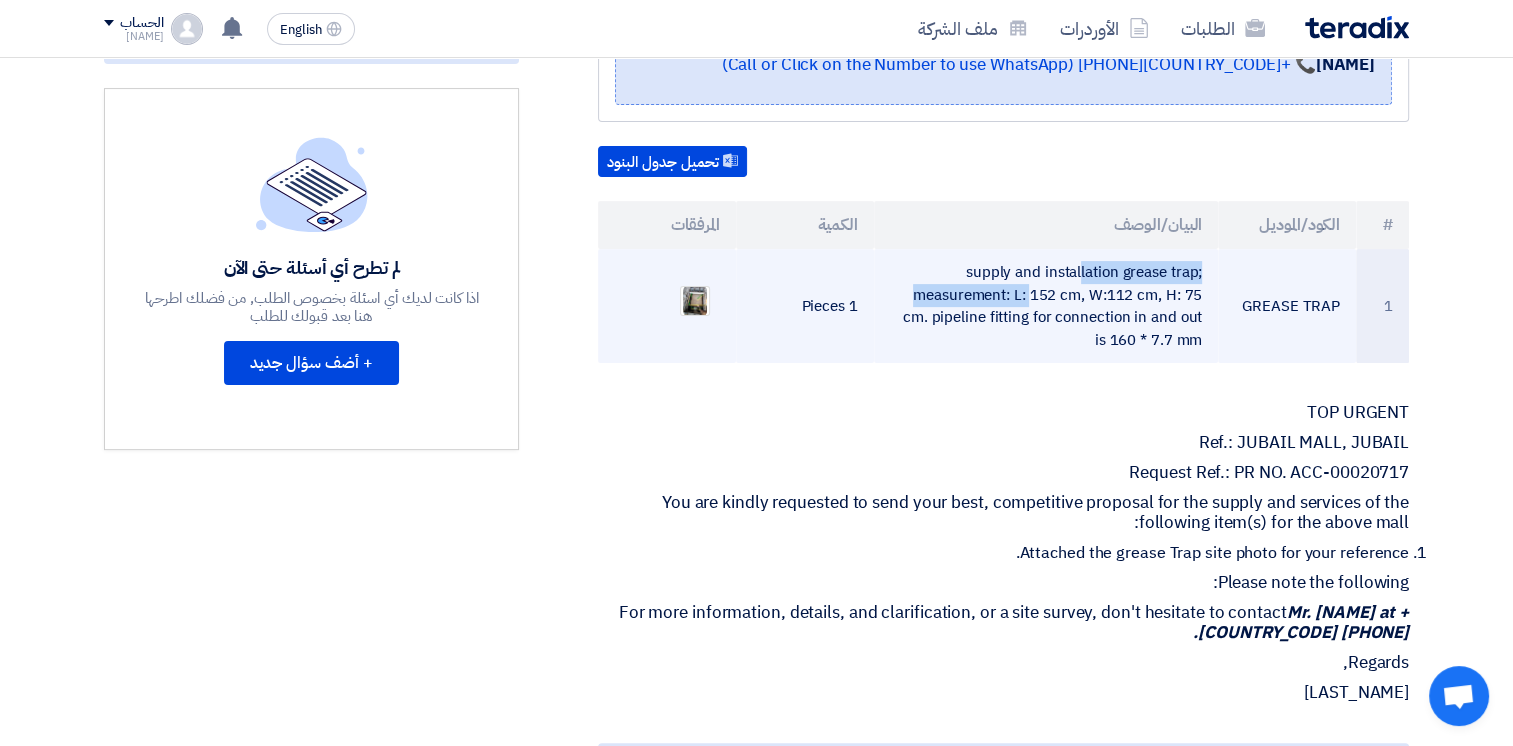 drag, startPoint x: 965, startPoint y: 261, endPoint x: 1205, endPoint y: 266, distance: 240.05208 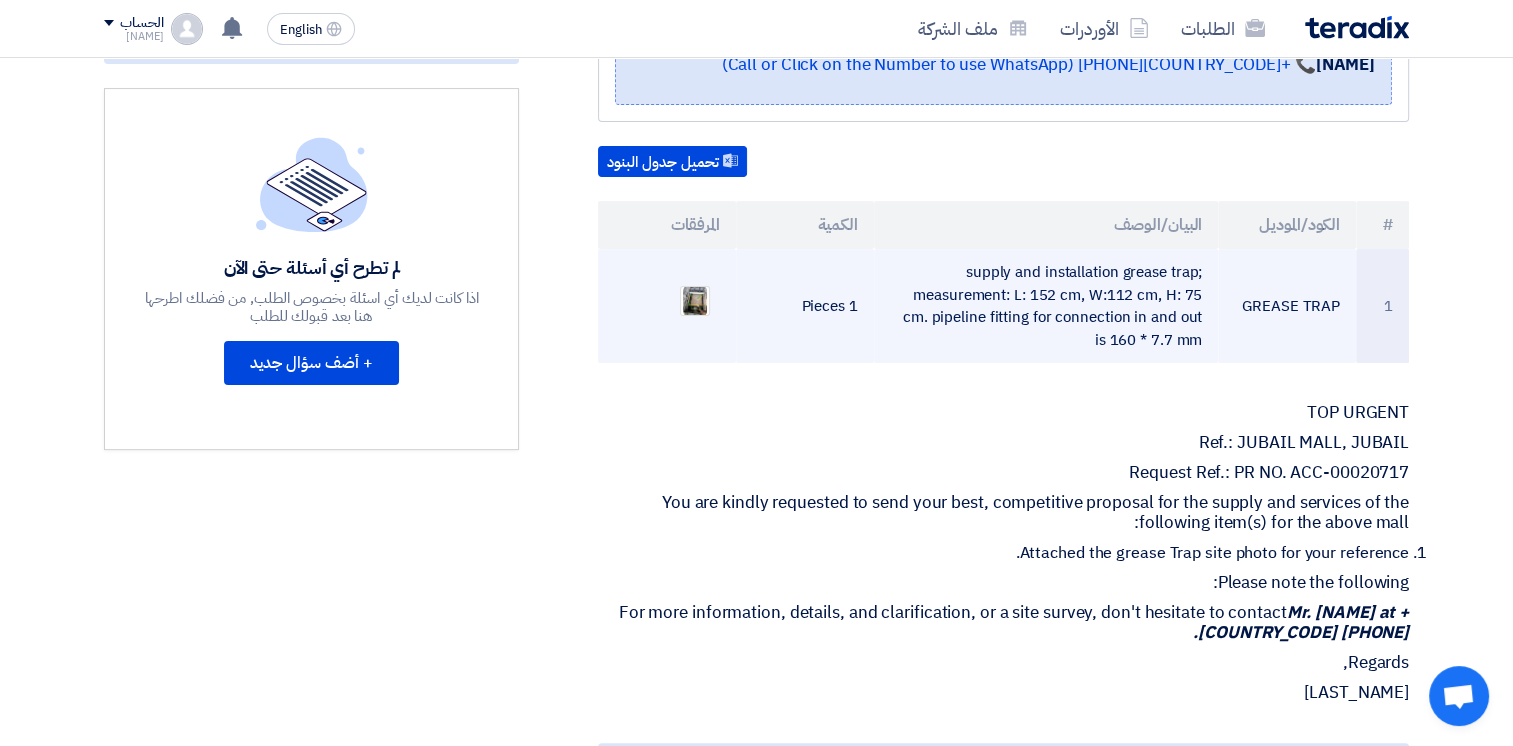 click on "supply and installation grease trap; measurement: L: 152 cm, W:112 cm, H: 75 cm. pipeline fitting for connection in and out is 160 * 7.7 mm" 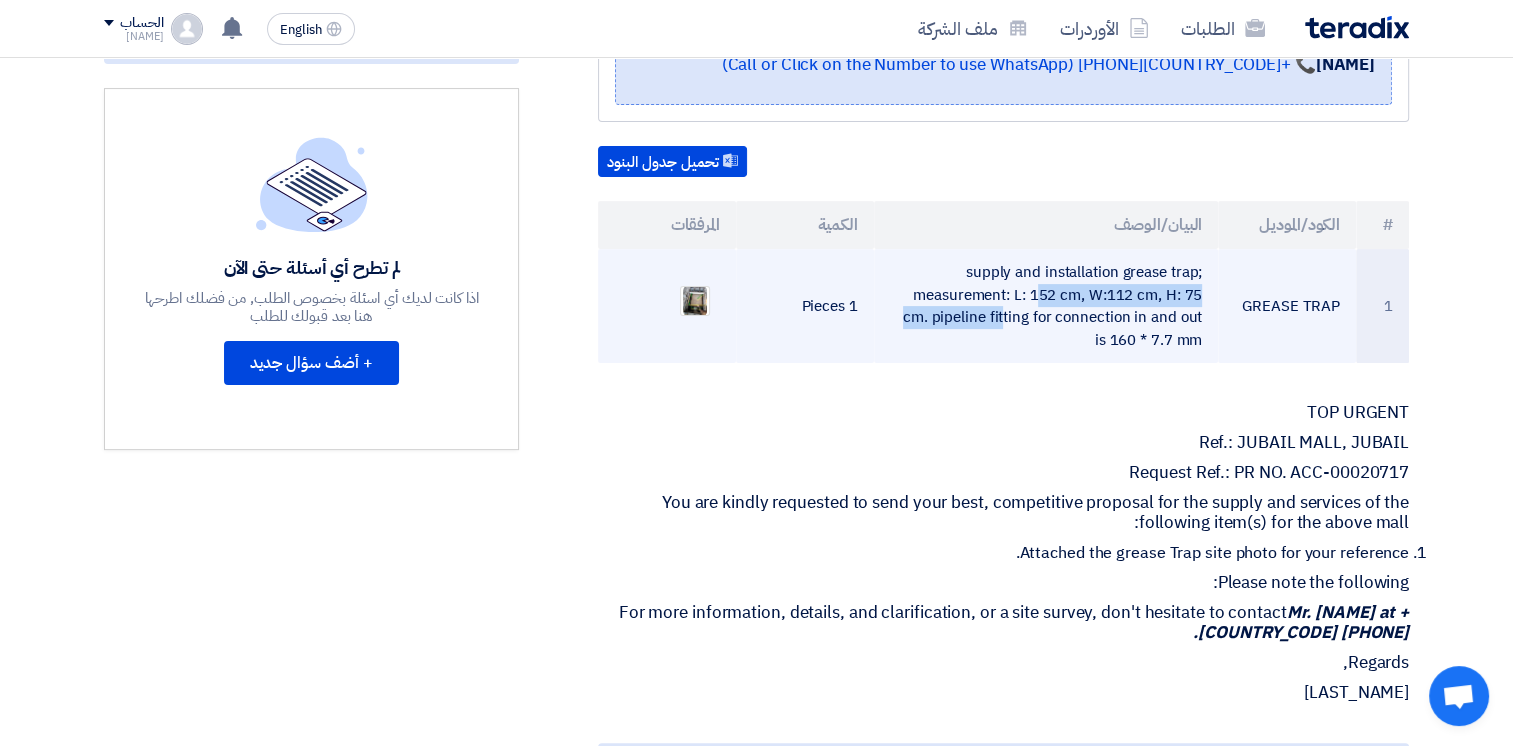drag, startPoint x: 909, startPoint y: 289, endPoint x: 1213, endPoint y: 286, distance: 304.0148 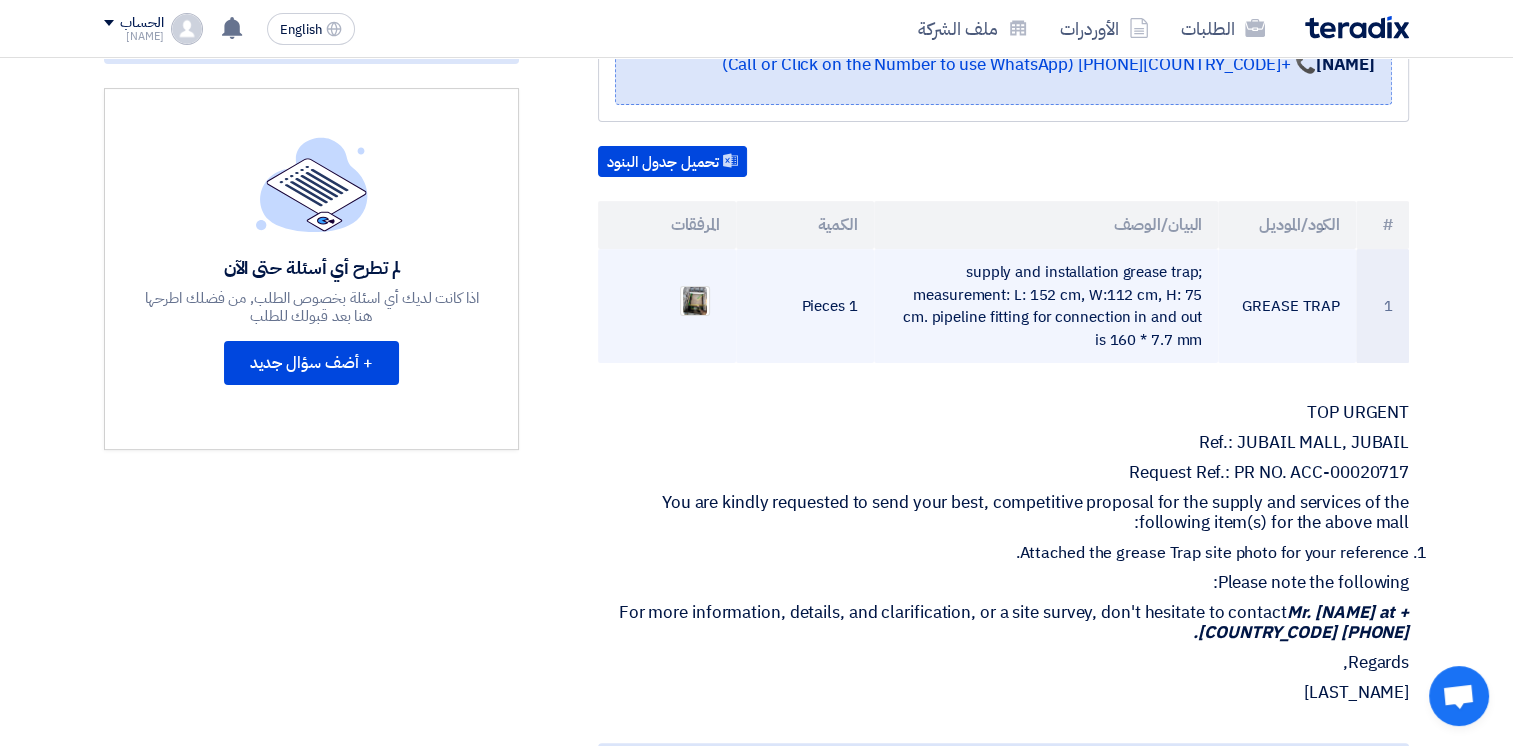 drag, startPoint x: 920, startPoint y: 315, endPoint x: 1200, endPoint y: 307, distance: 280.11426 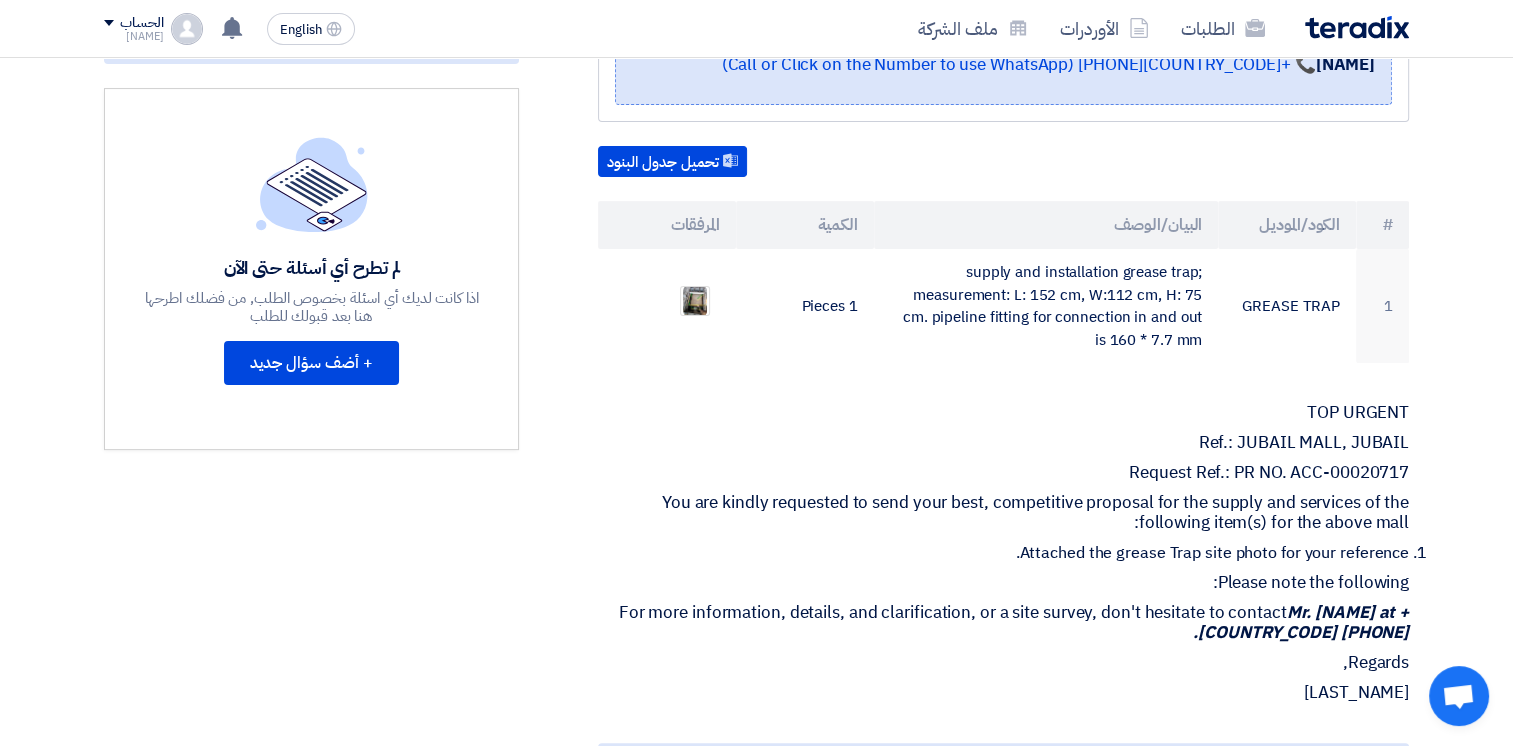 copy on "160 * 7.7 mm" 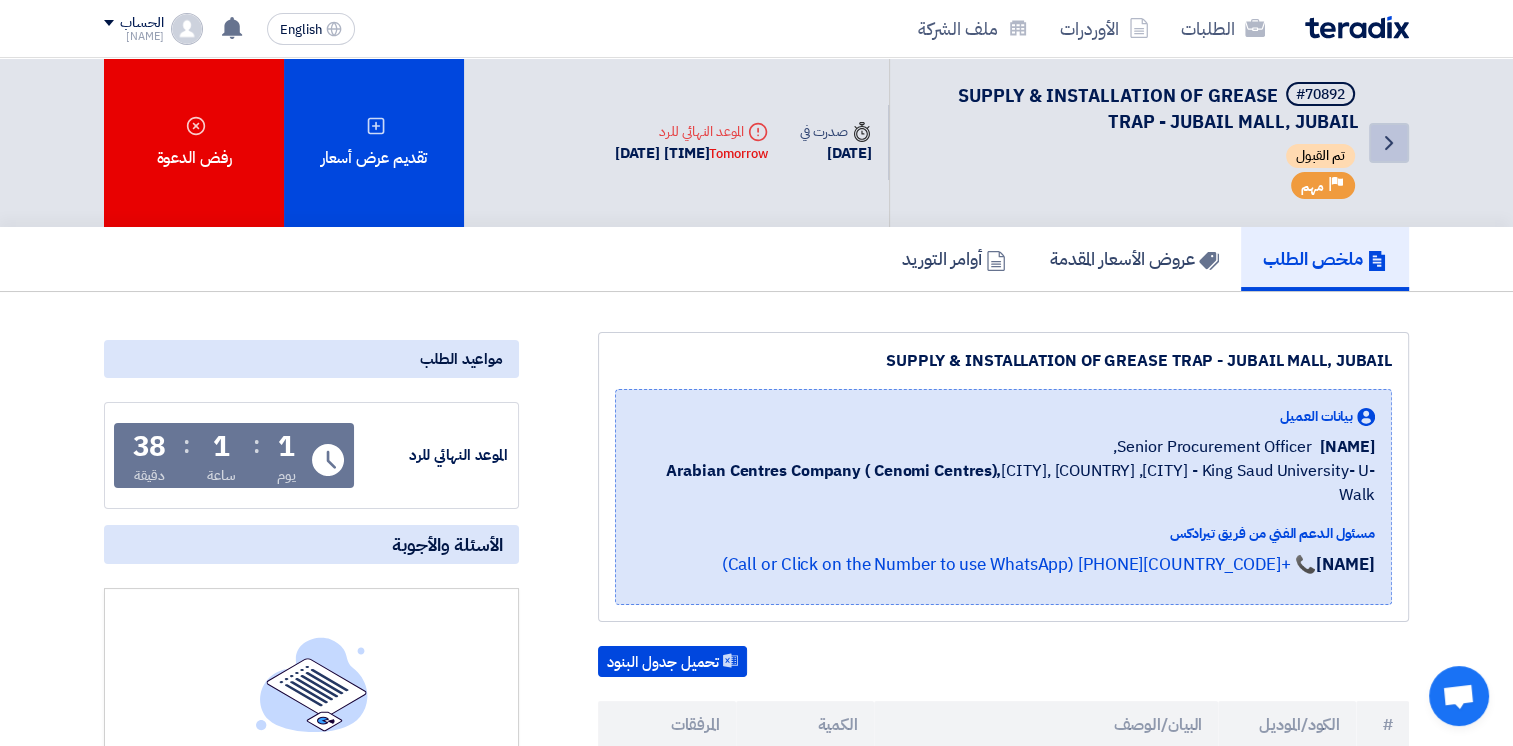 click on "Back" 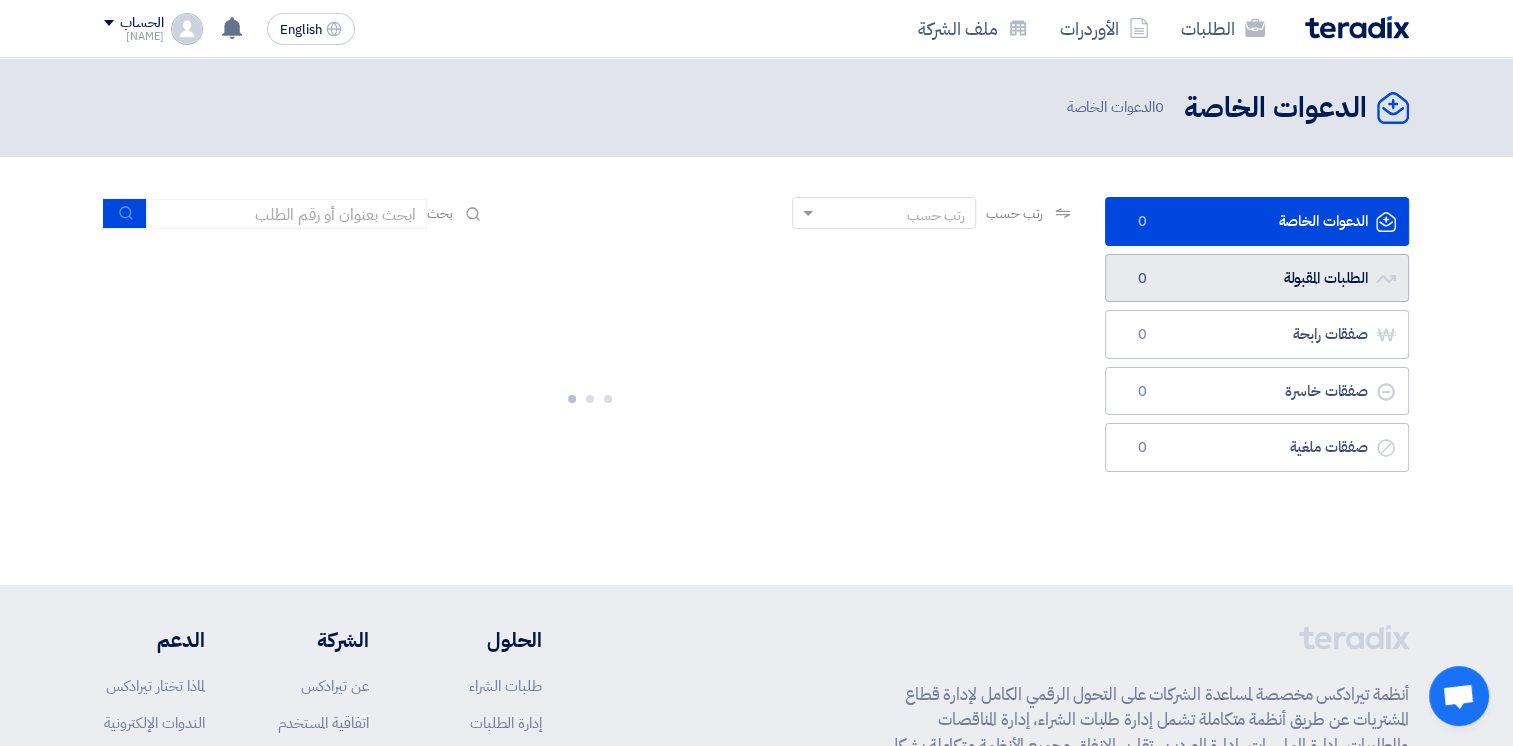 click on "الطلبات المقبولة
الطلبات المقبولة
0" 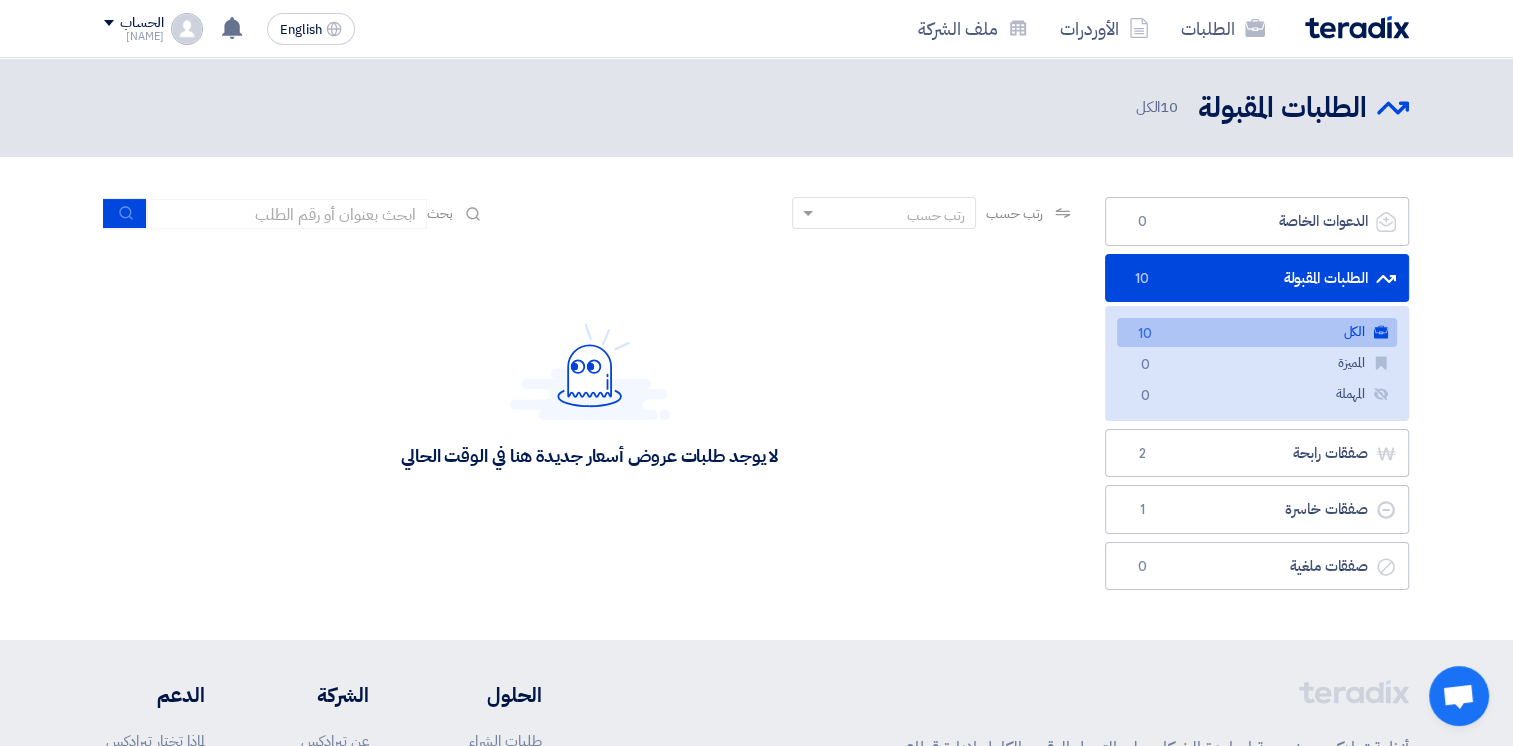 click on "الطلبات المقبولة
الطلبات المقبولة
10" 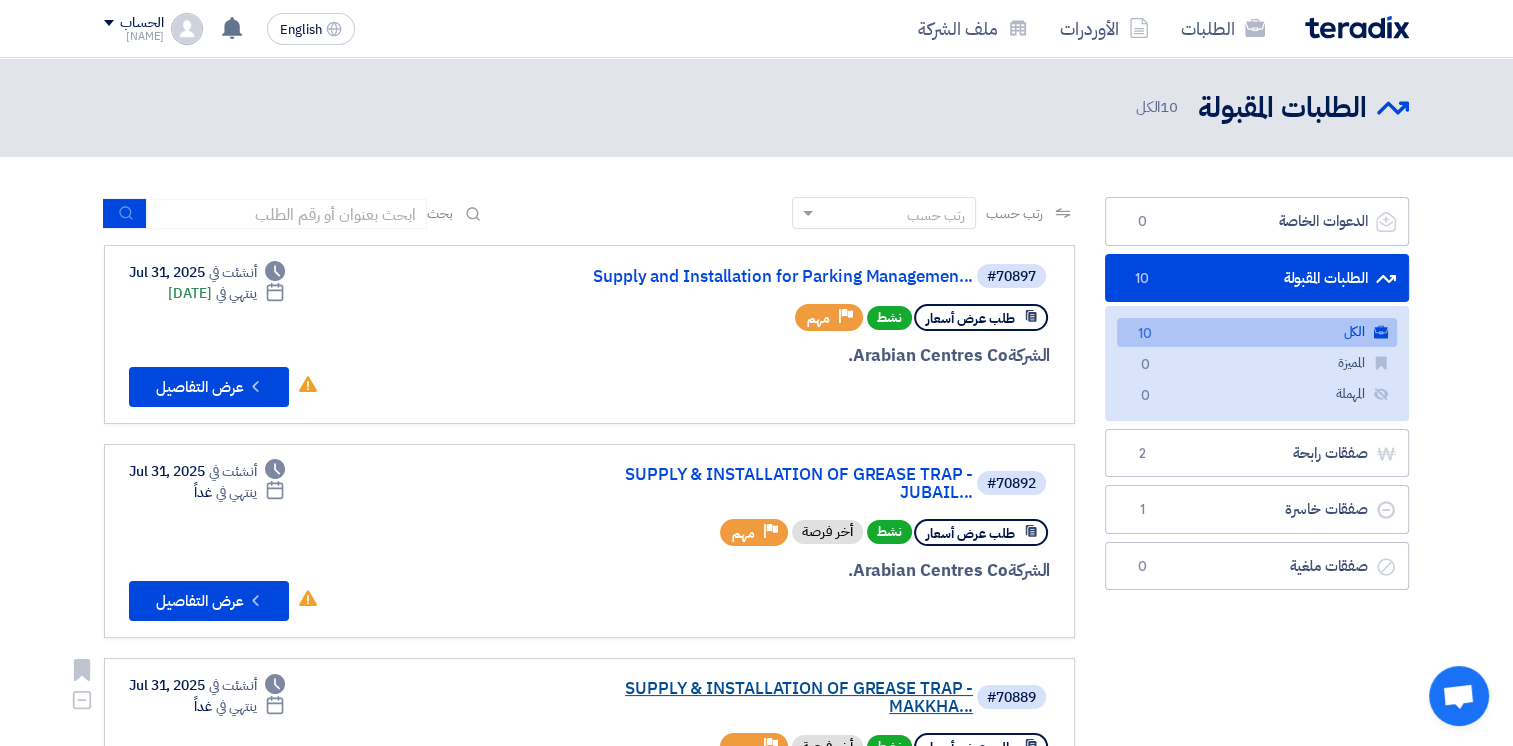 click on "SUPPLY & INSTALLATION OF GREASE TRAP - MAKKHA..." 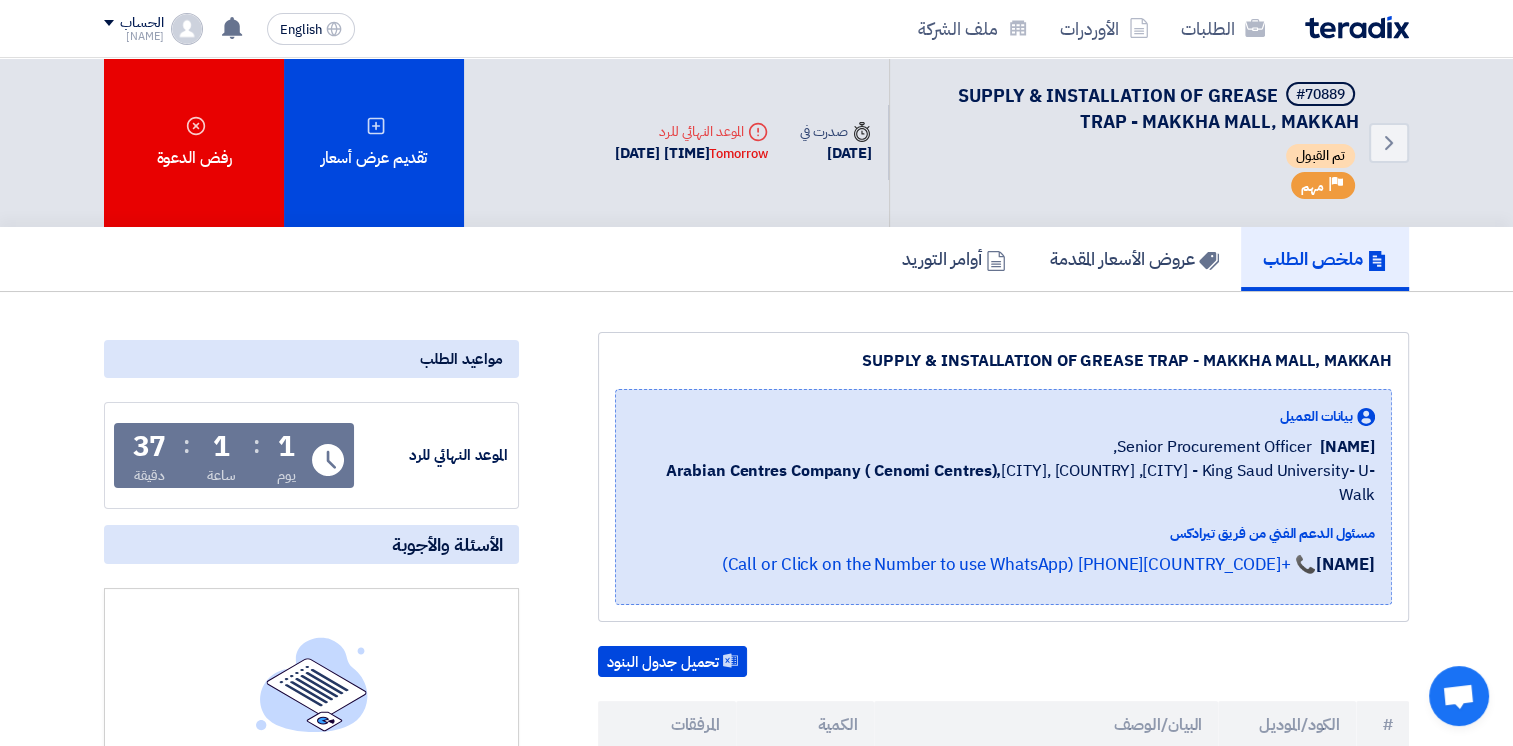 scroll, scrollTop: 500, scrollLeft: 0, axis: vertical 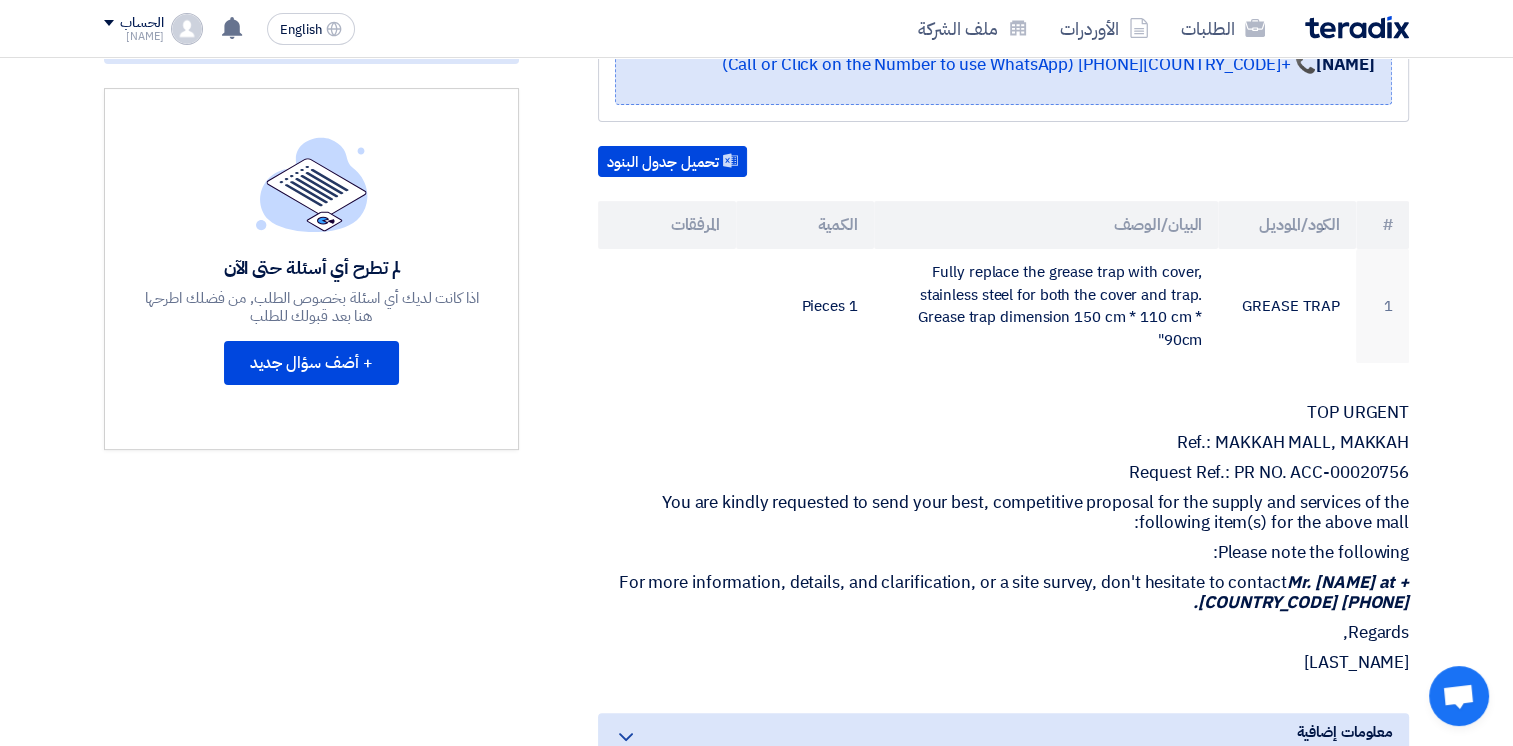 drag, startPoint x: 1232, startPoint y: 470, endPoint x: 1408, endPoint y: 474, distance: 176.04546 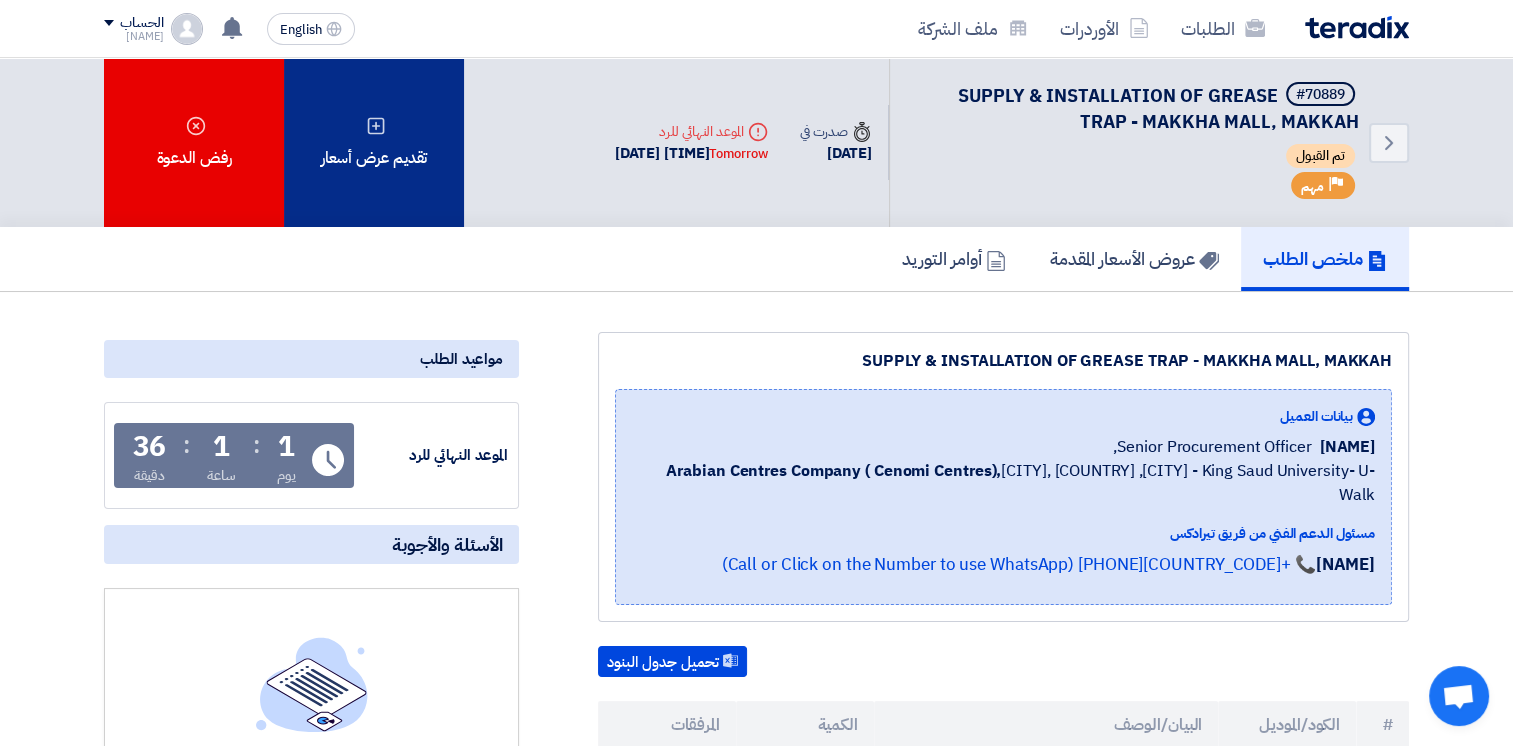 click on "تقديم عرض أسعار" 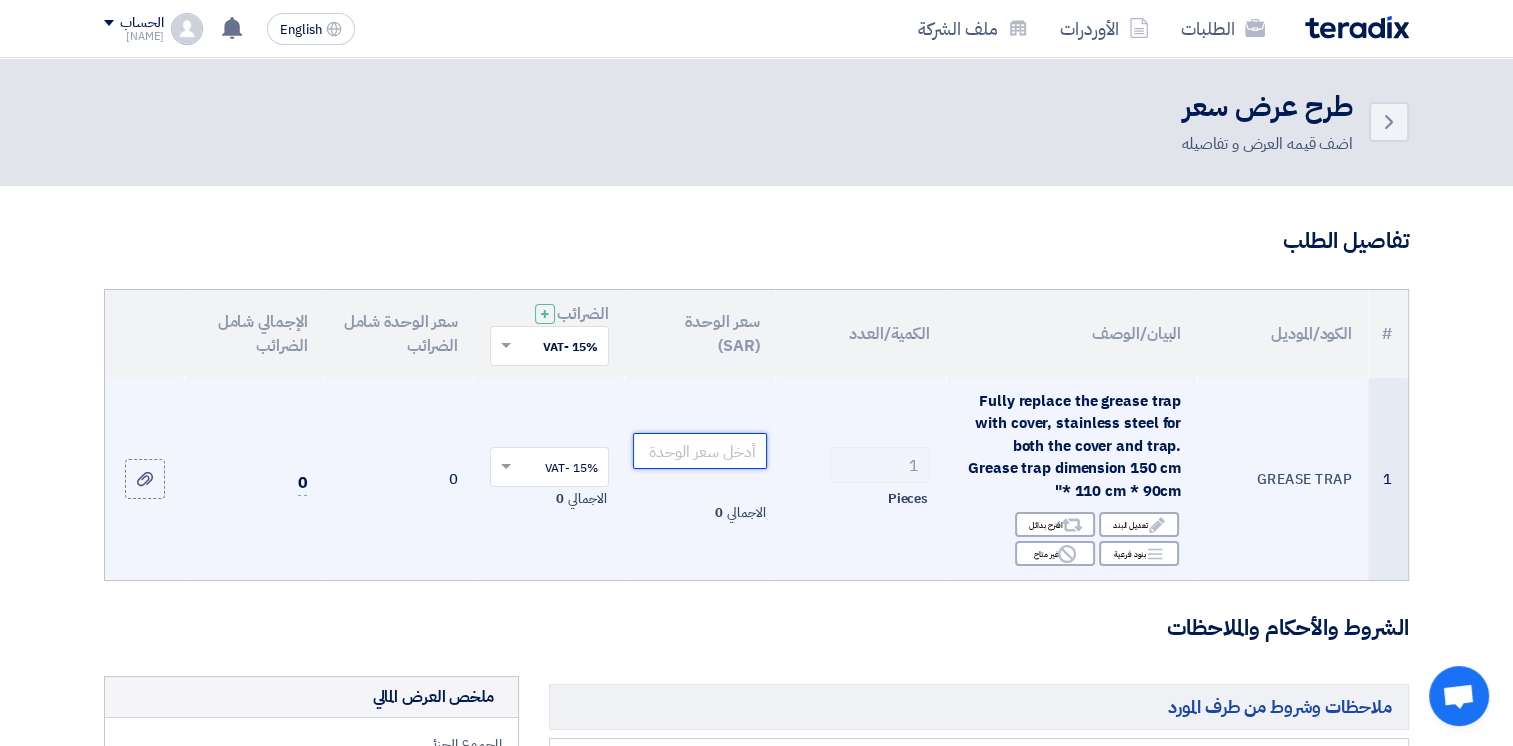 click 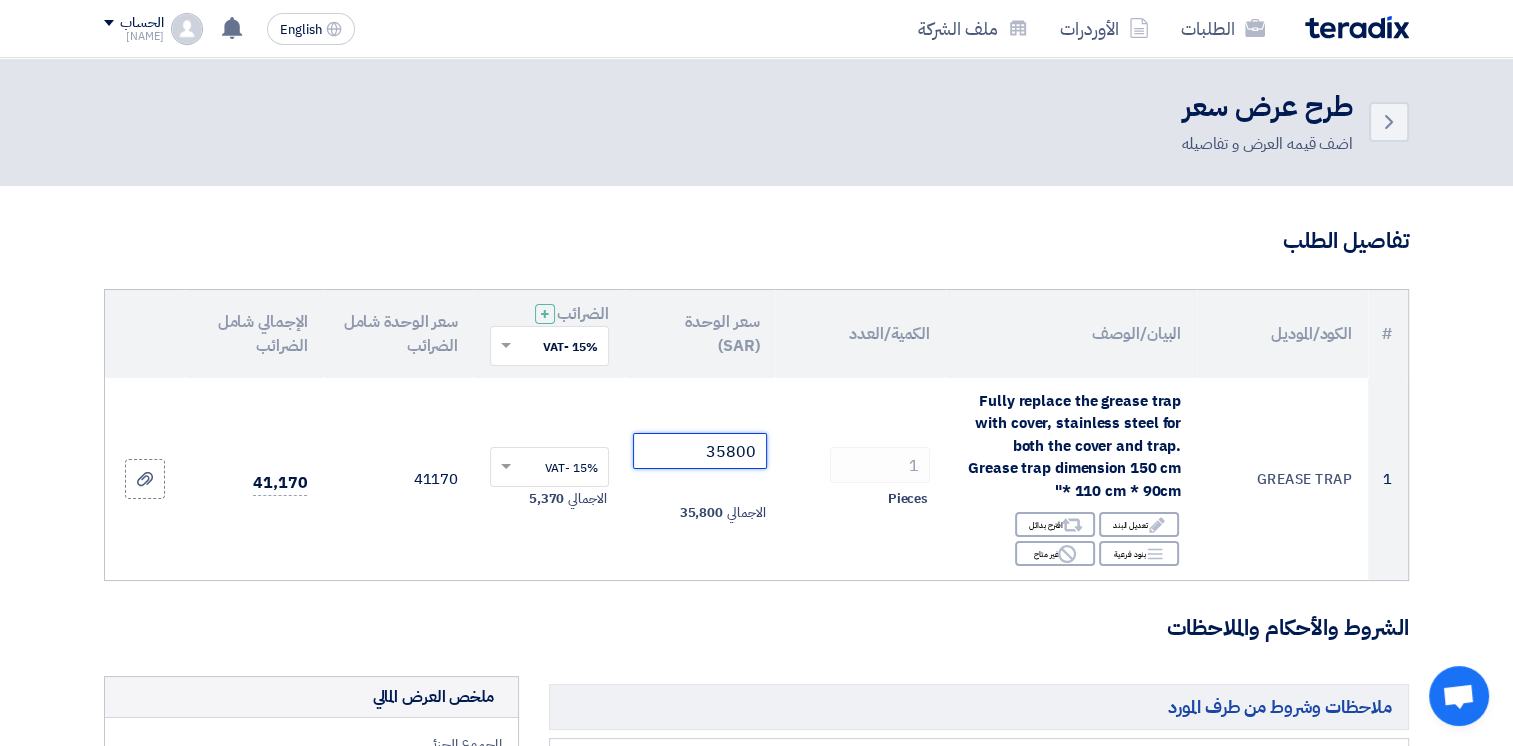 type on "35800" 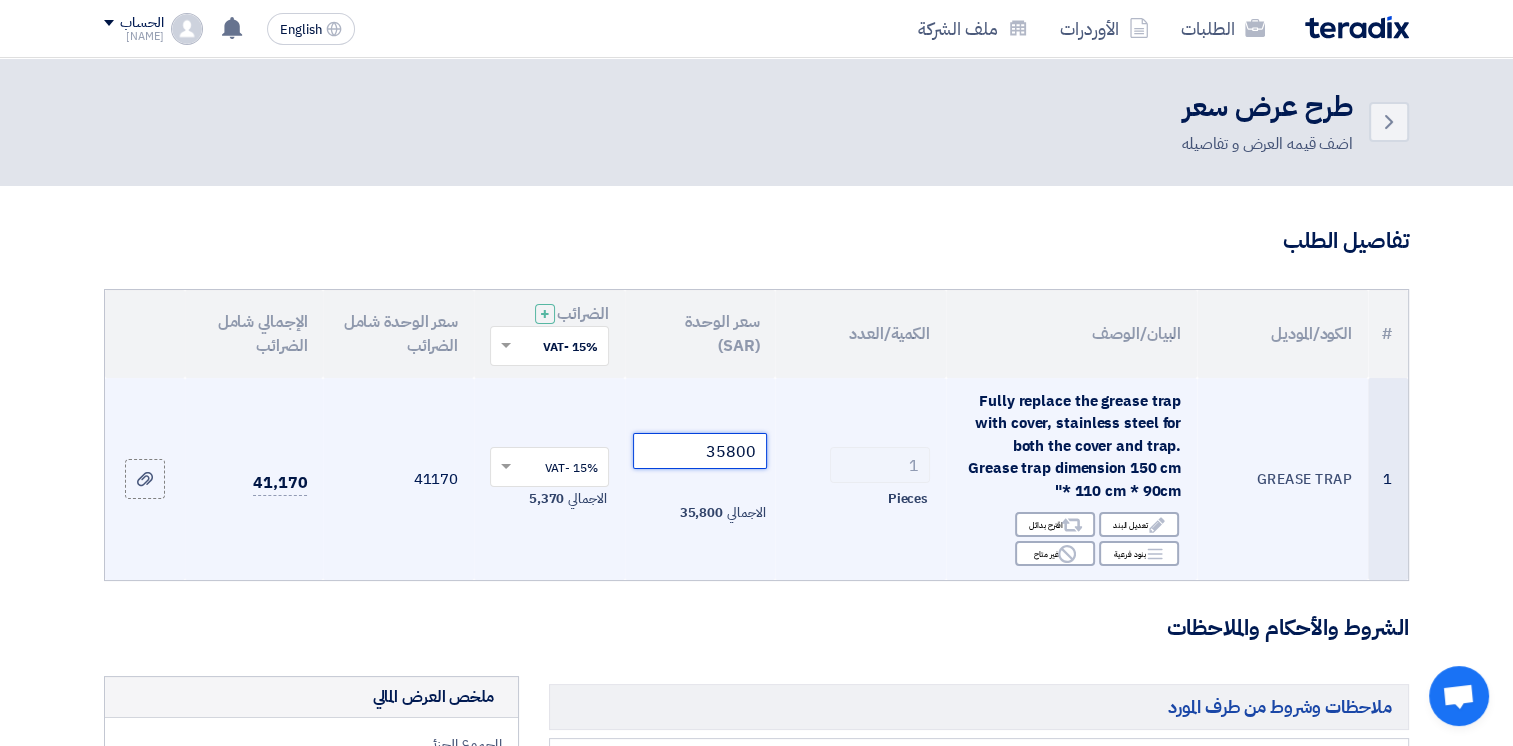scroll, scrollTop: 500, scrollLeft: 0, axis: vertical 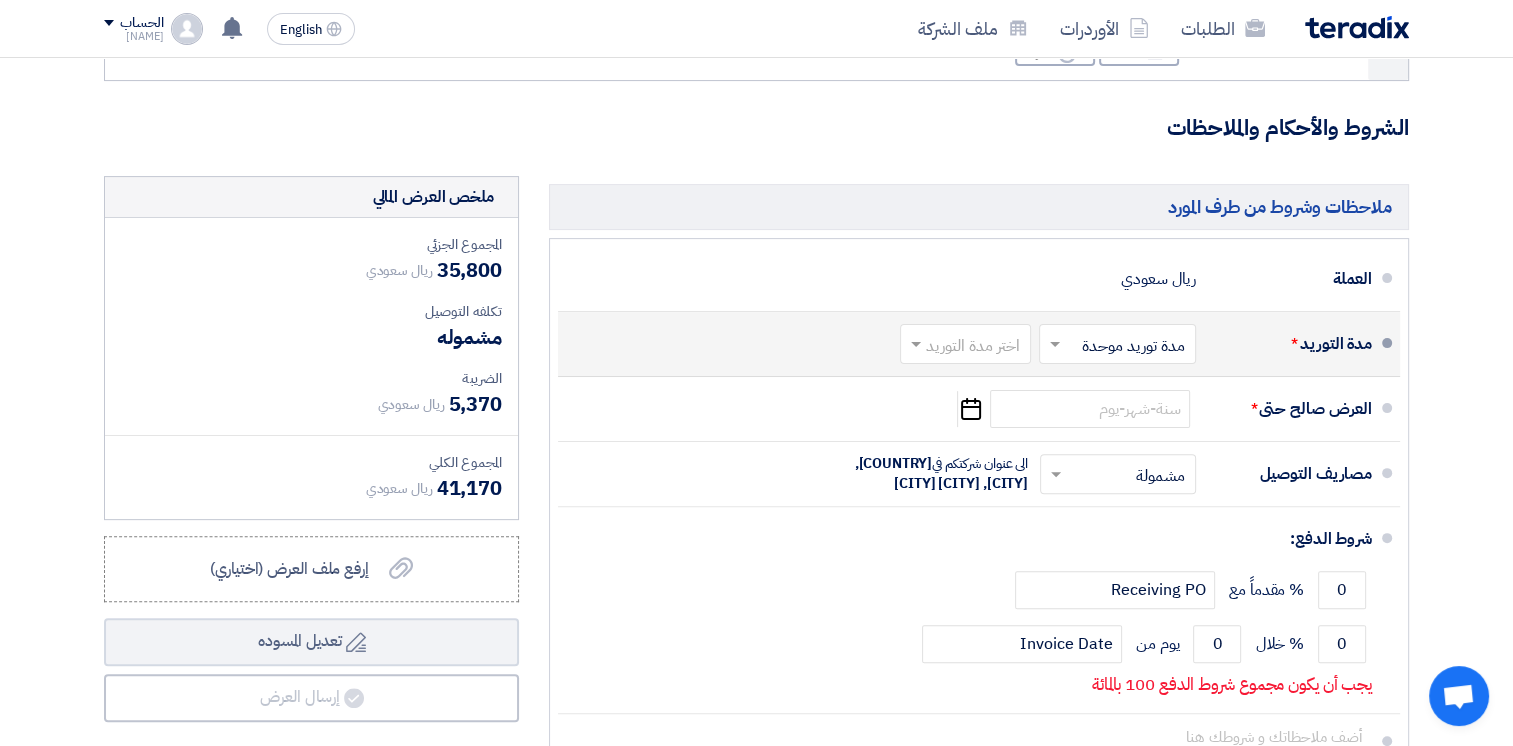 click 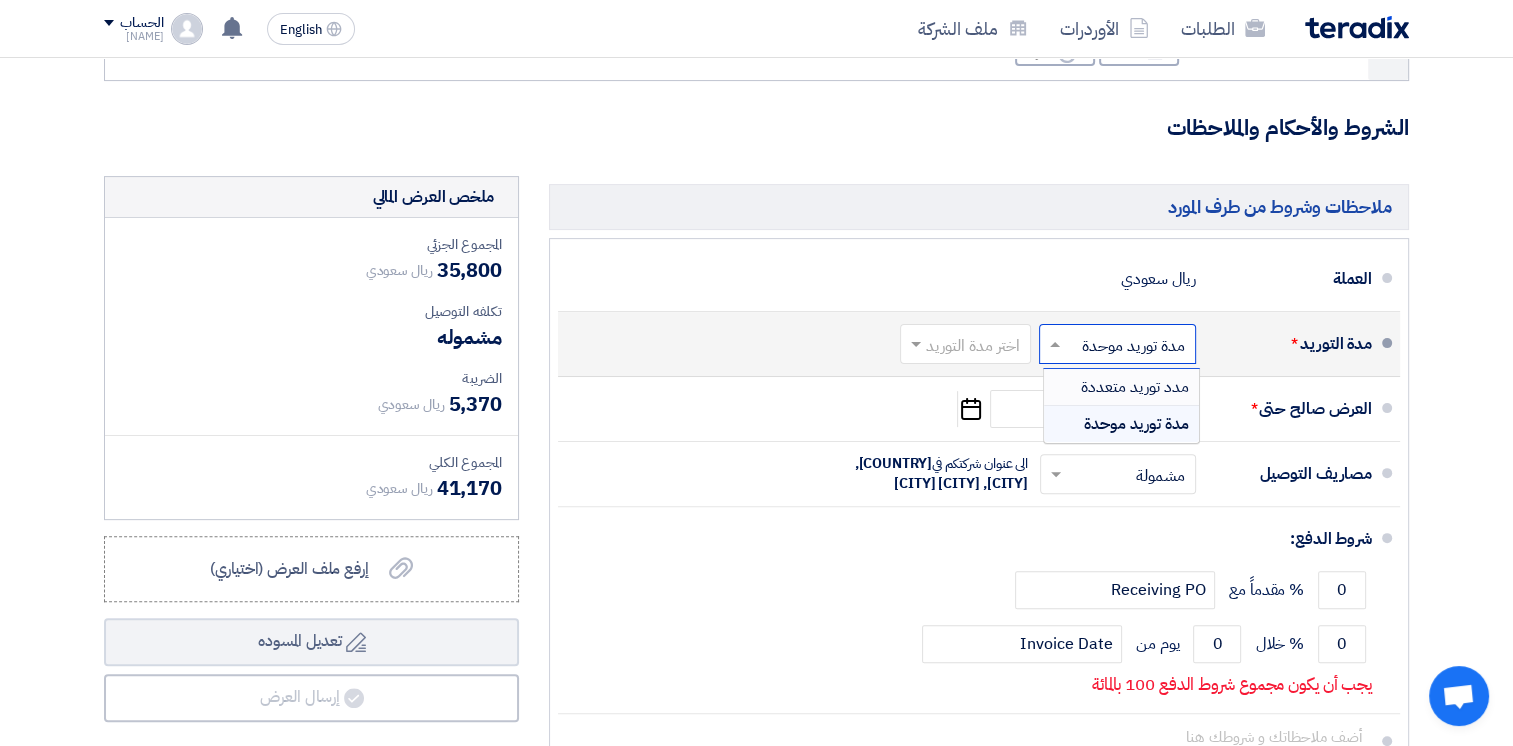 click 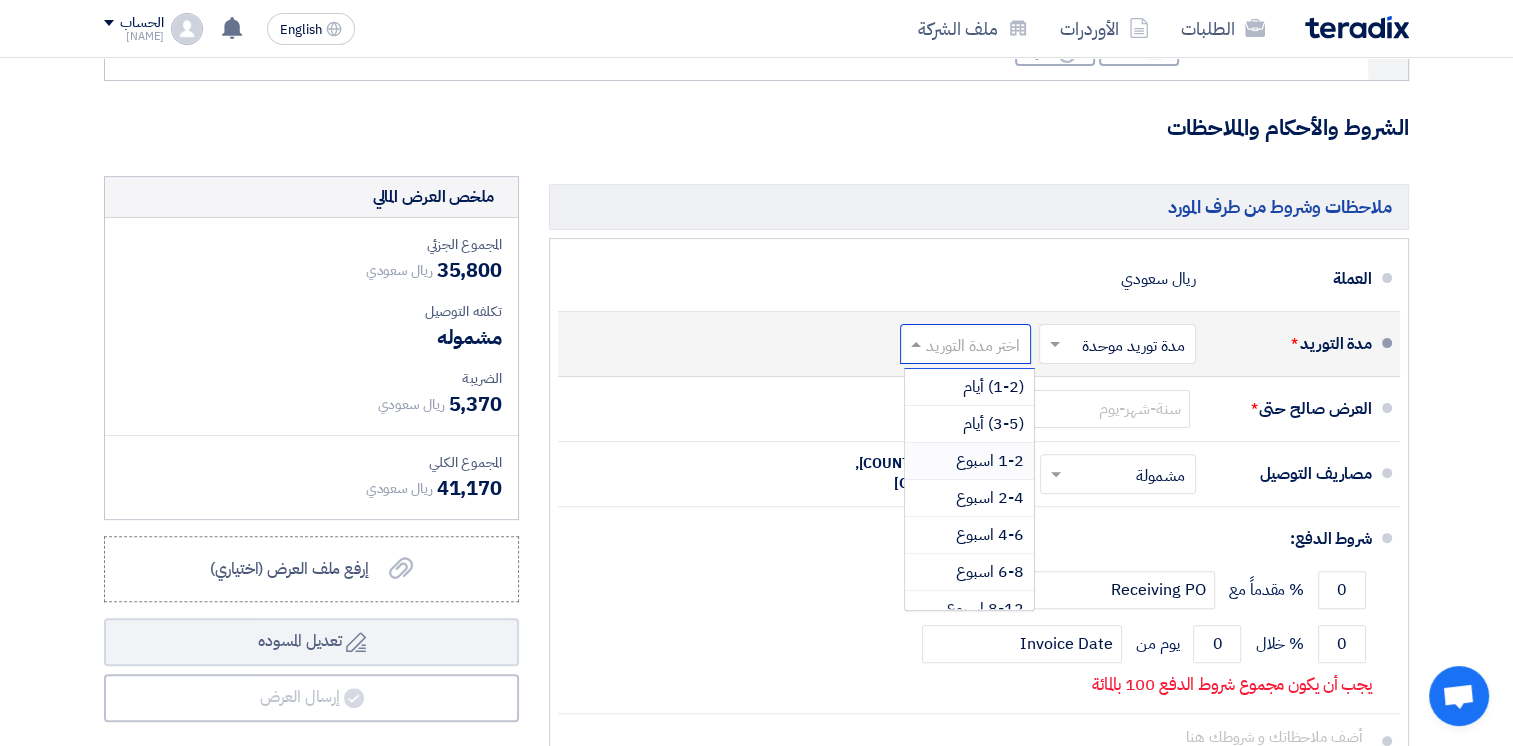 click on "1-2 اسبوع" at bounding box center (990, 461) 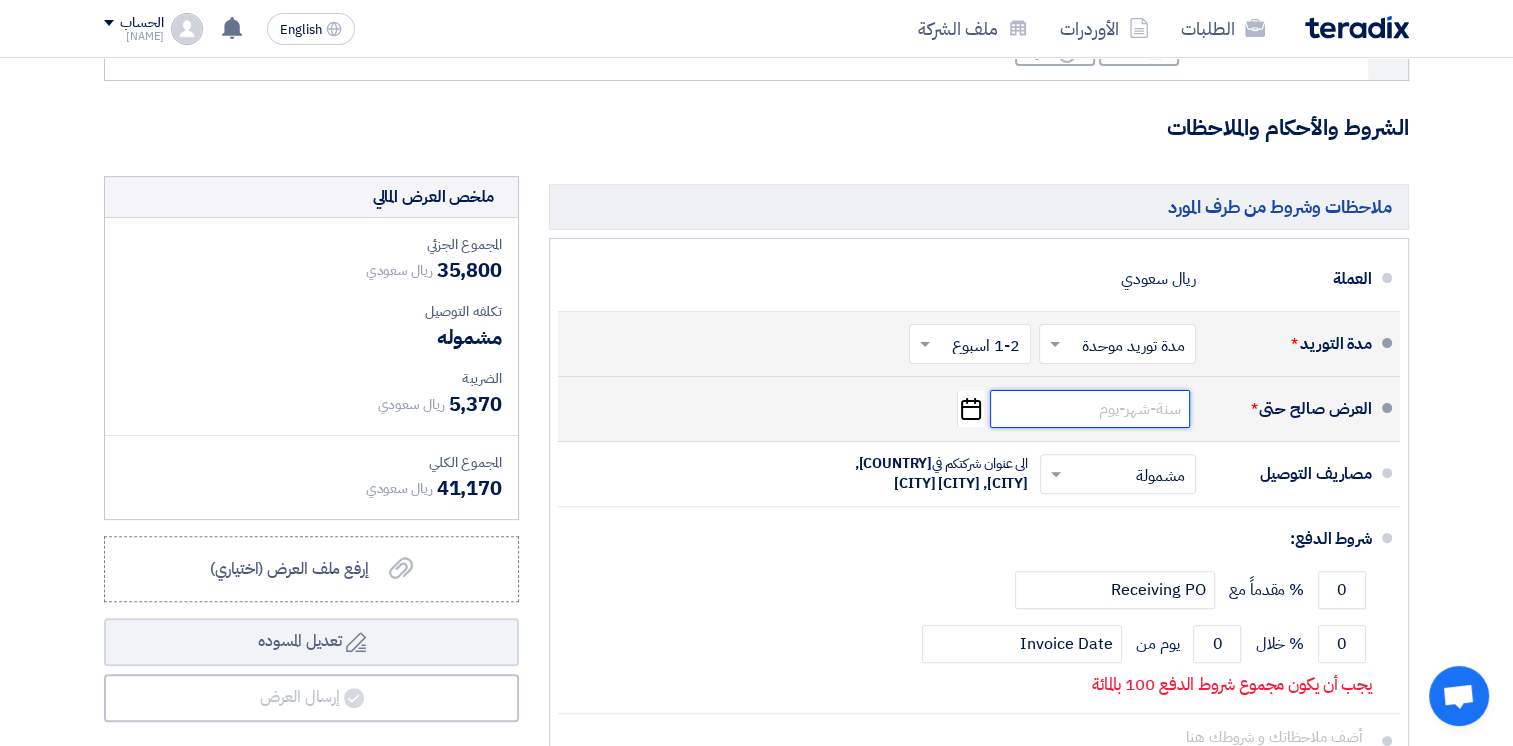 click 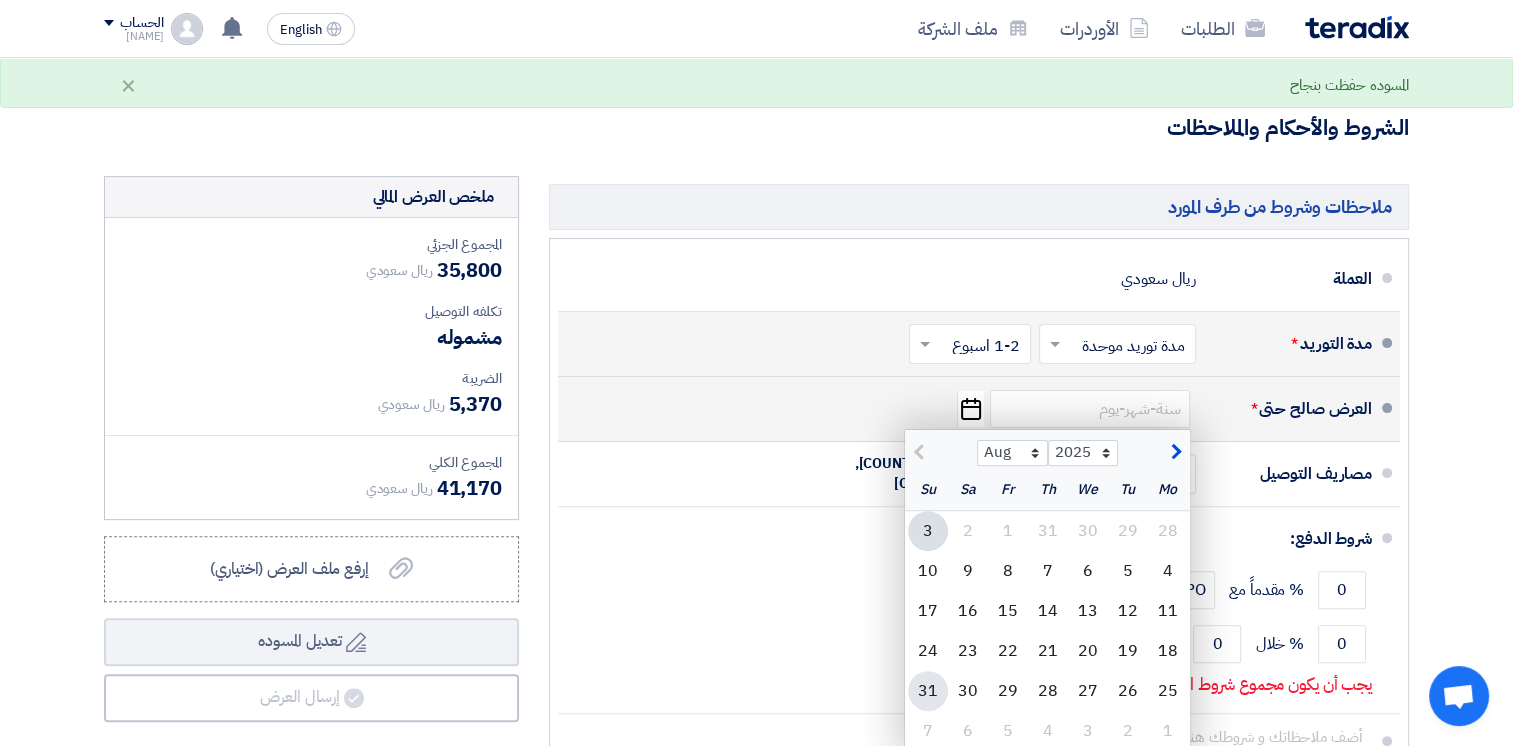 click on "31" 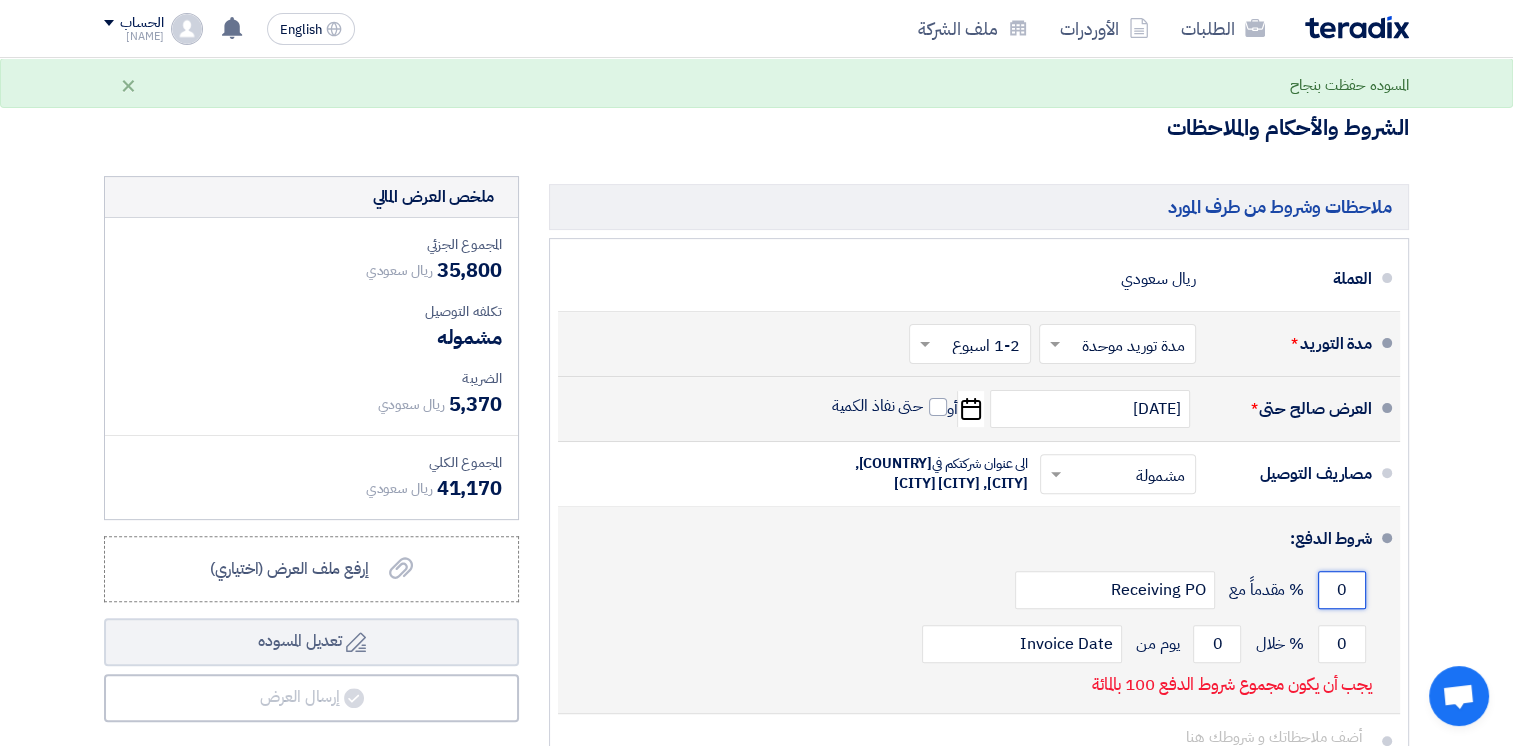 drag, startPoint x: 1348, startPoint y: 585, endPoint x: 1338, endPoint y: 587, distance: 10.198039 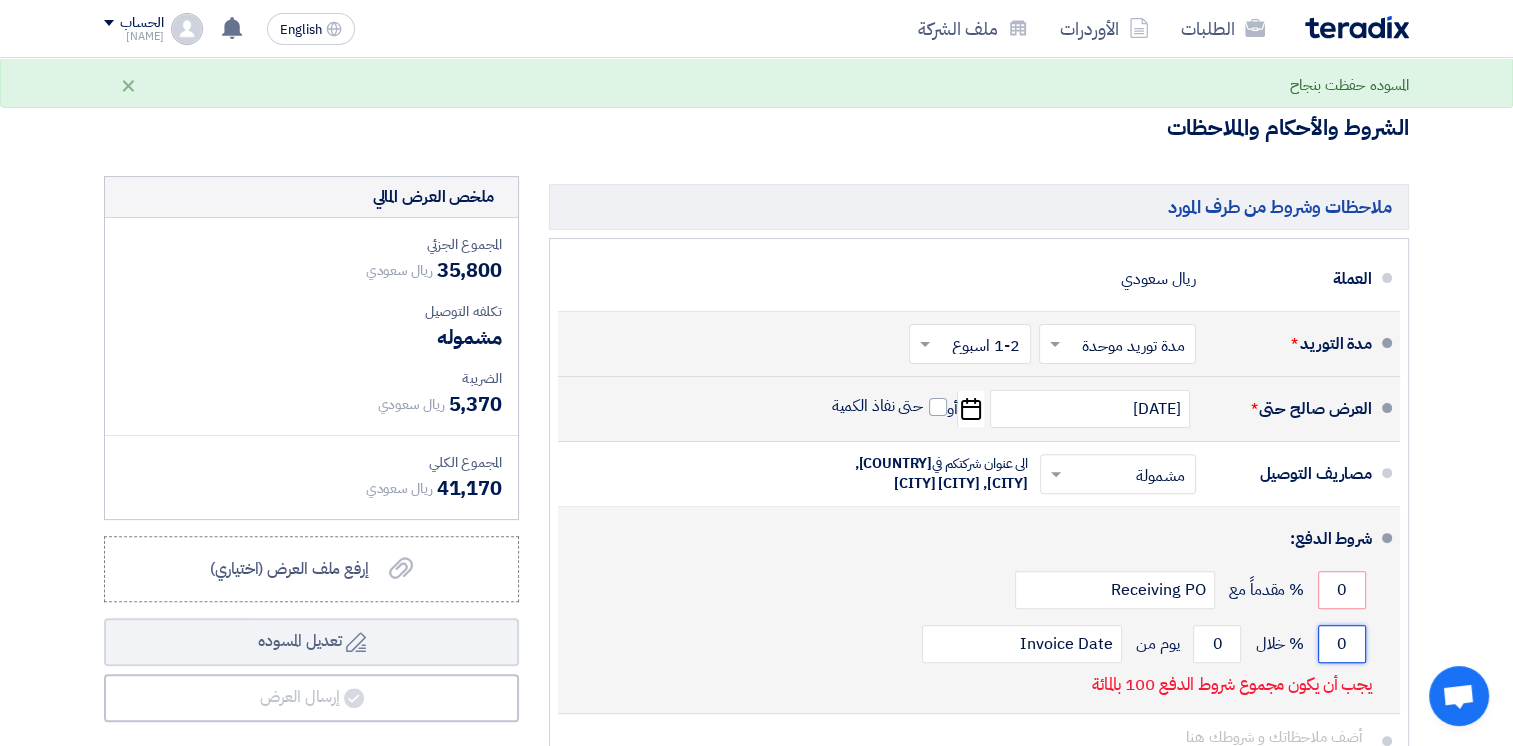 click on "0" 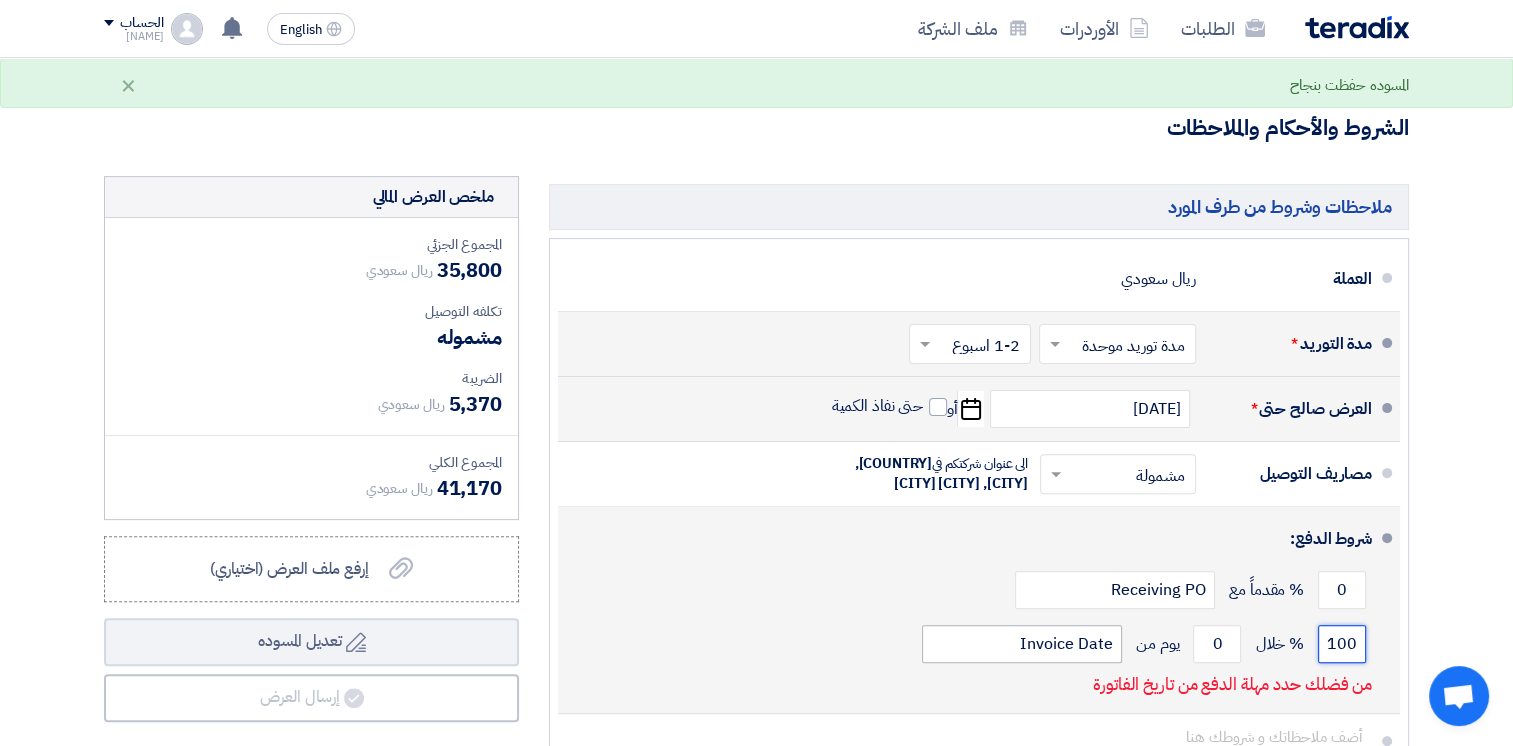 type on "100" 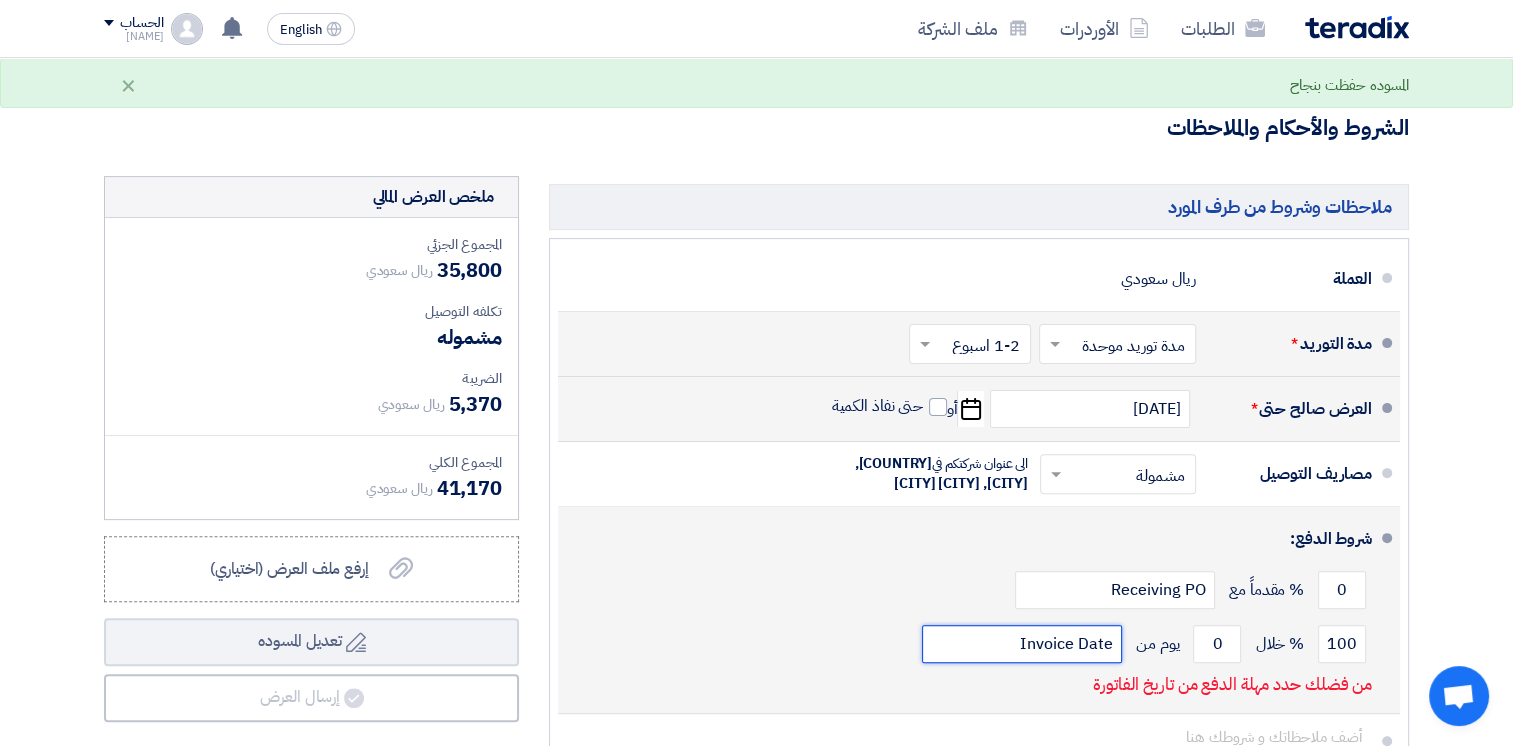 click on "Invoice Date" 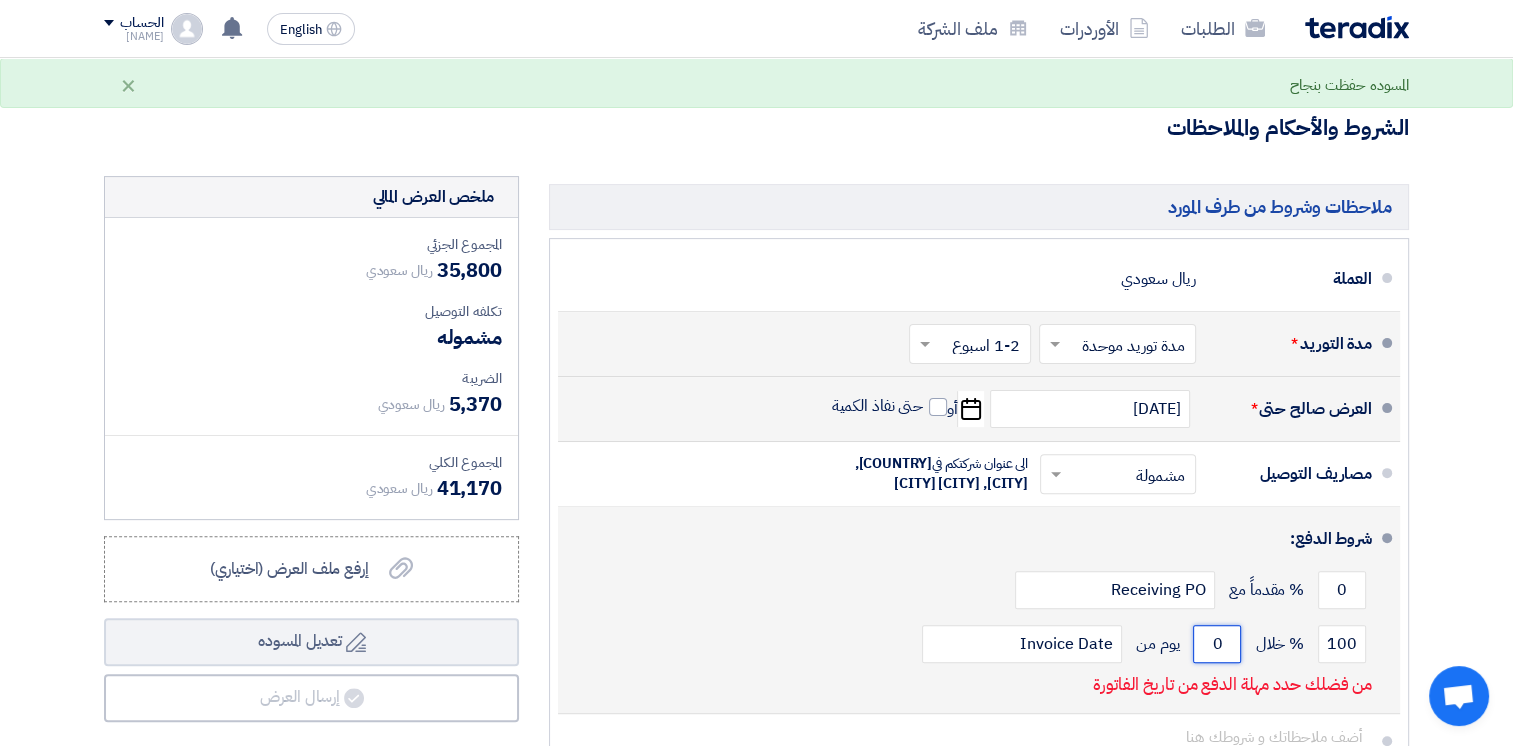 click on "0" 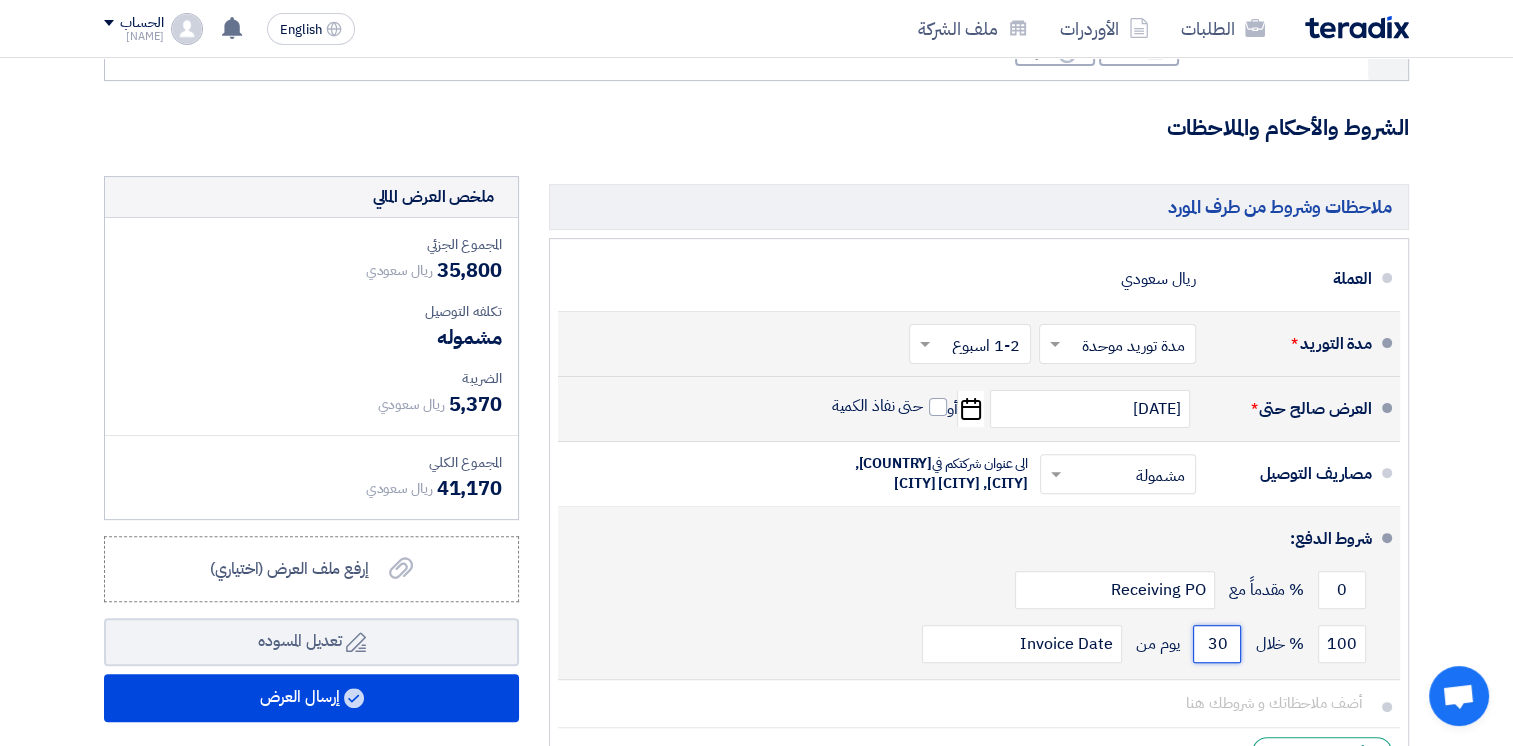 type on "30" 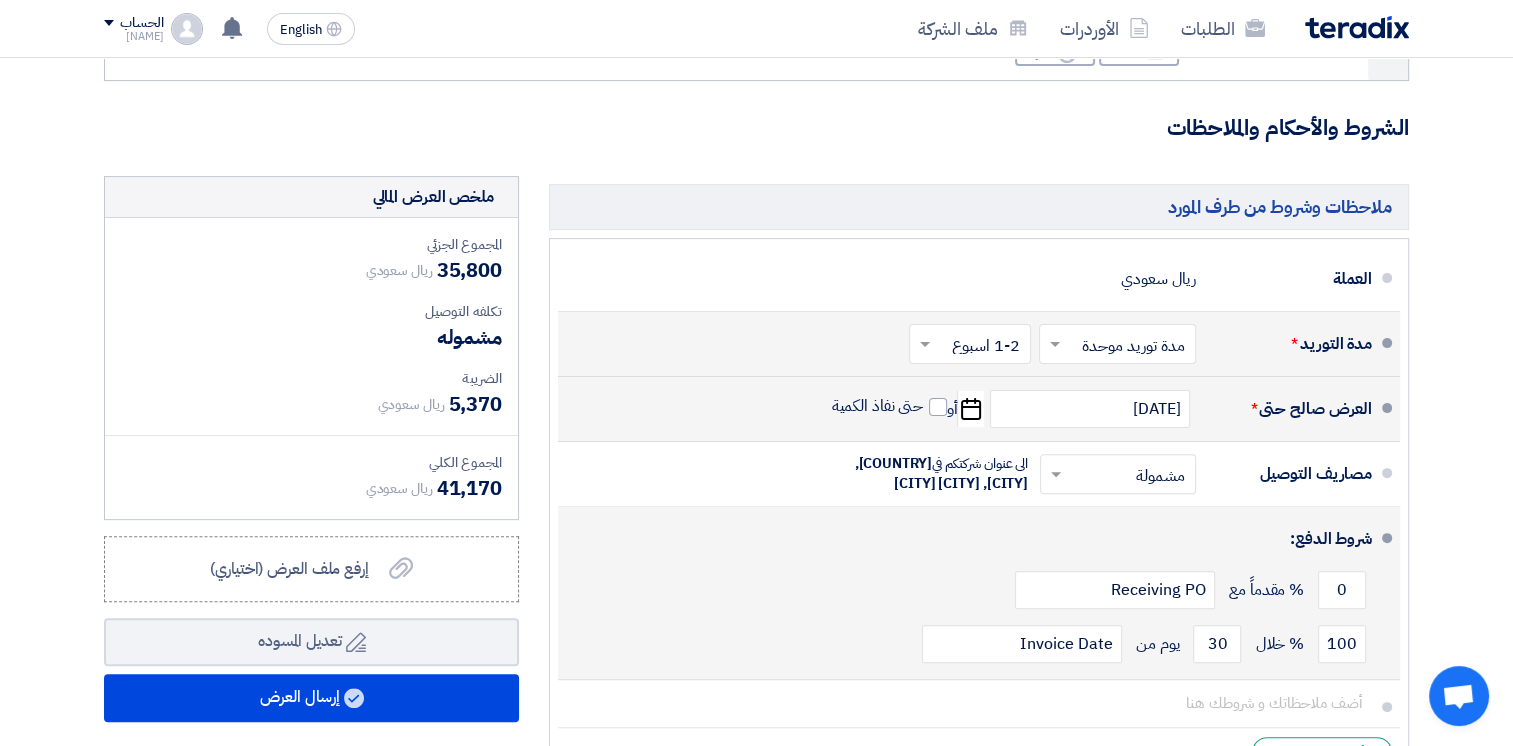 click on "0
% مقدماً مع
Receiving PO" 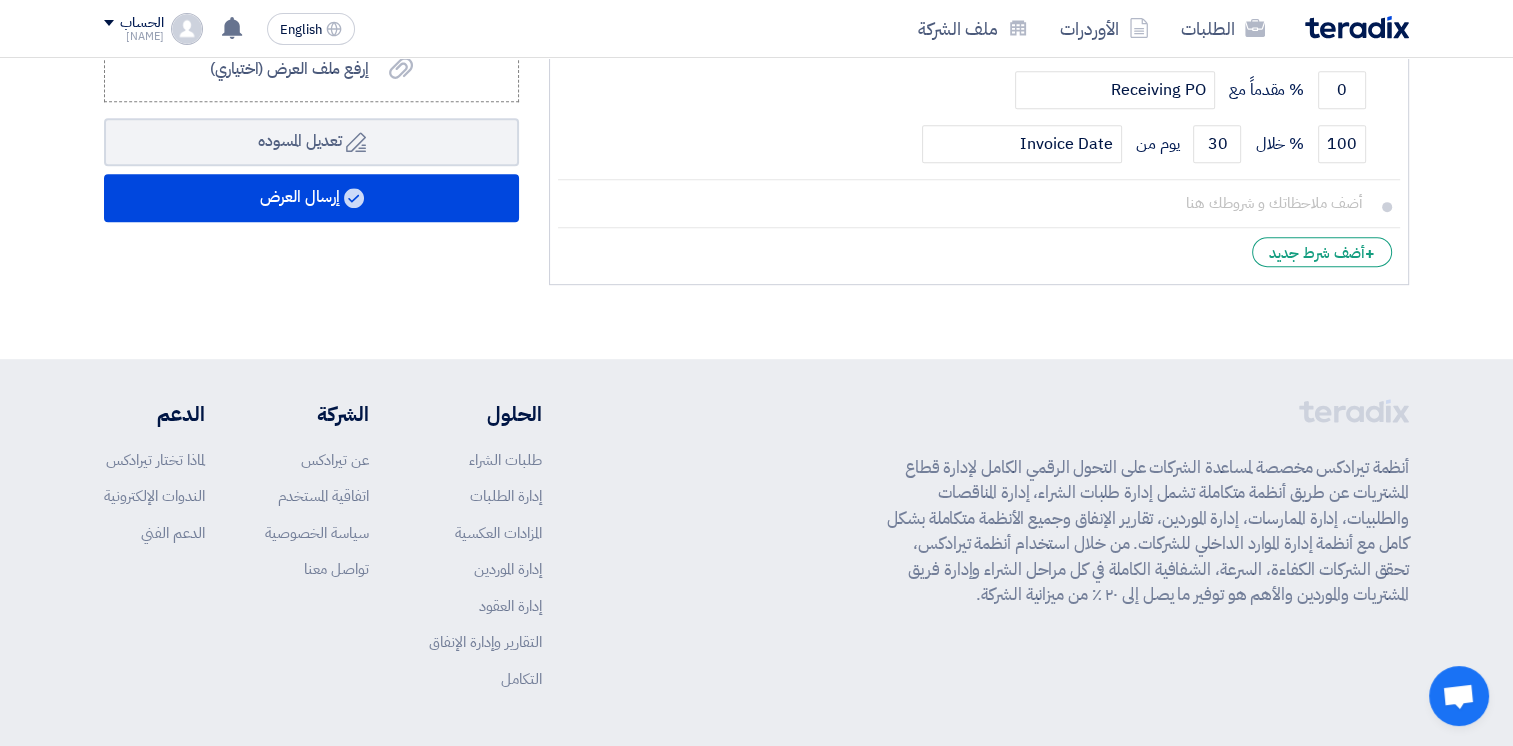 scroll, scrollTop: 500, scrollLeft: 0, axis: vertical 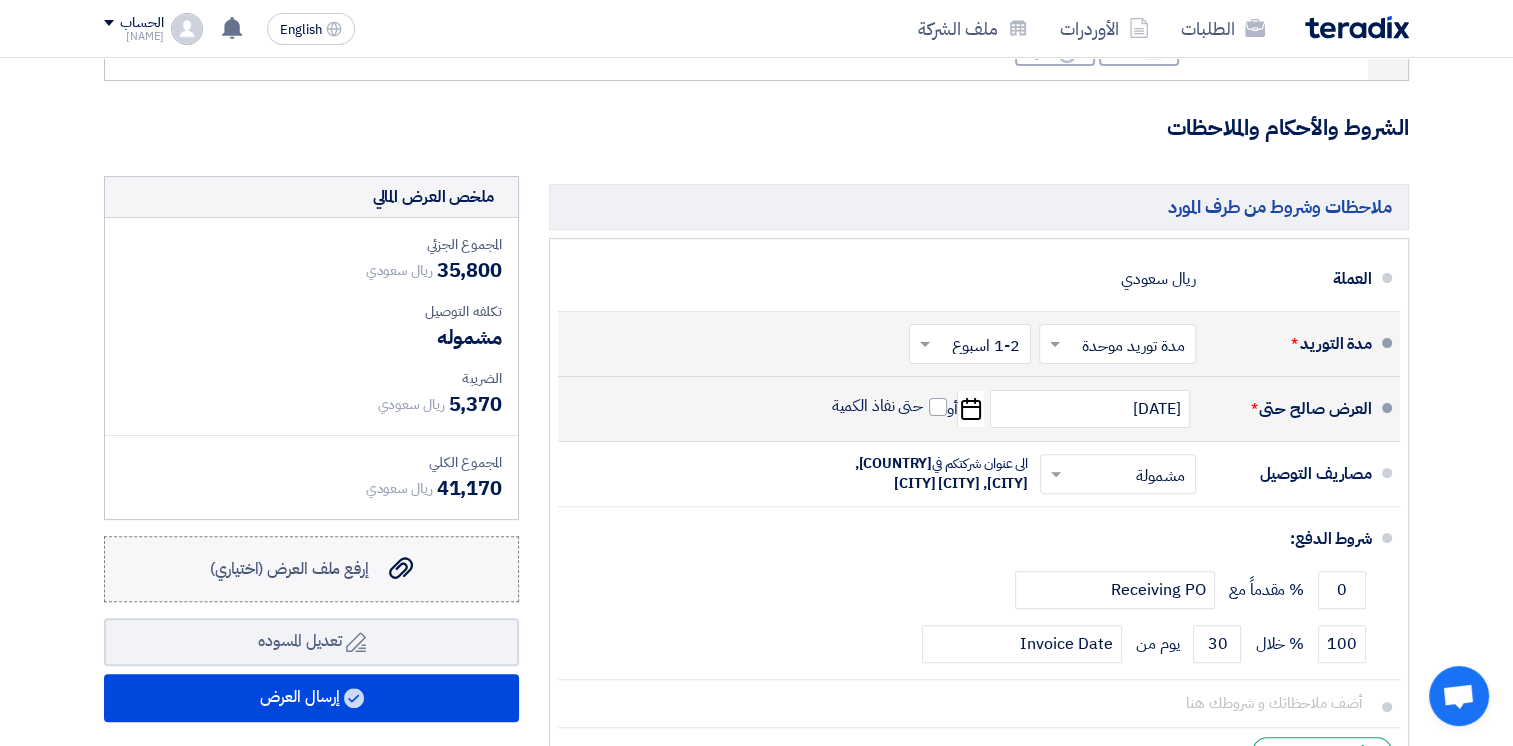 click on "إرفع ملف العرض (اختياري)" 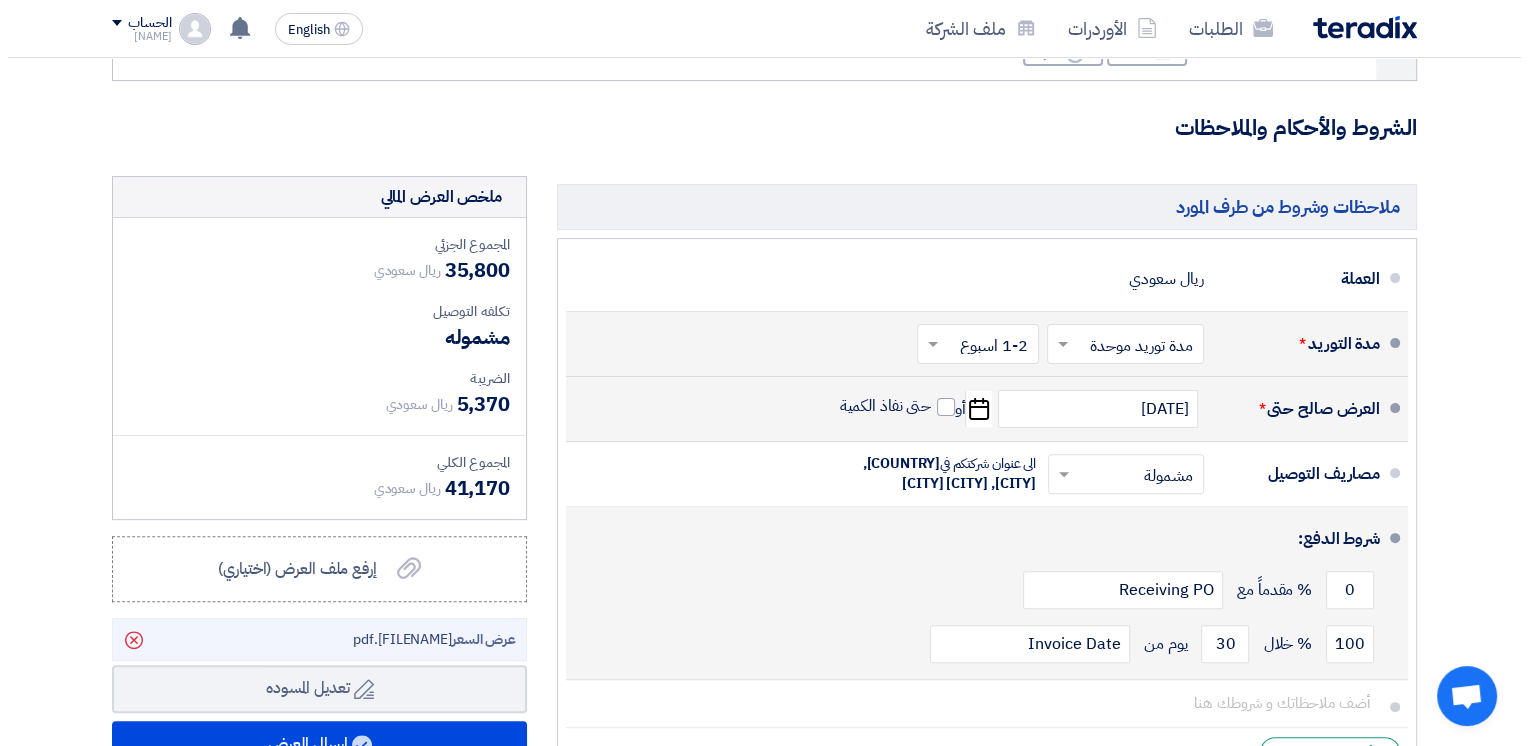scroll, scrollTop: 1000, scrollLeft: 0, axis: vertical 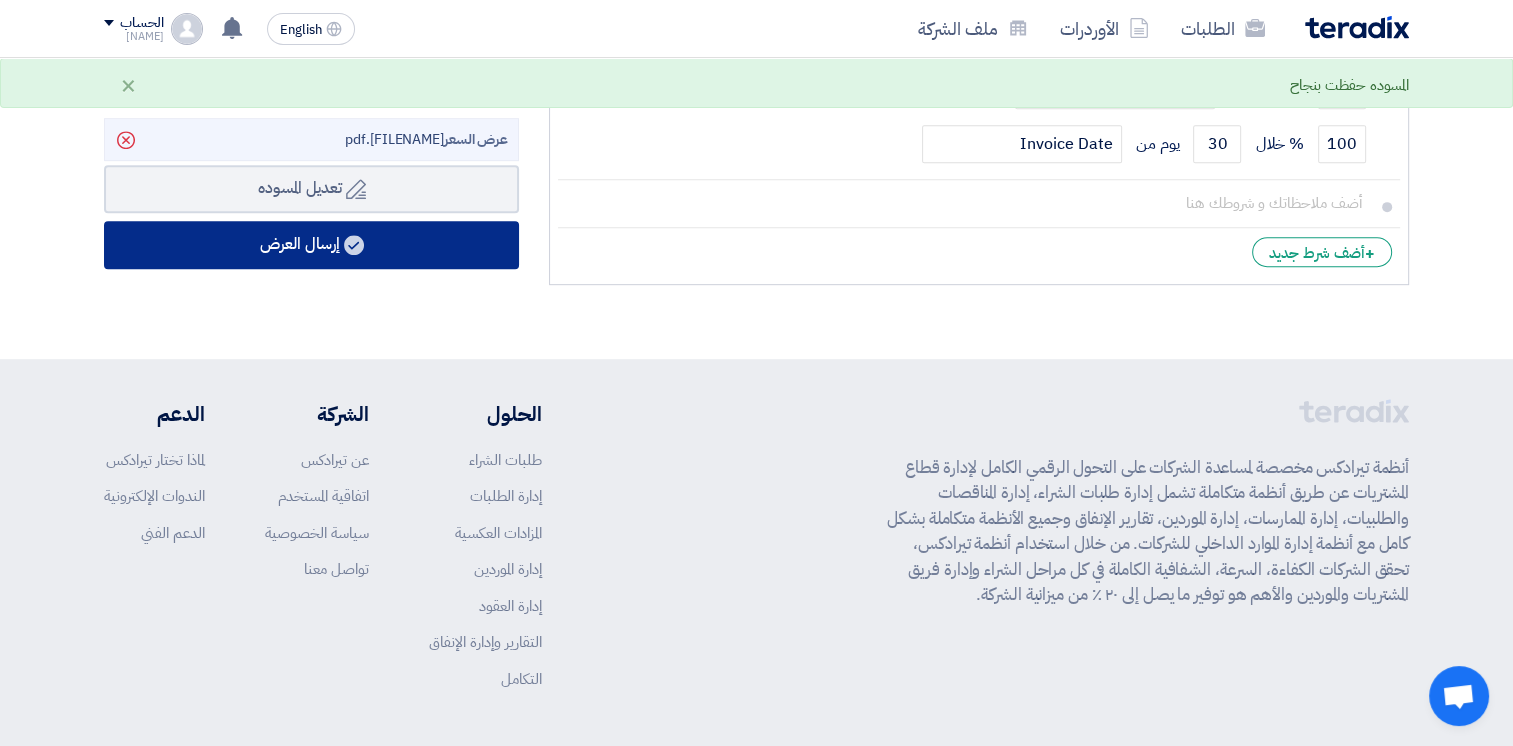click 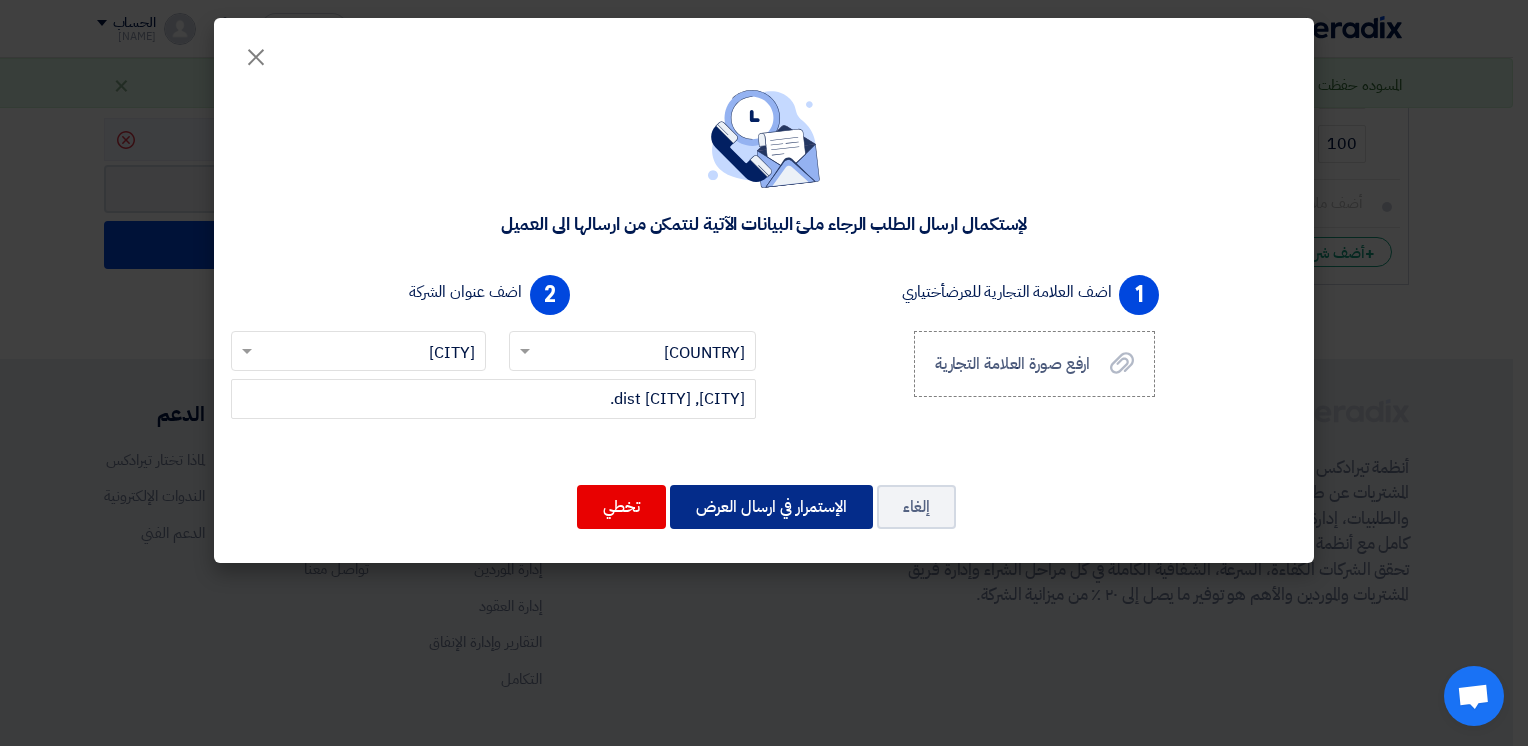 click on "الإستمرار في ارسال العرض" 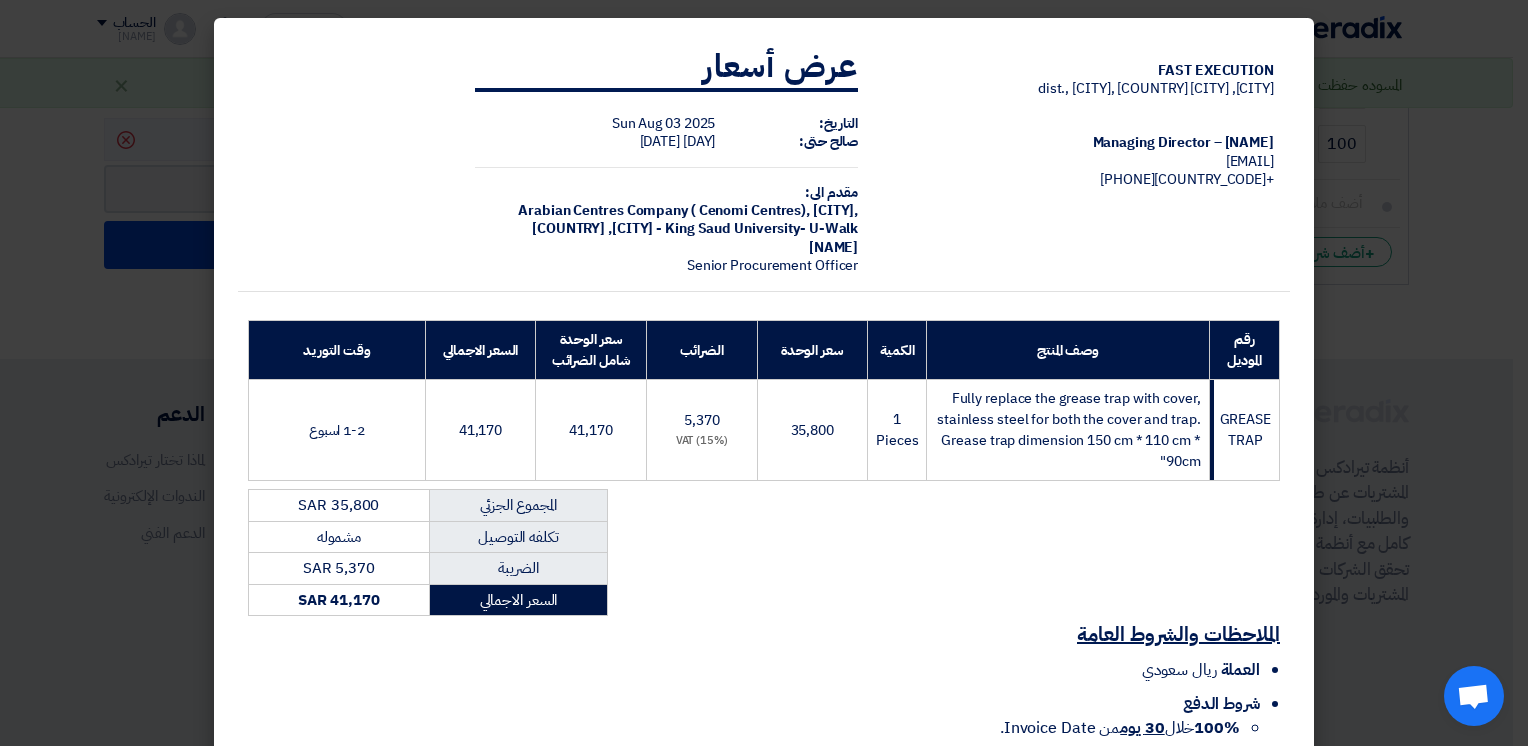 scroll, scrollTop: 248, scrollLeft: 0, axis: vertical 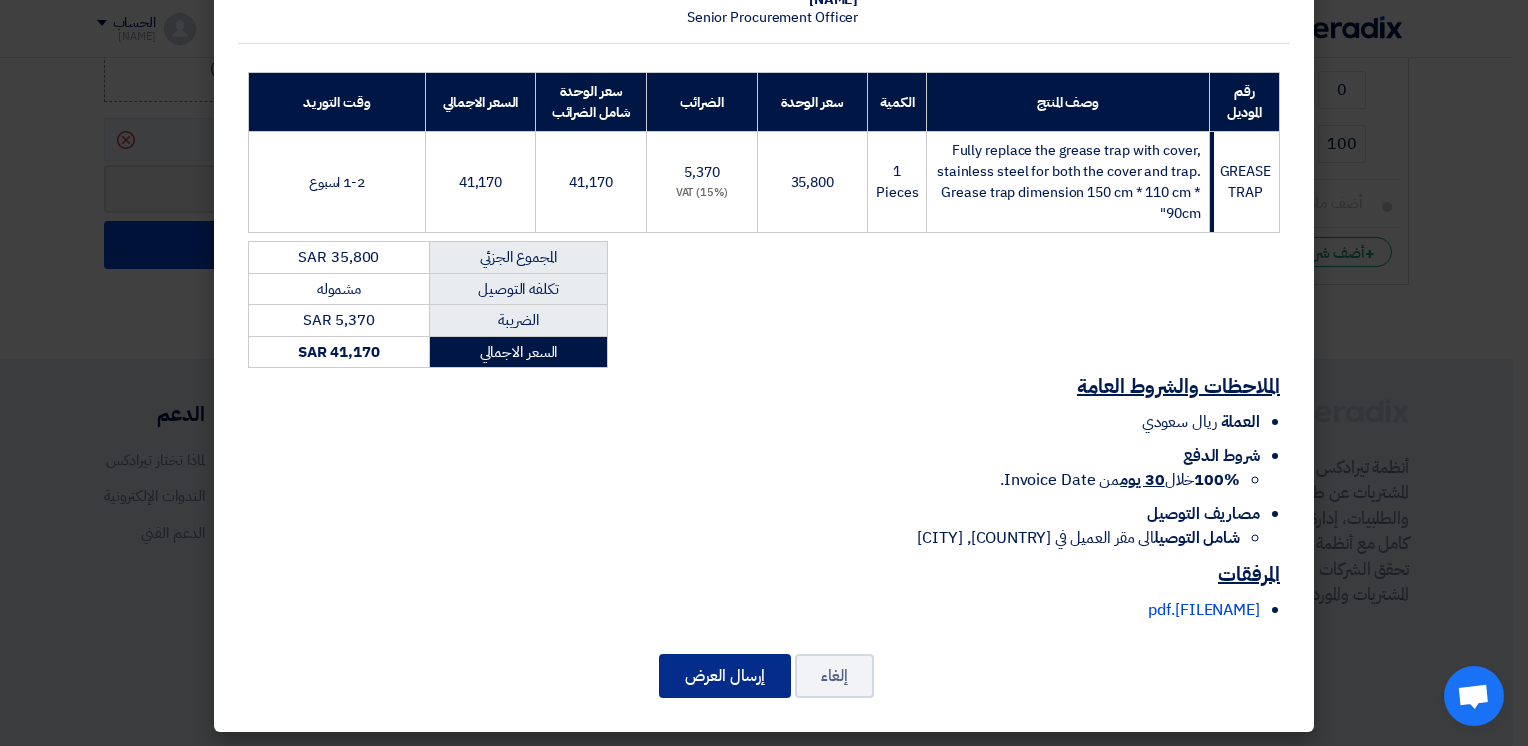 click on "إرسال العرض" 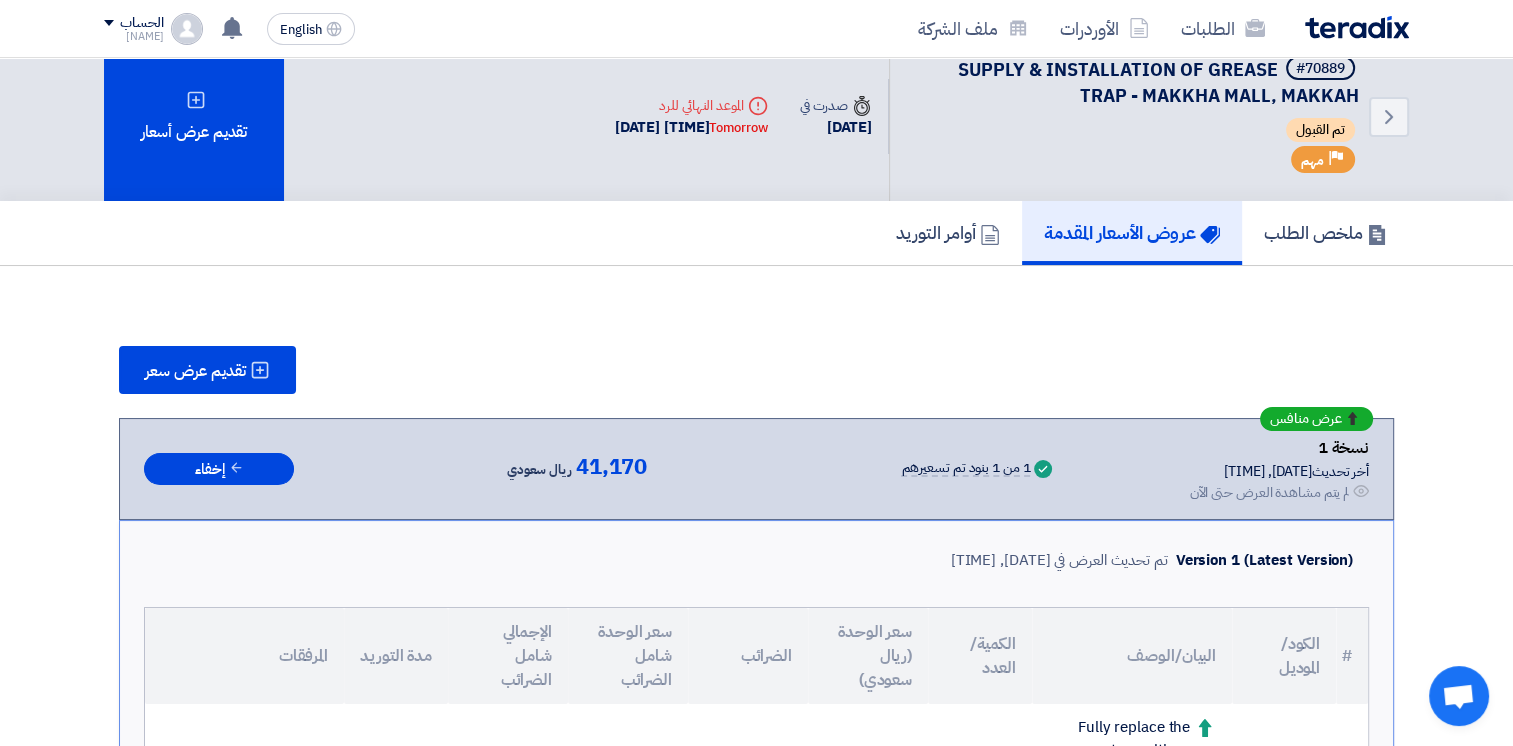 scroll, scrollTop: 0, scrollLeft: 0, axis: both 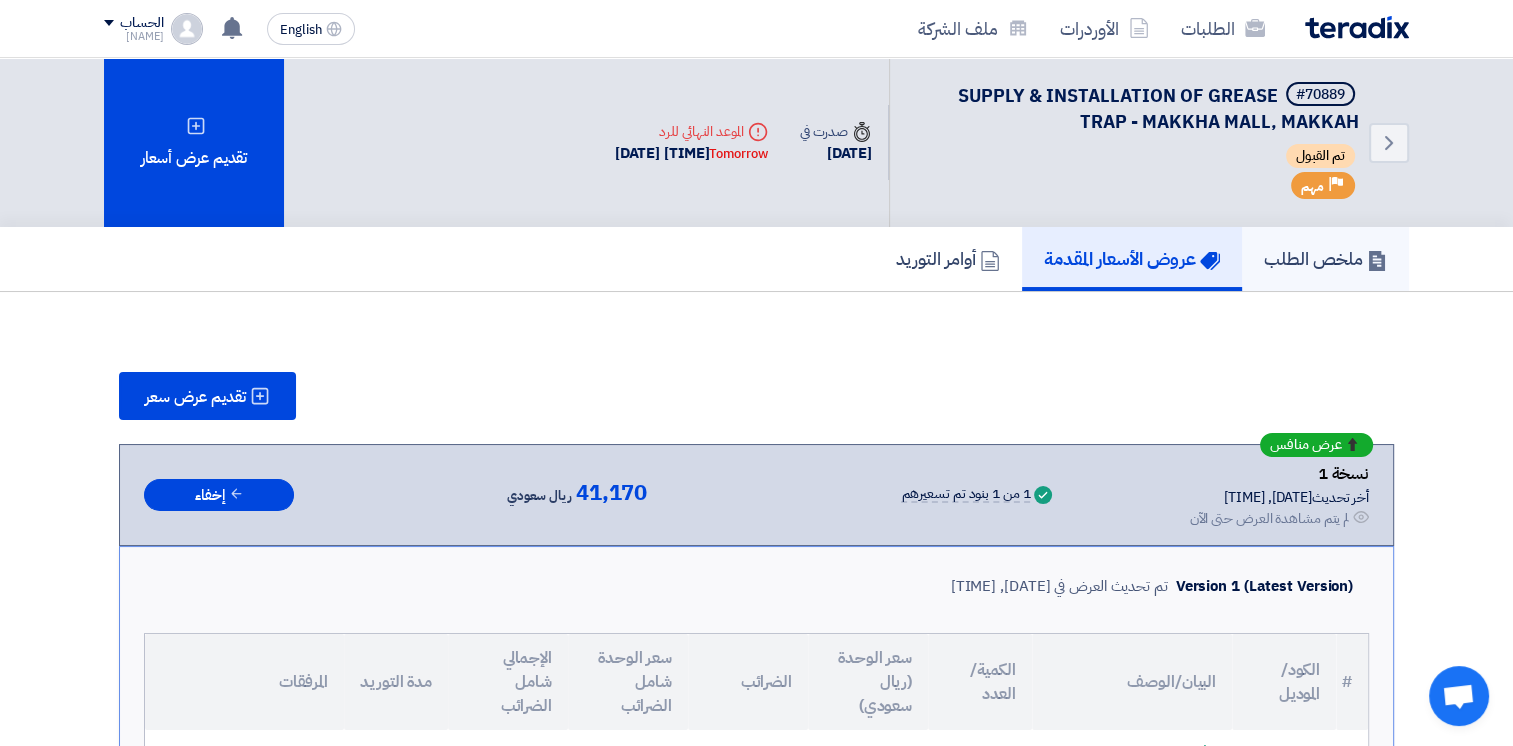click on "ملخص الطلب" 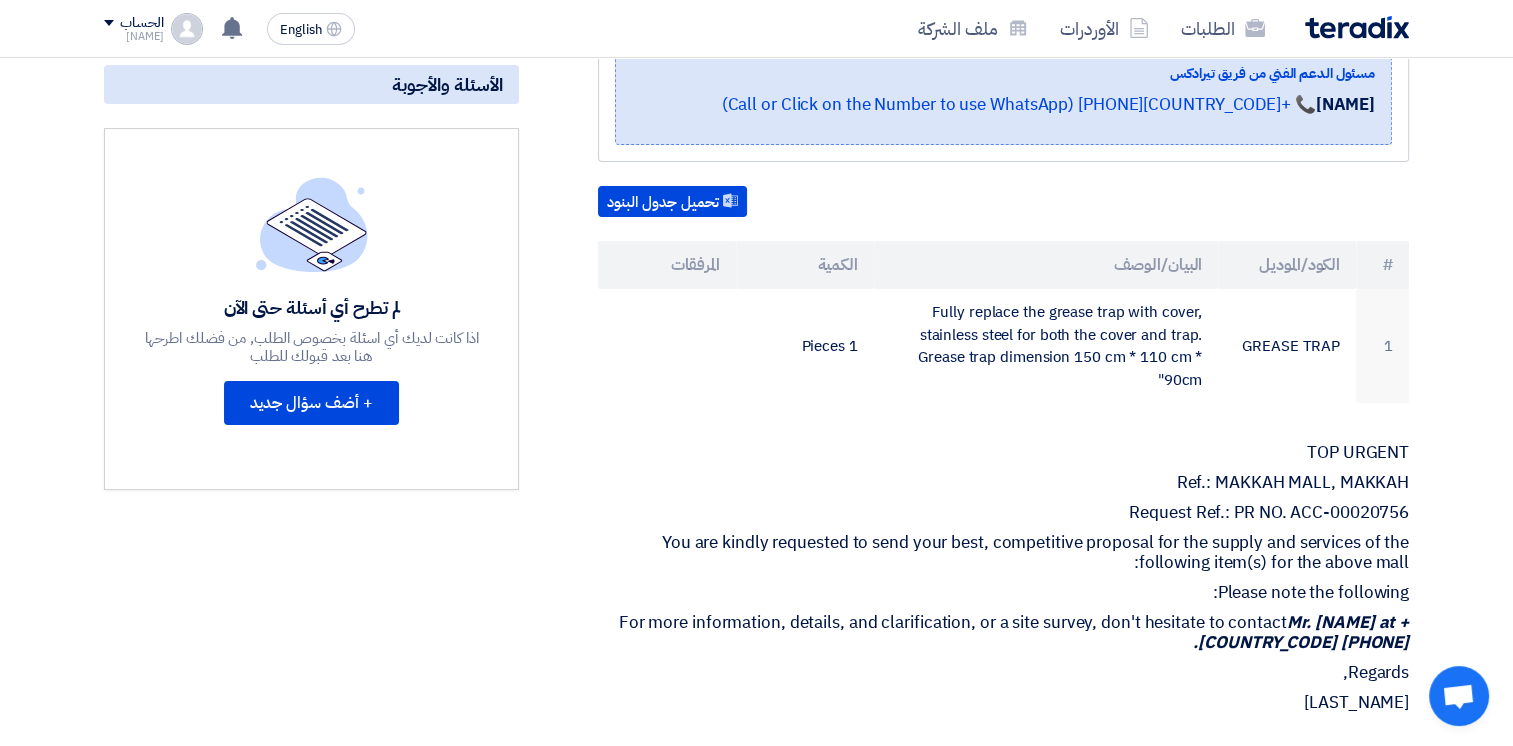 scroll, scrollTop: 0, scrollLeft: 0, axis: both 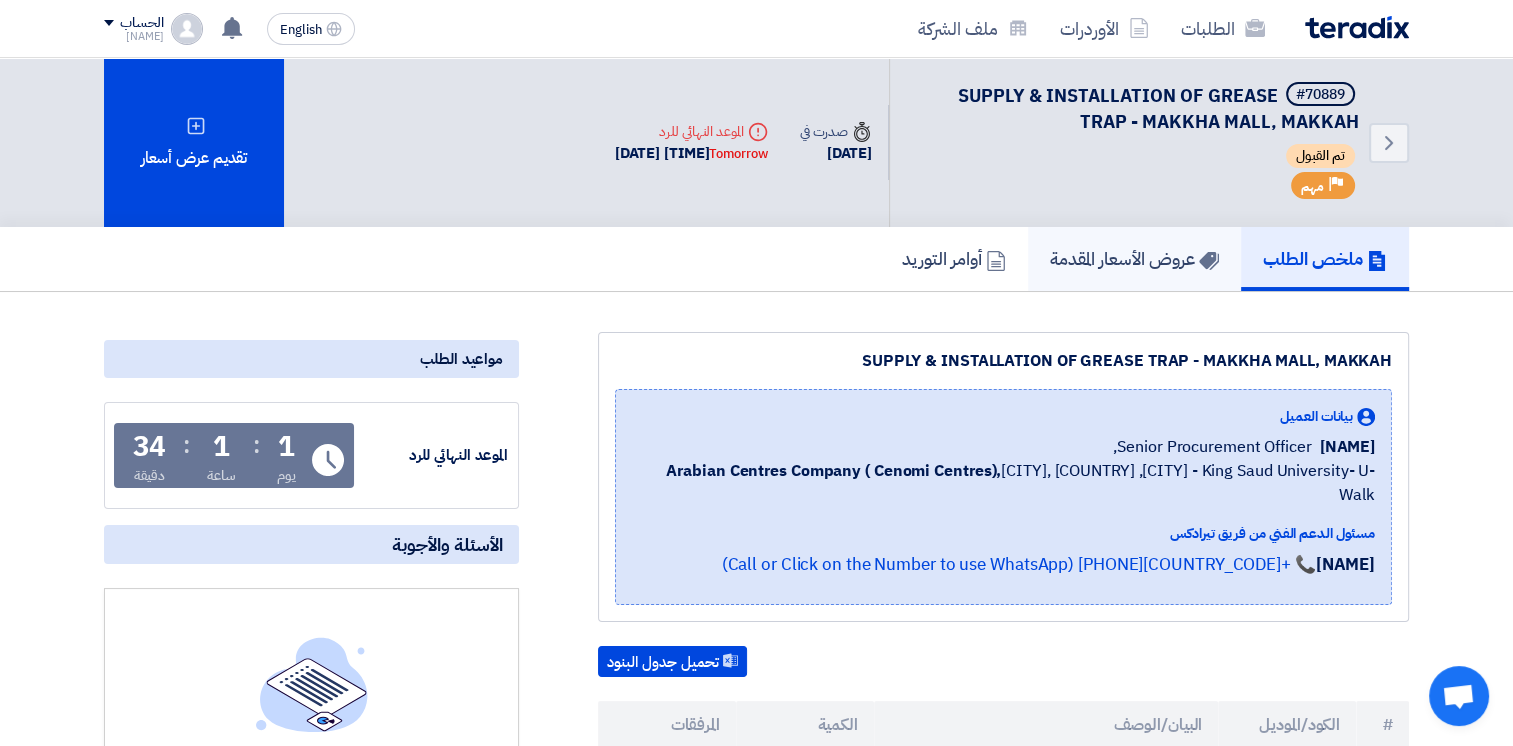click on "عروض الأسعار المقدمة" 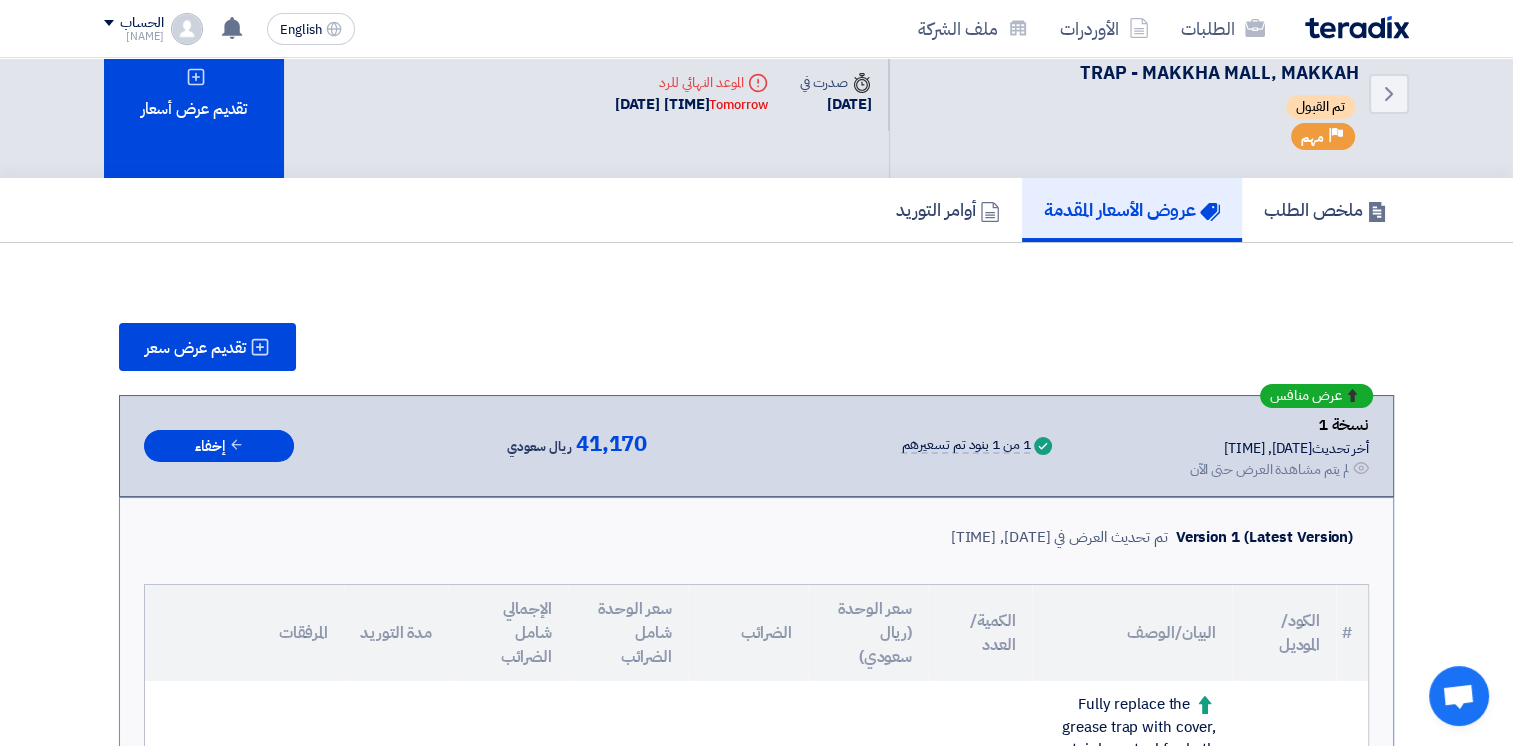 scroll, scrollTop: 0, scrollLeft: 0, axis: both 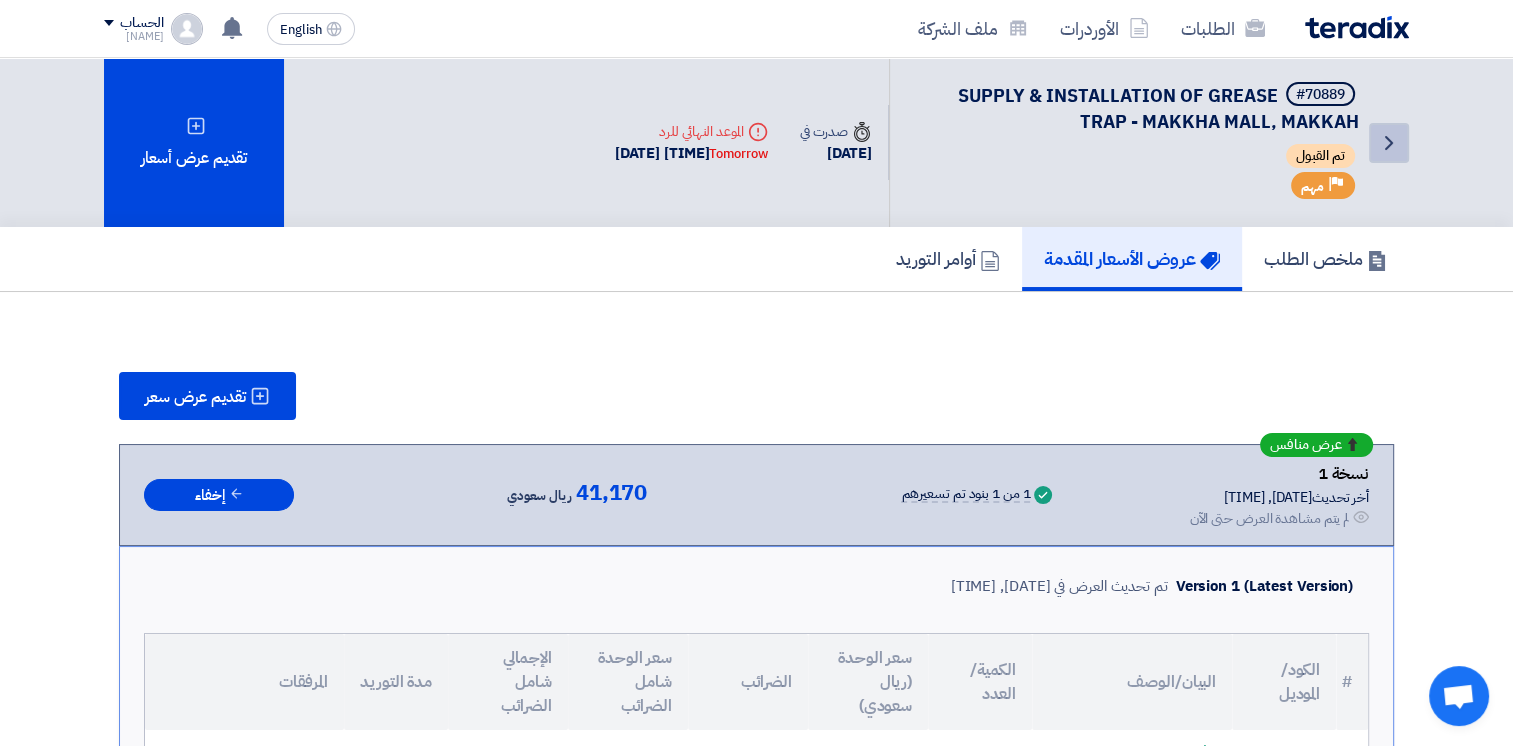 click 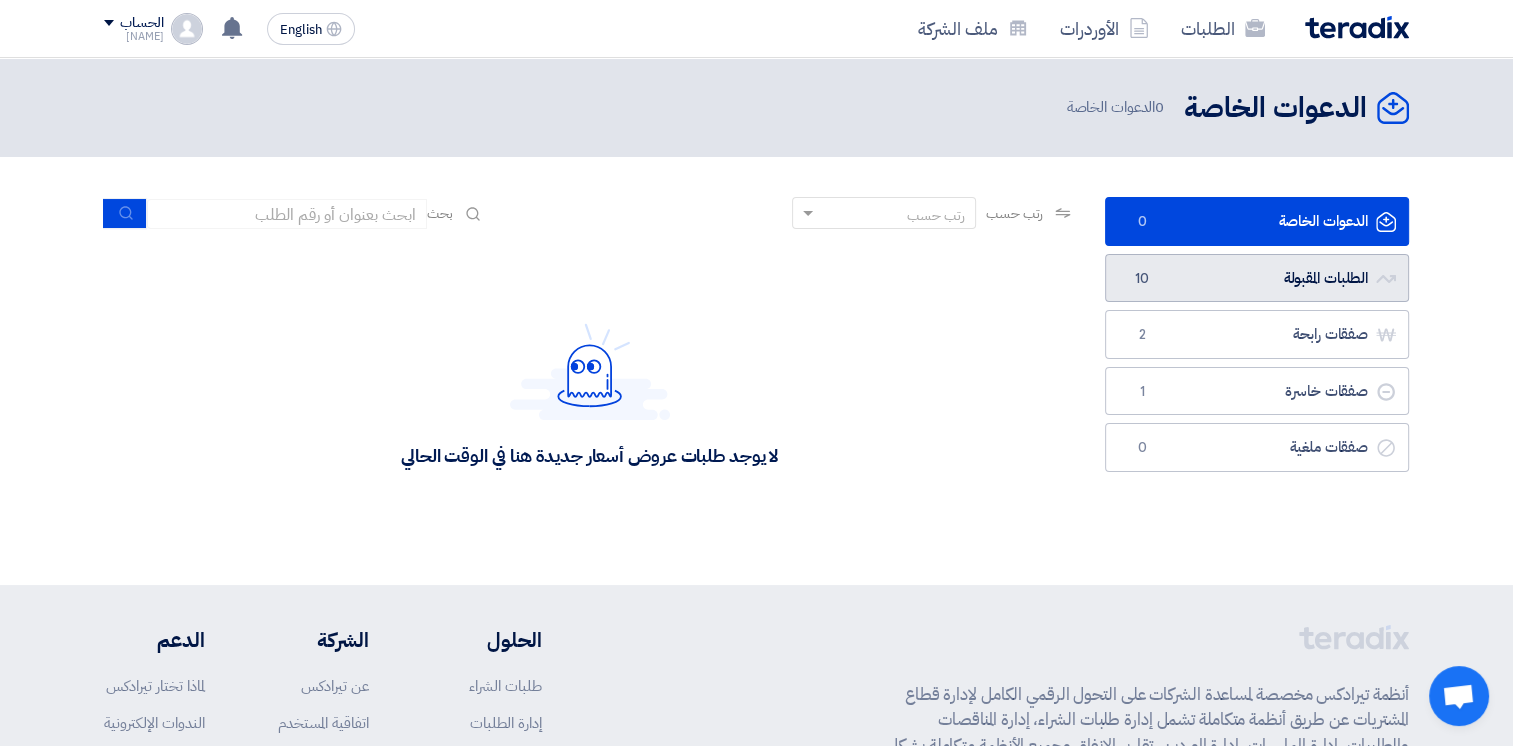 click on "الطلبات المقبولة
الطلبات المقبولة
10" 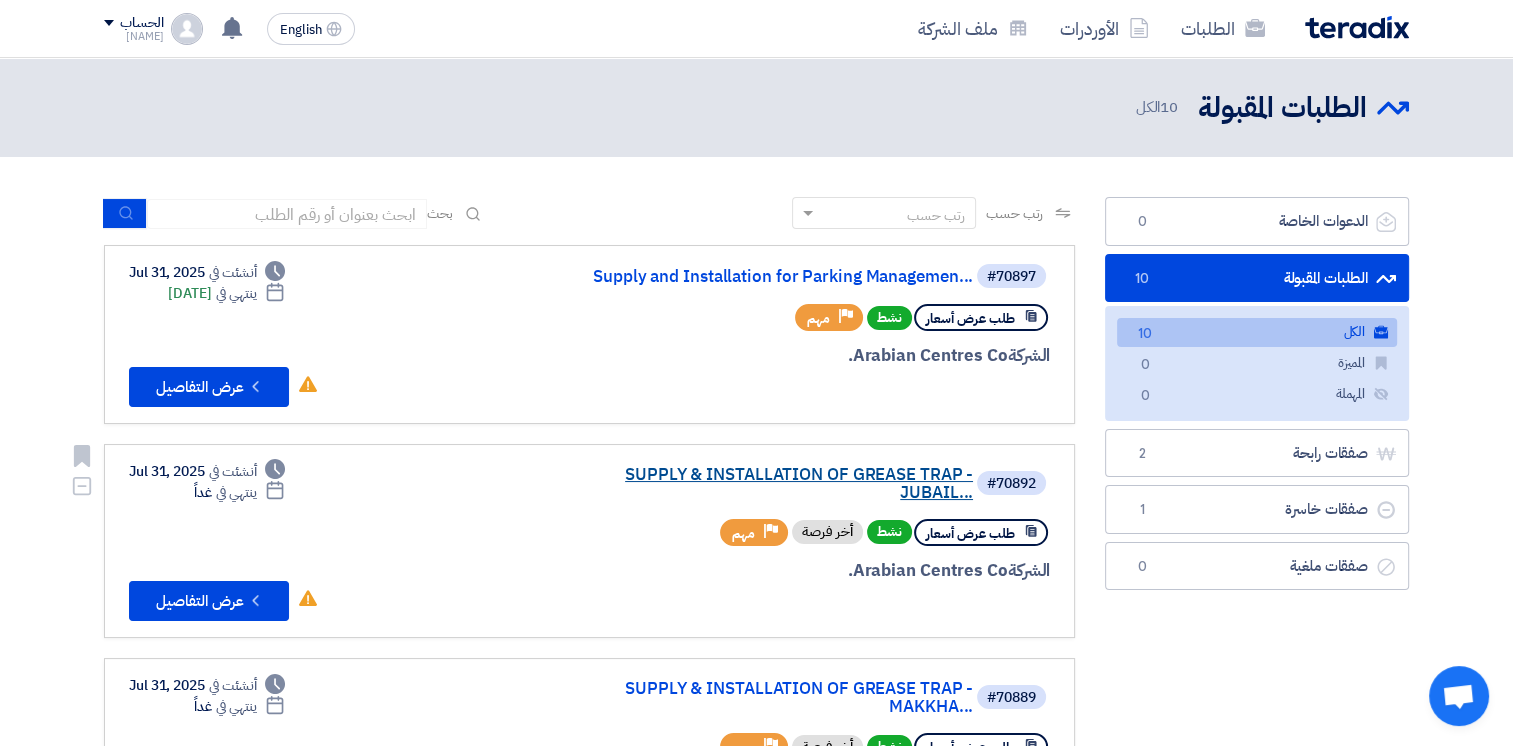 click on "SUPPLY & INSTALLATION OF GREASE TRAP - JUBAIL..." 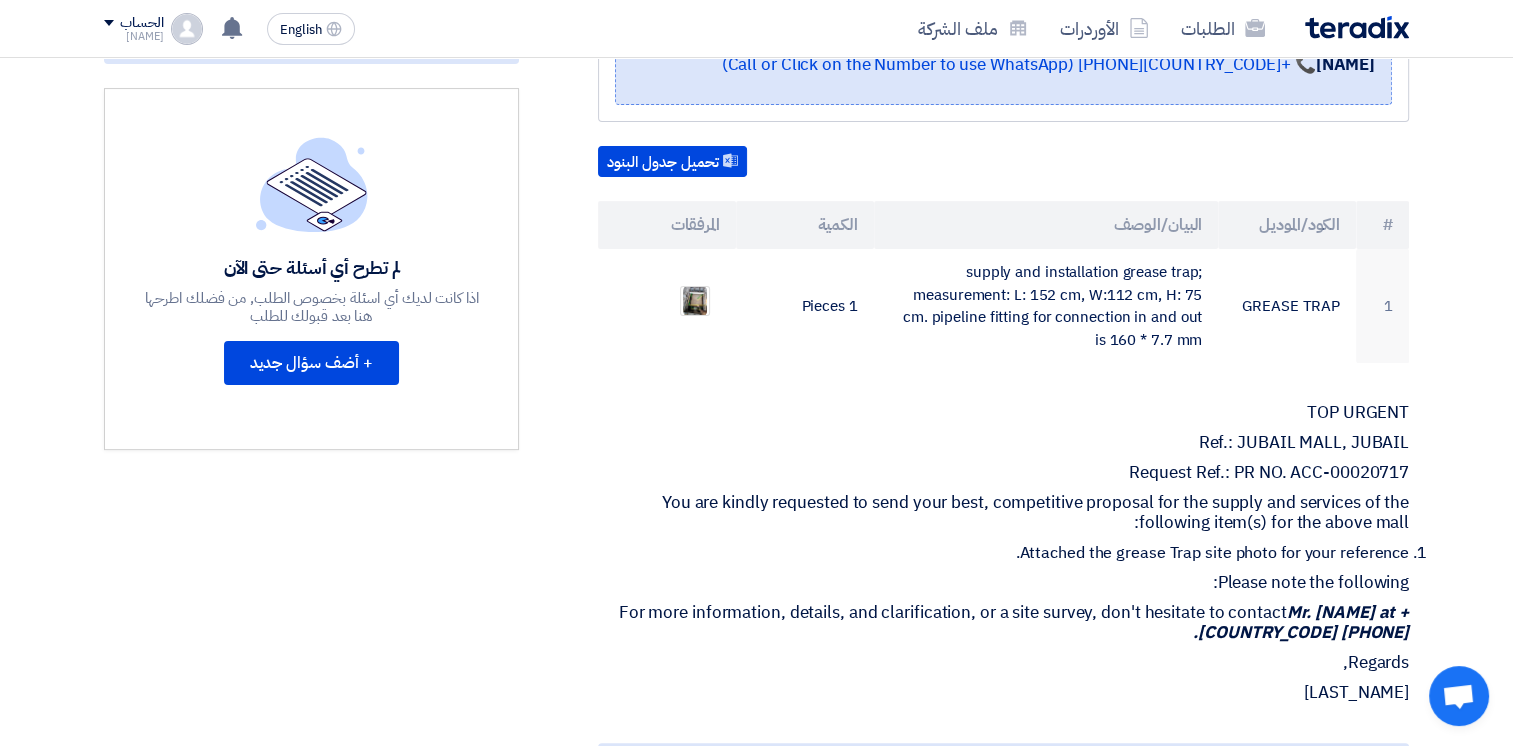 scroll, scrollTop: 0, scrollLeft: 0, axis: both 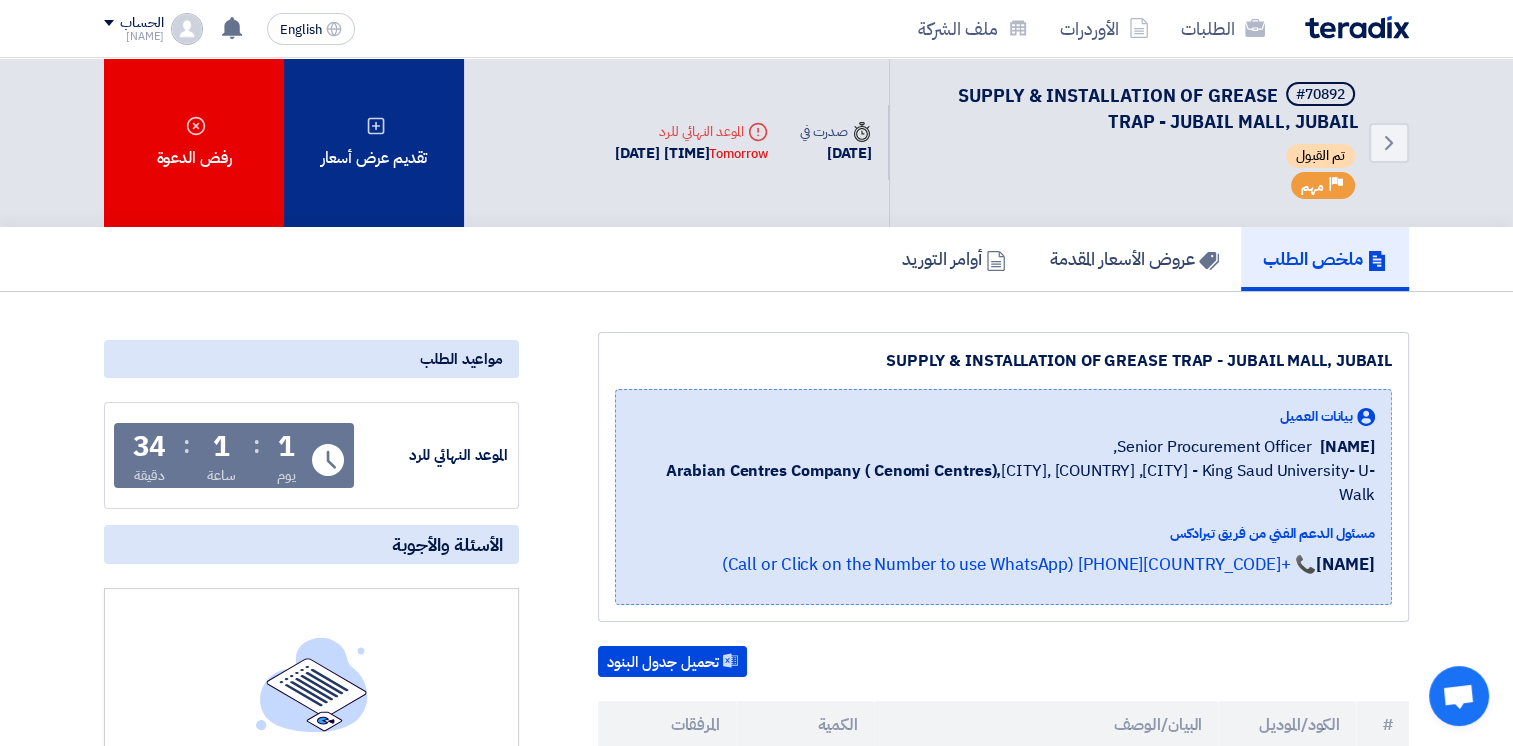 click on "تقديم عرض أسعار" 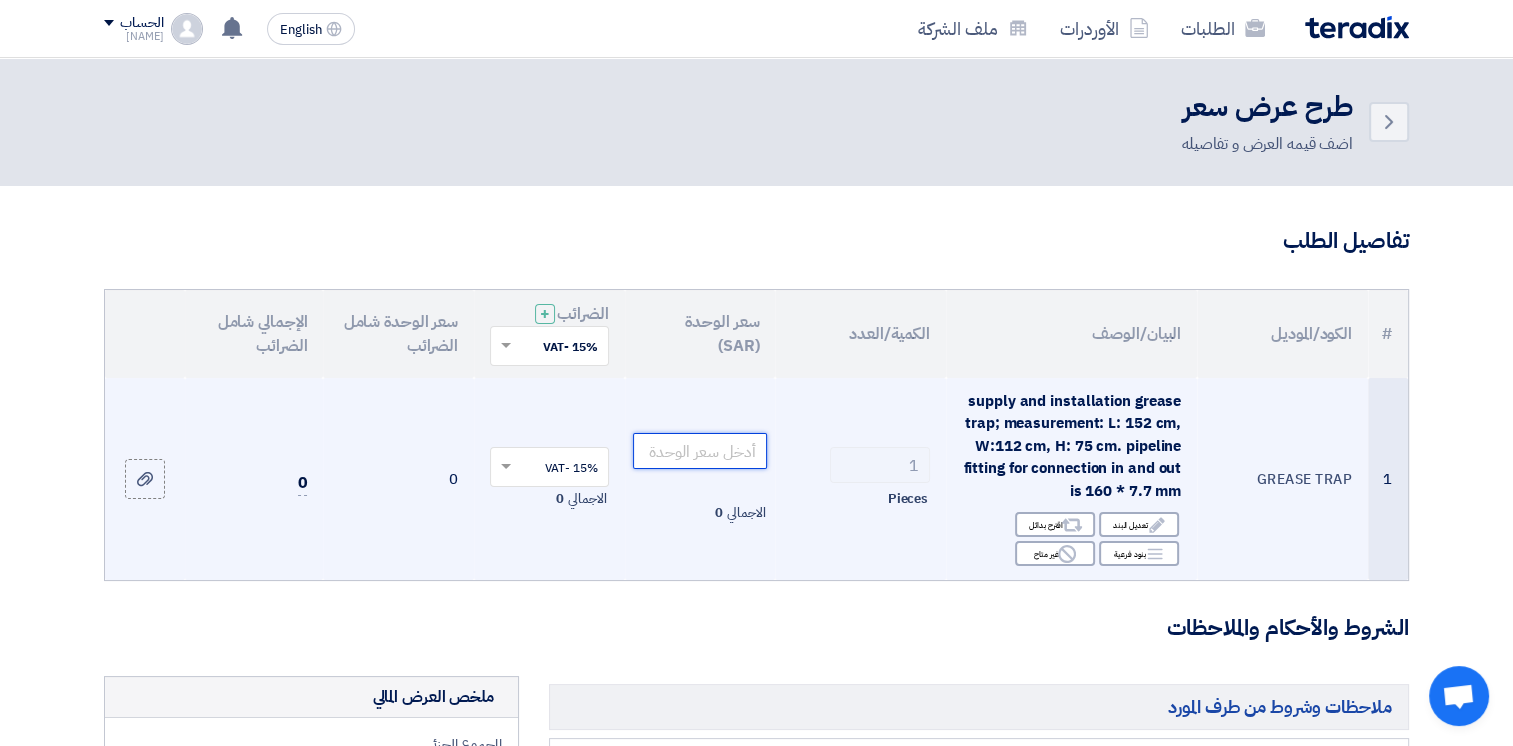 click 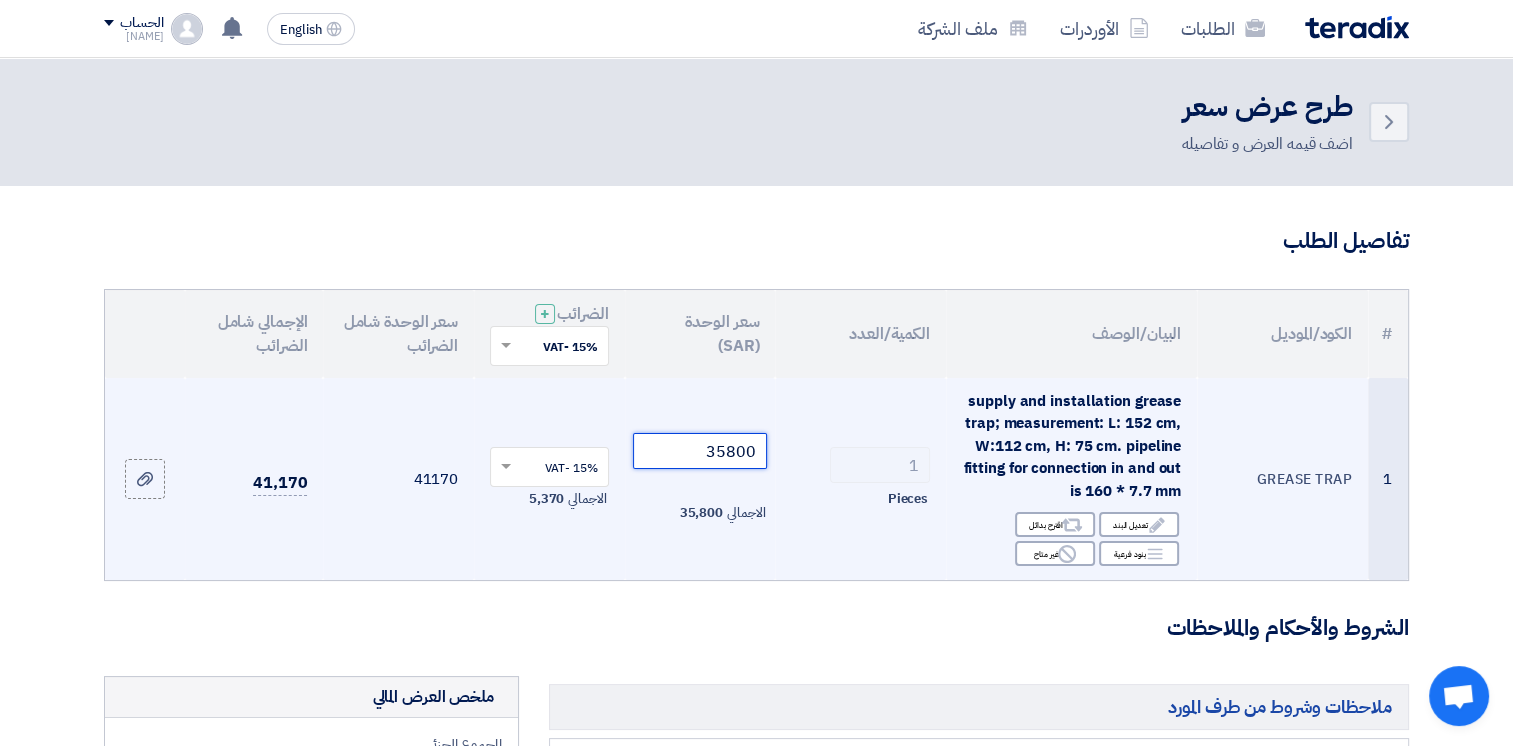 scroll, scrollTop: 500, scrollLeft: 0, axis: vertical 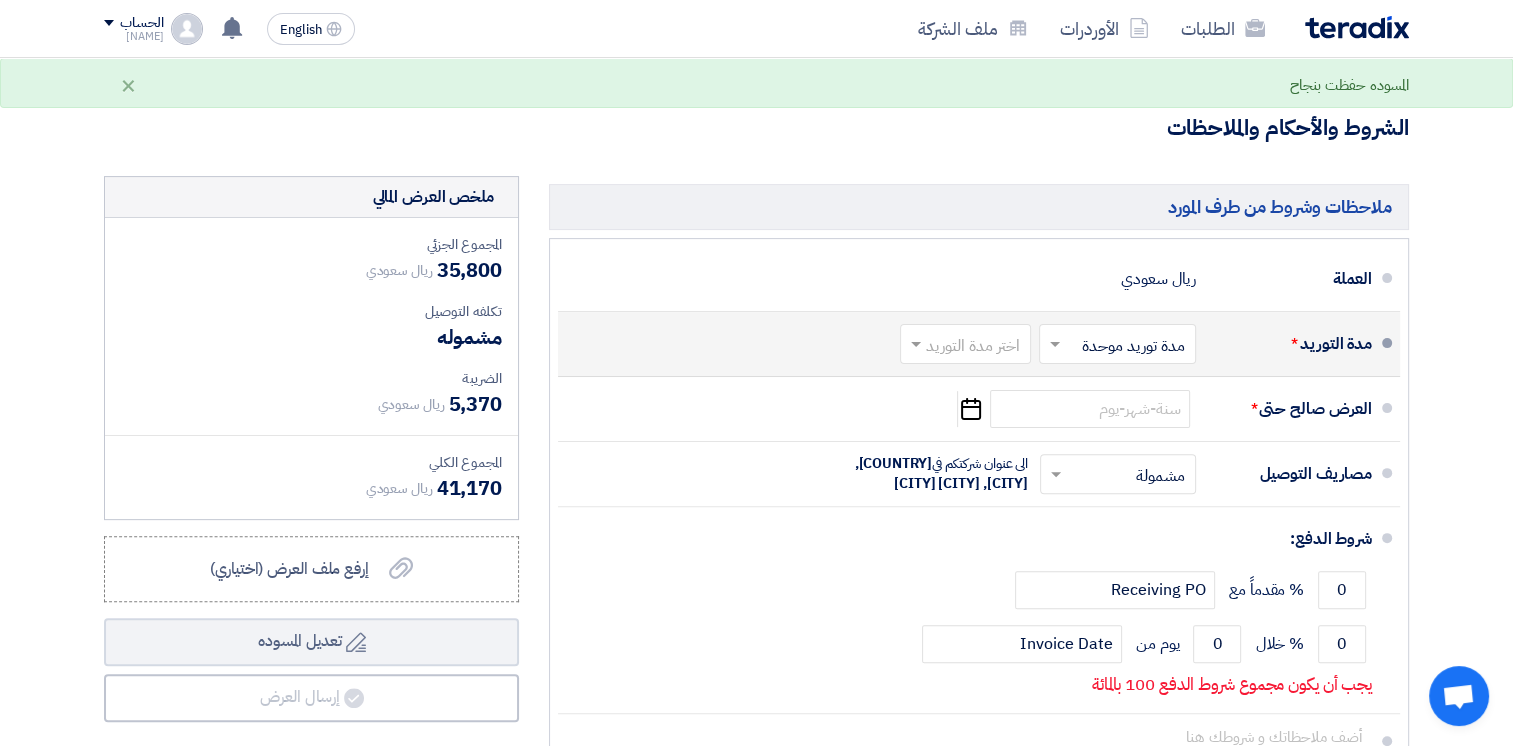 type on "35800" 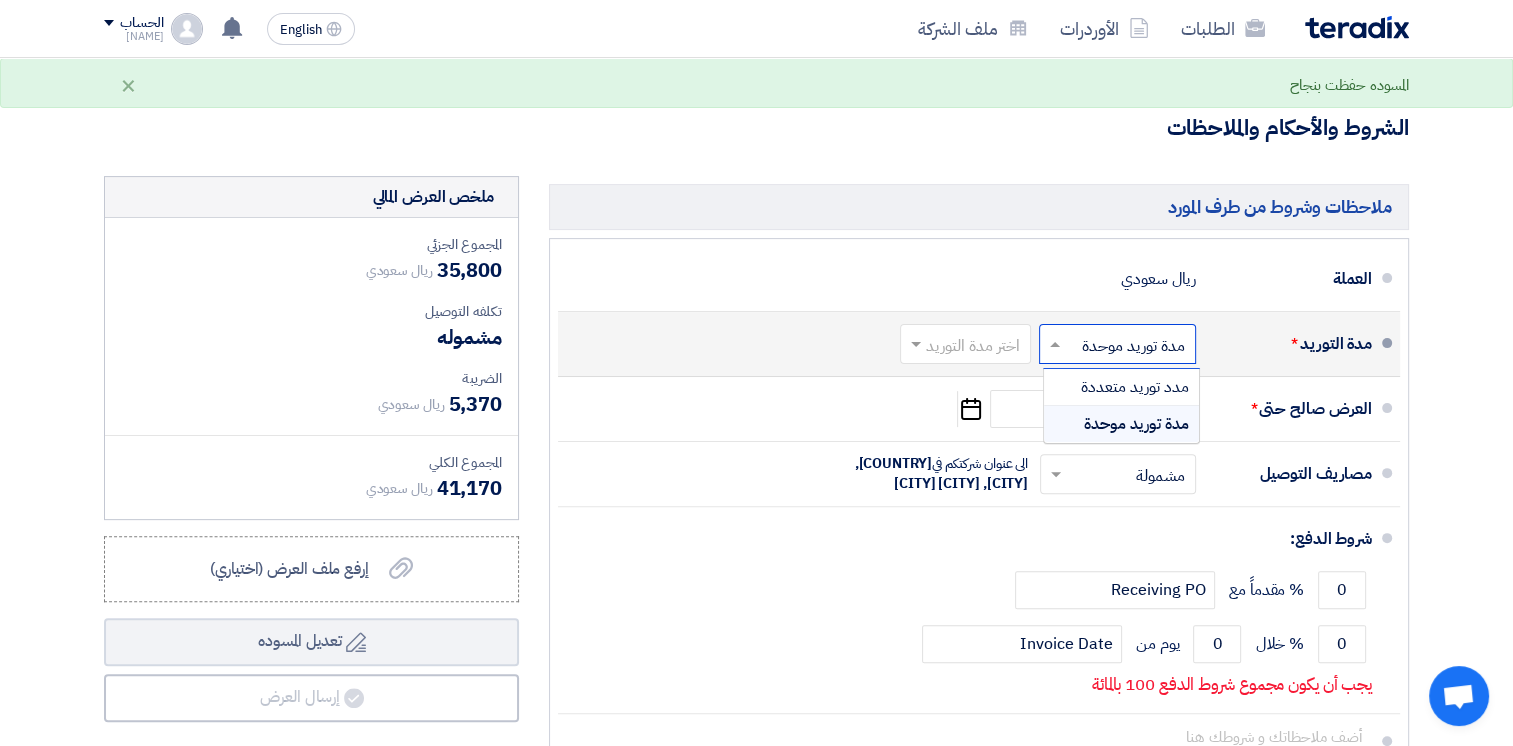 click 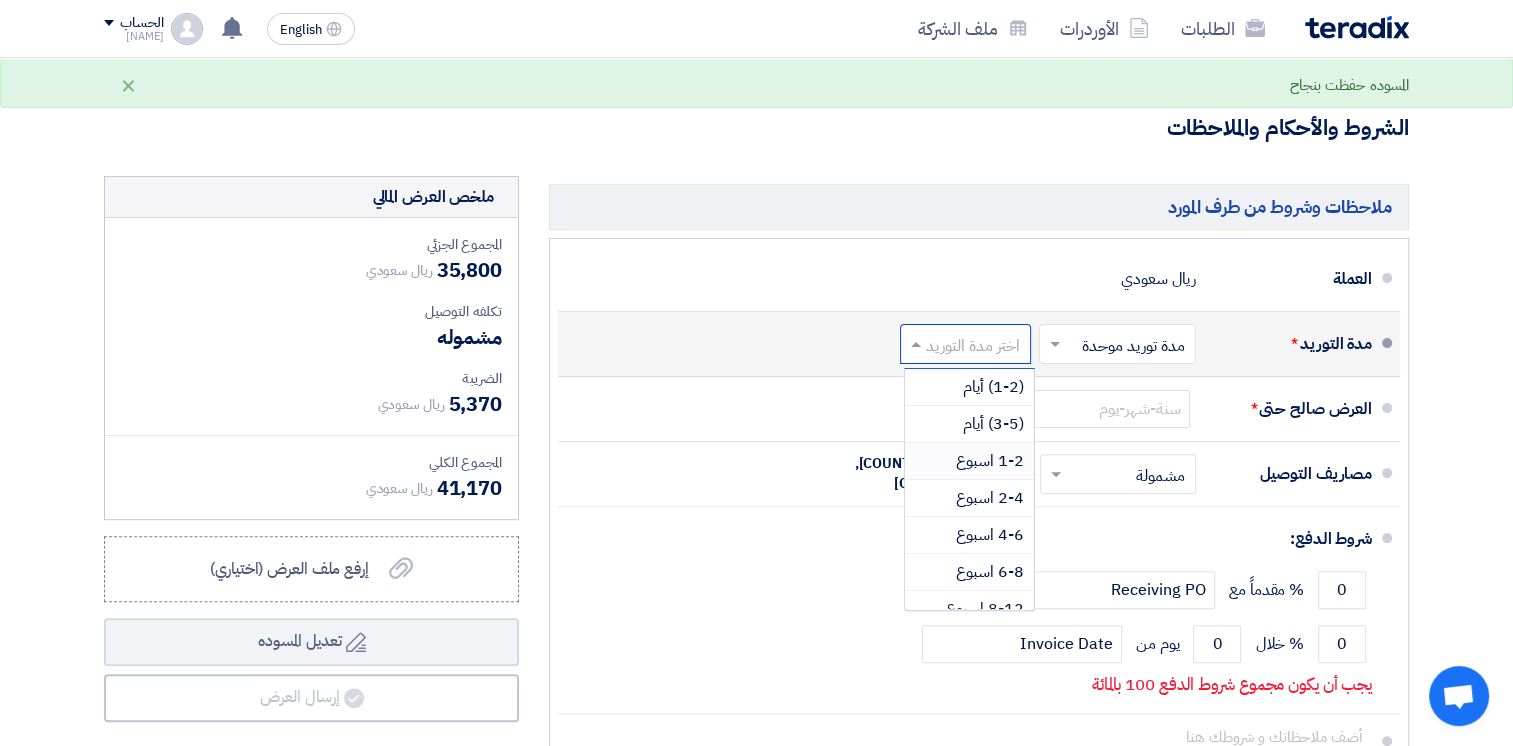 drag, startPoint x: 988, startPoint y: 419, endPoint x: 981, endPoint y: 459, distance: 40.60788 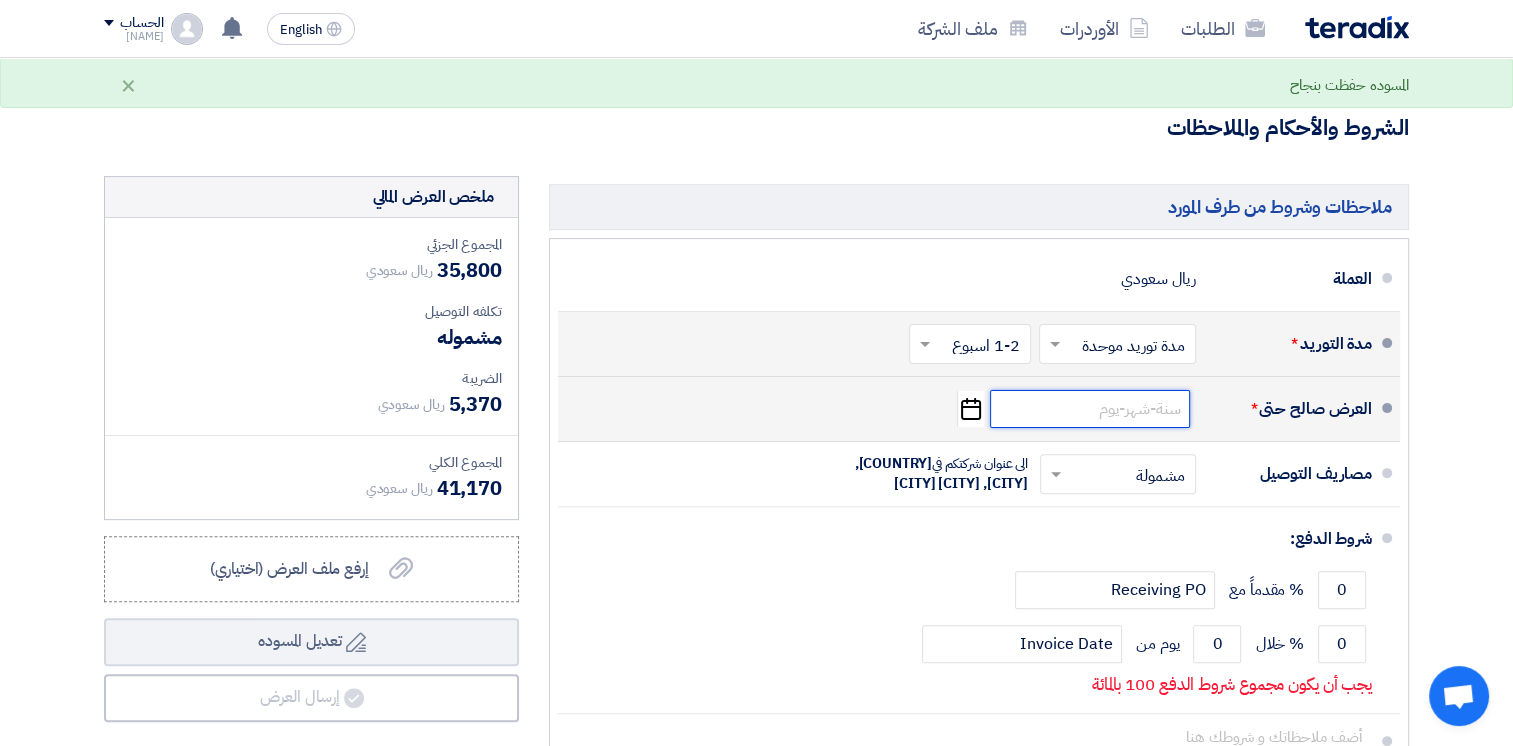 click 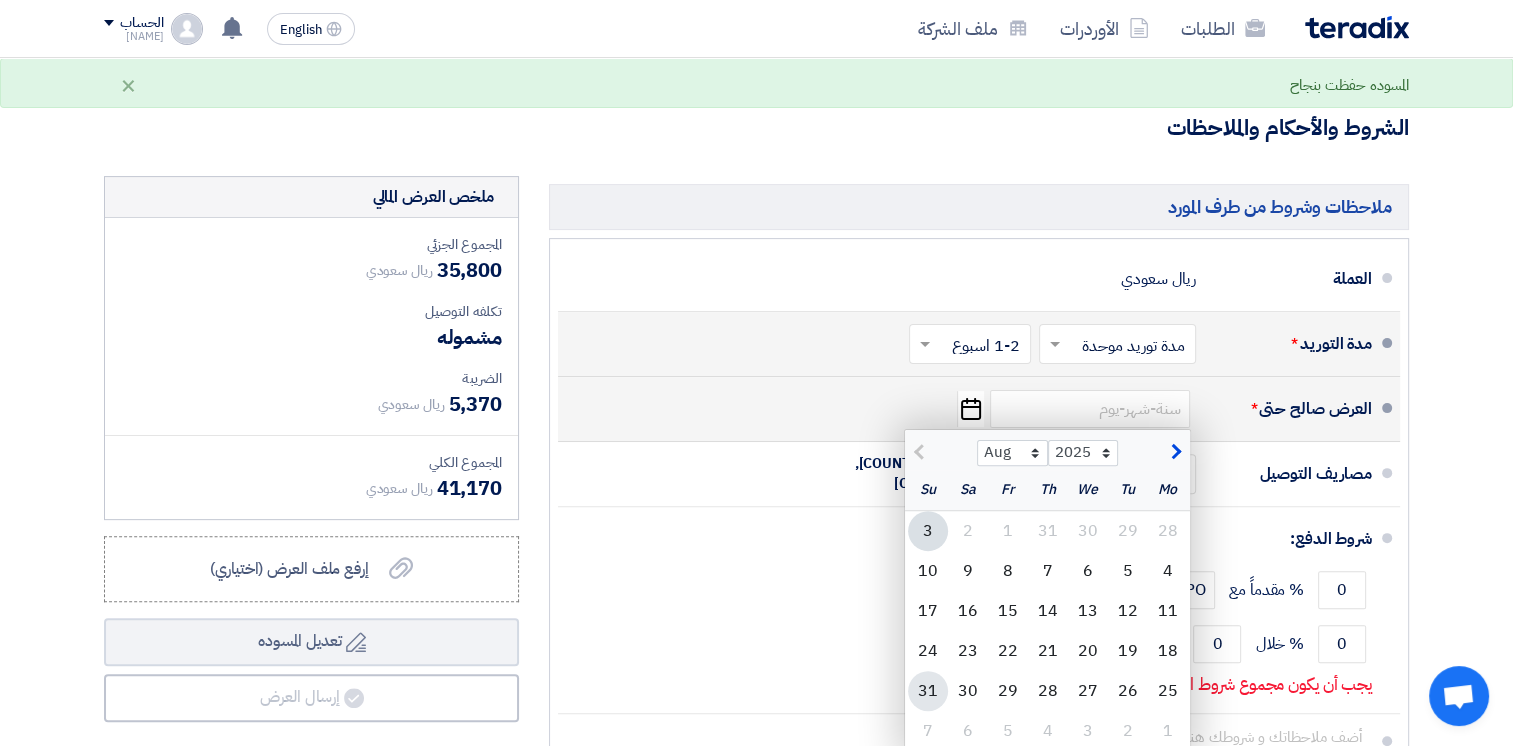 click on "31" 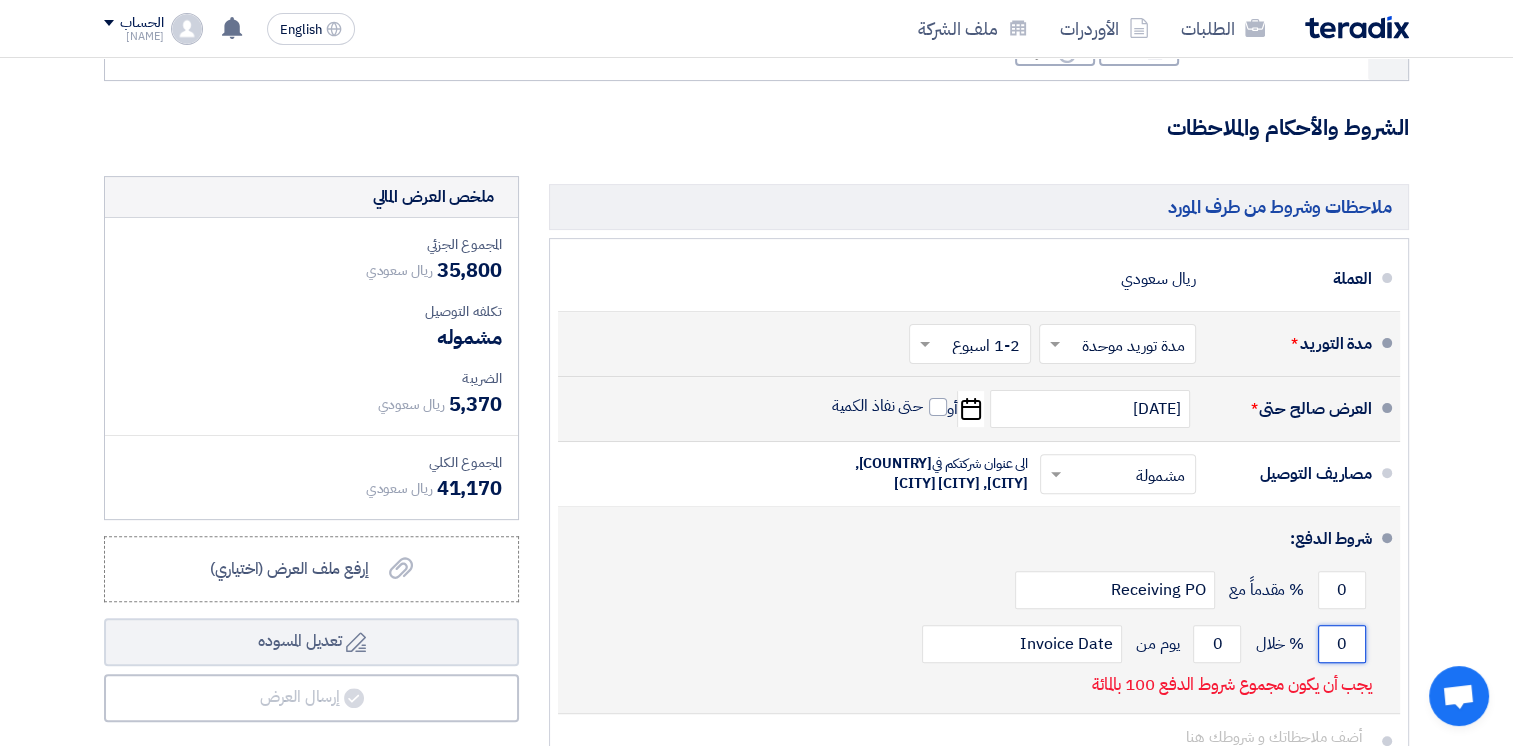 drag, startPoint x: 1349, startPoint y: 651, endPoint x: 1328, endPoint y: 650, distance: 21.023796 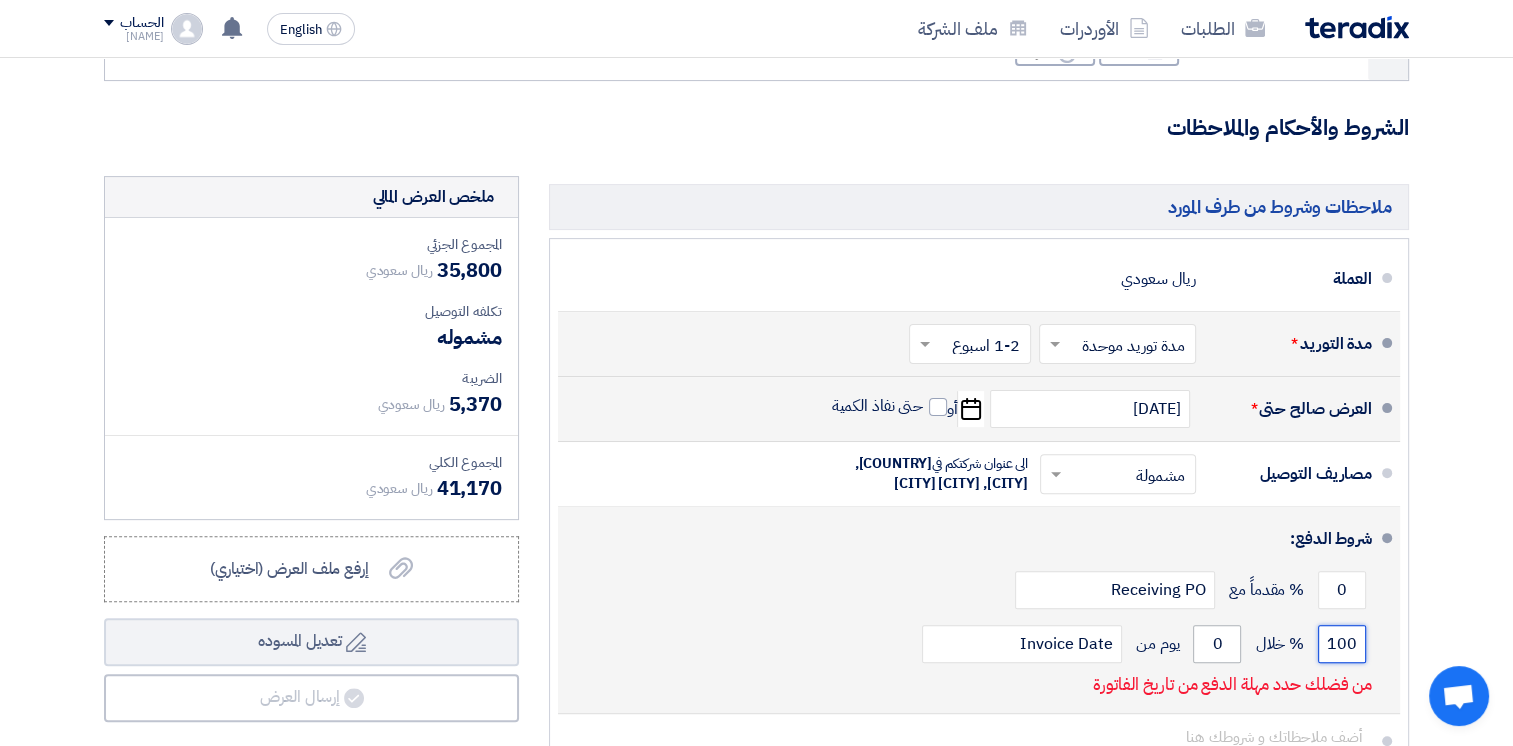 type on "100" 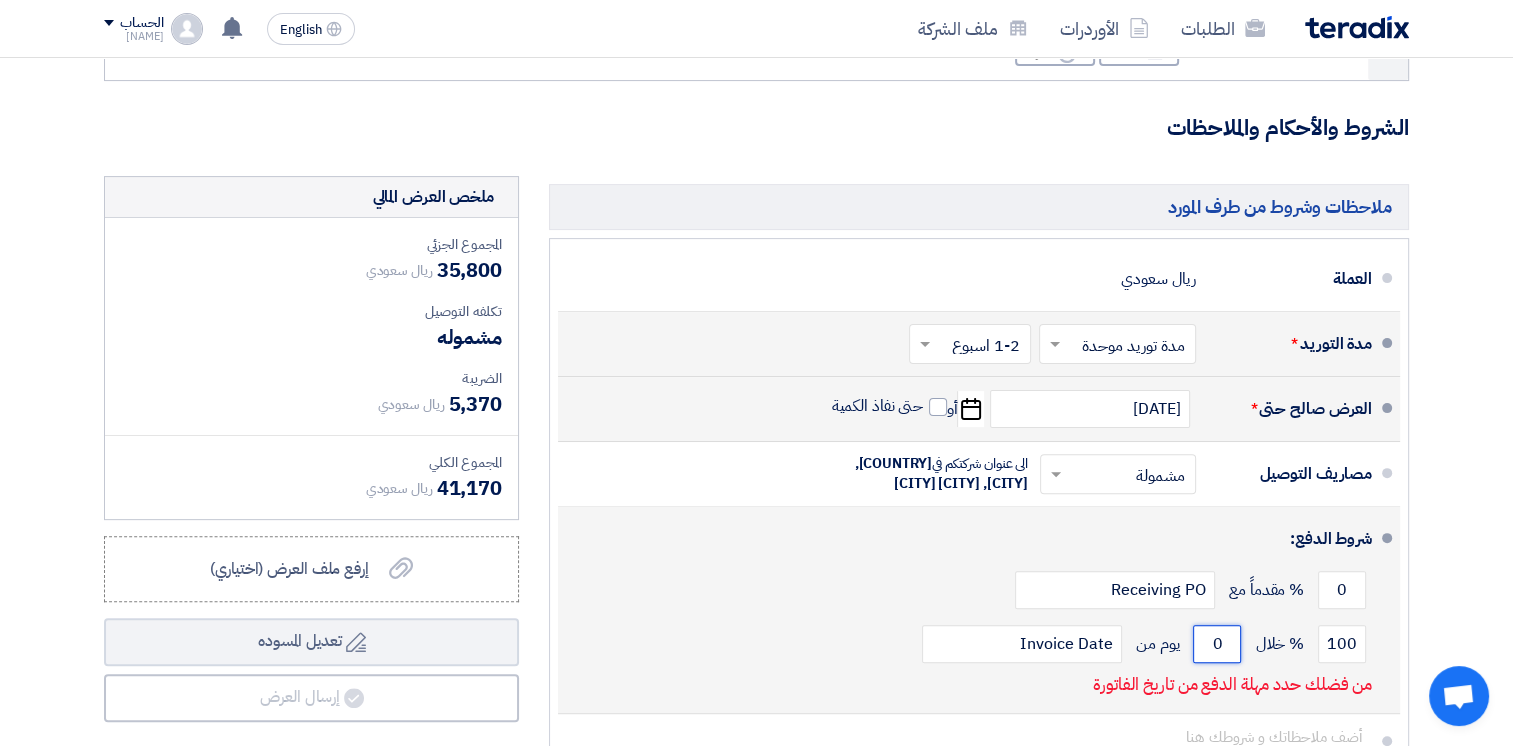 drag, startPoint x: 1230, startPoint y: 642, endPoint x: 1188, endPoint y: 639, distance: 42.107006 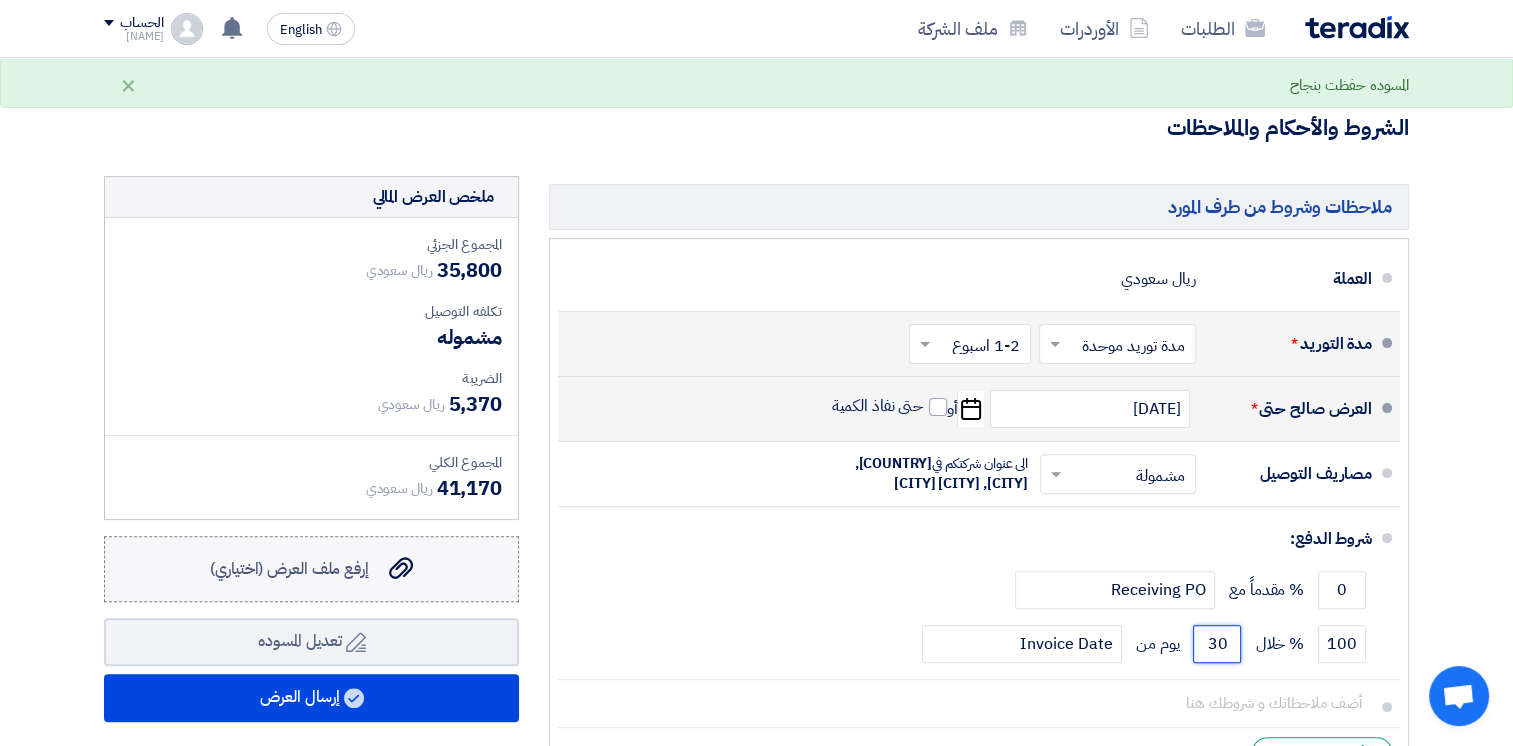 type on "30" 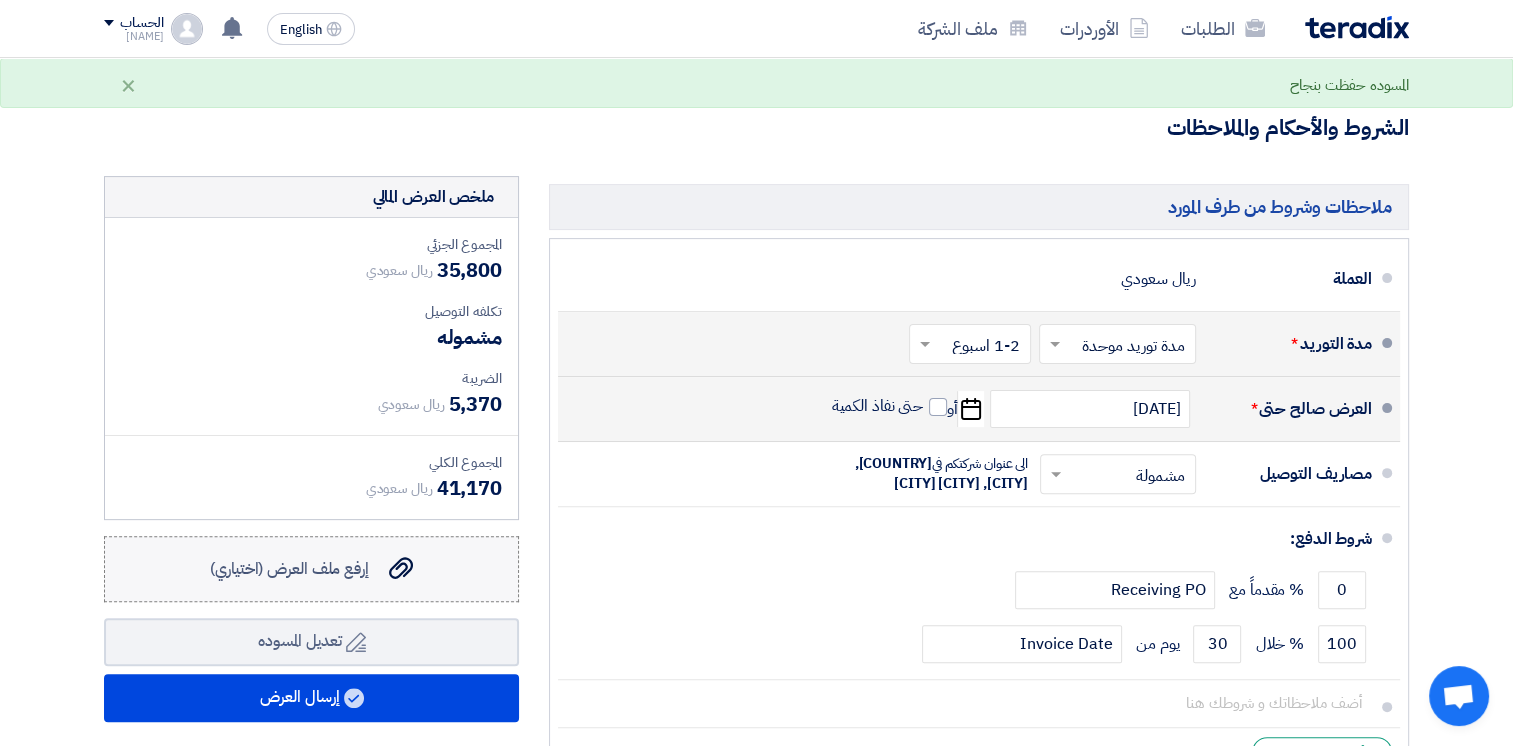 click on "إرفع ملف العرض (اختياري)" 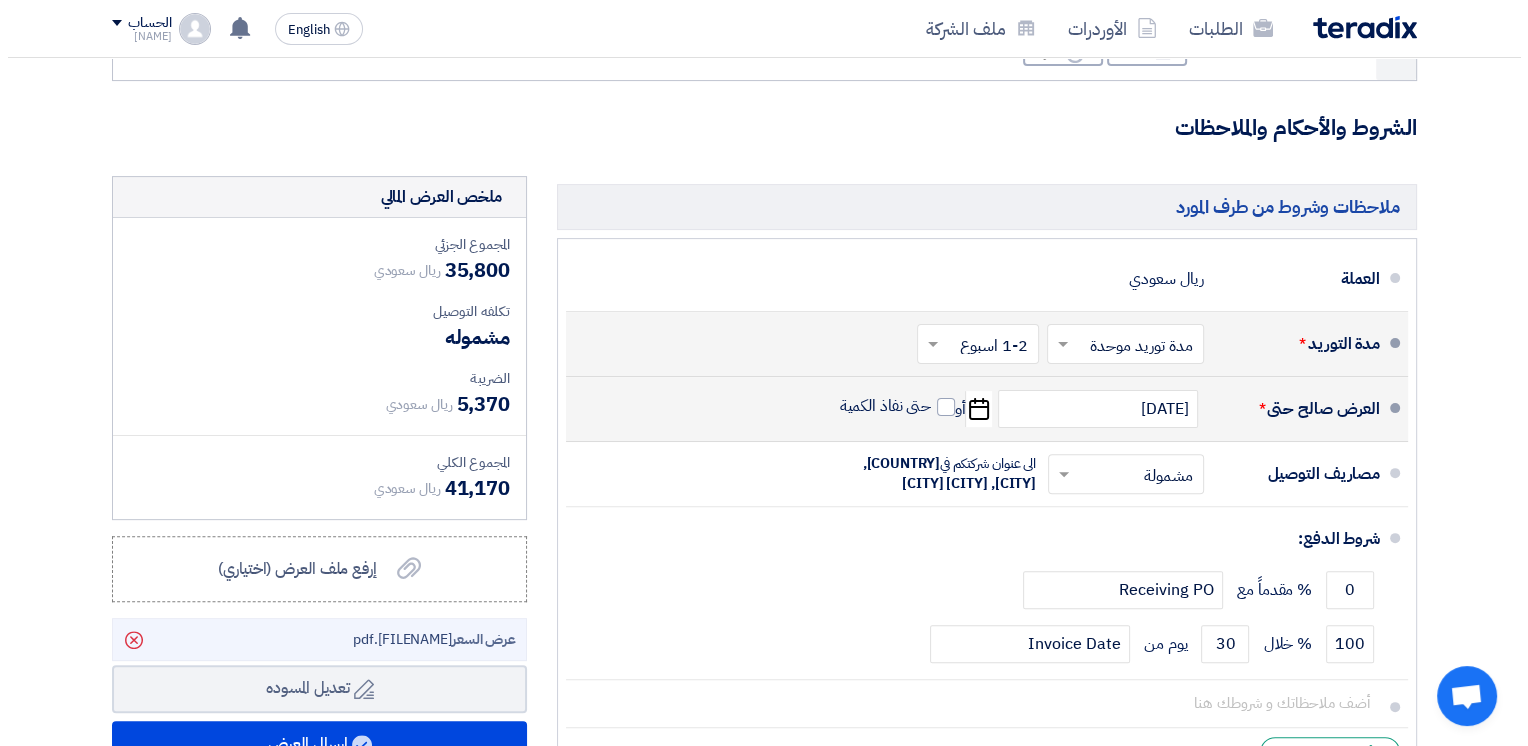 scroll, scrollTop: 1000, scrollLeft: 0, axis: vertical 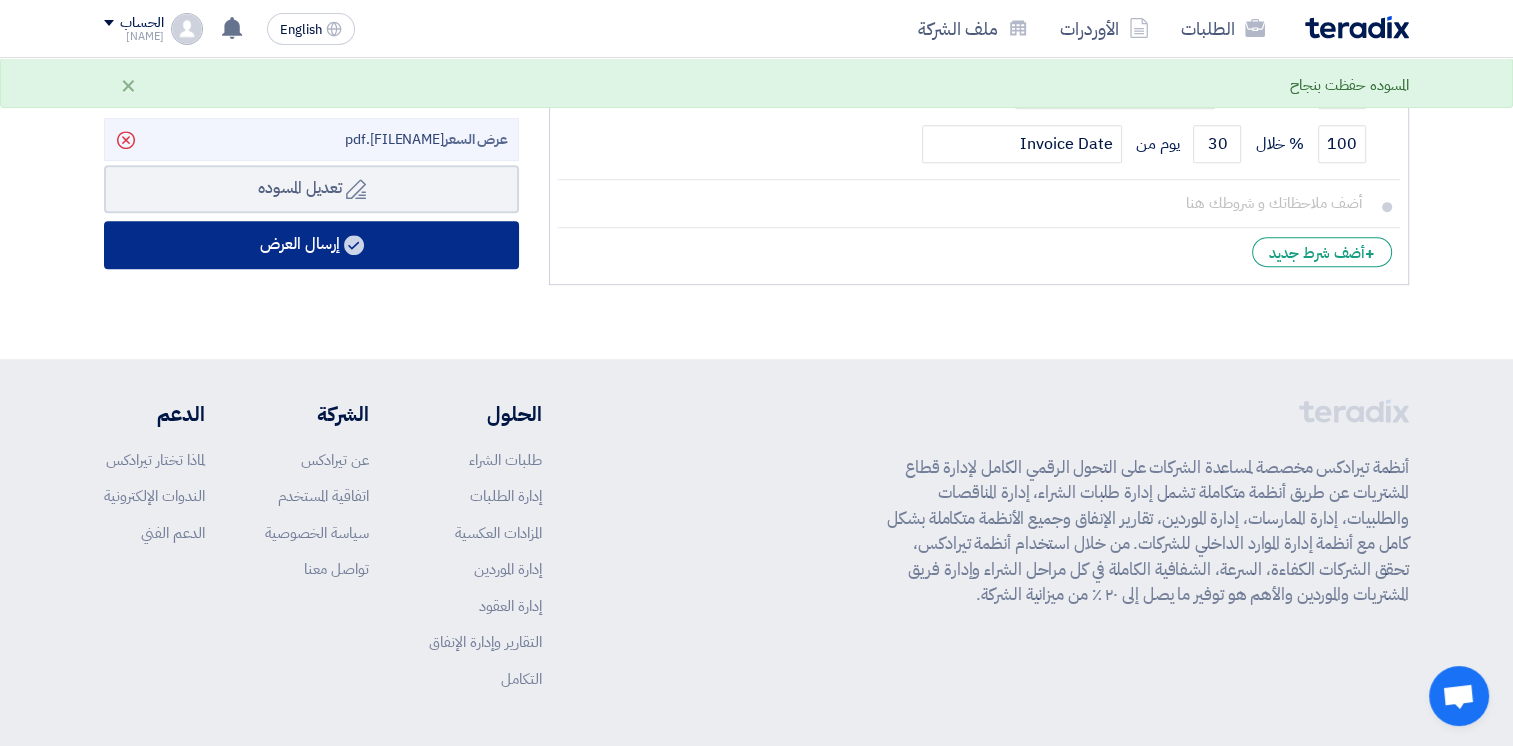 click on "إرسال العرض" 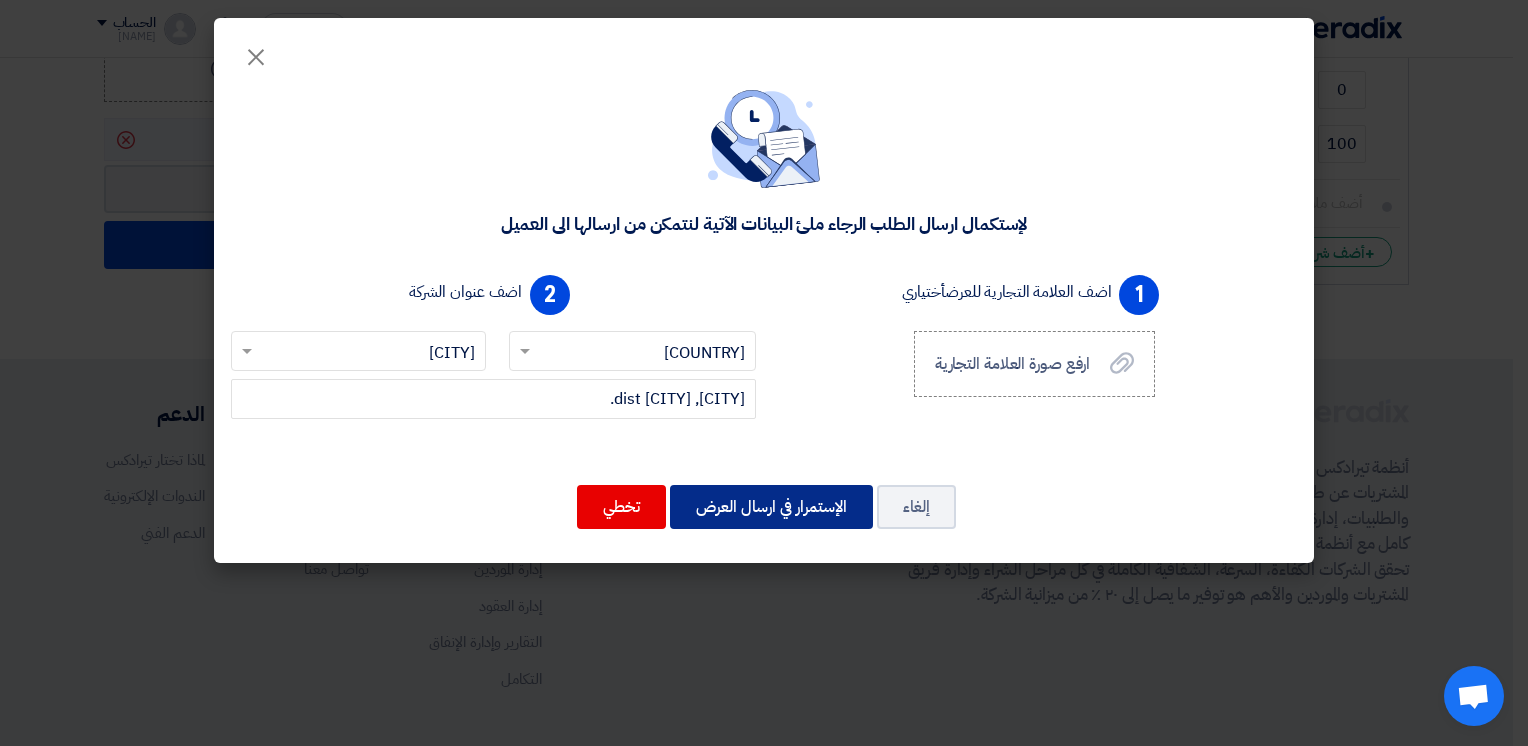click on "الإستمرار في ارسال العرض" 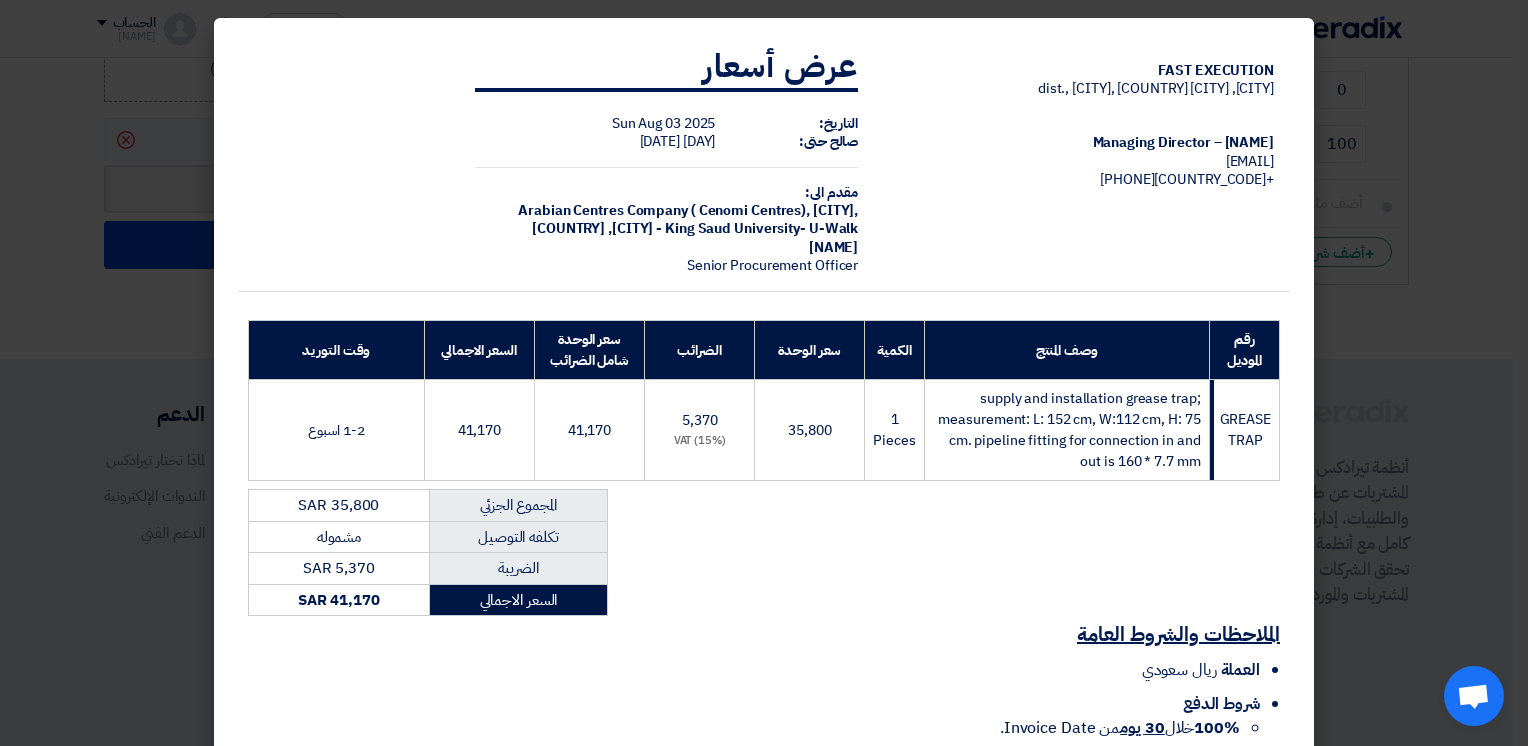 scroll, scrollTop: 248, scrollLeft: 0, axis: vertical 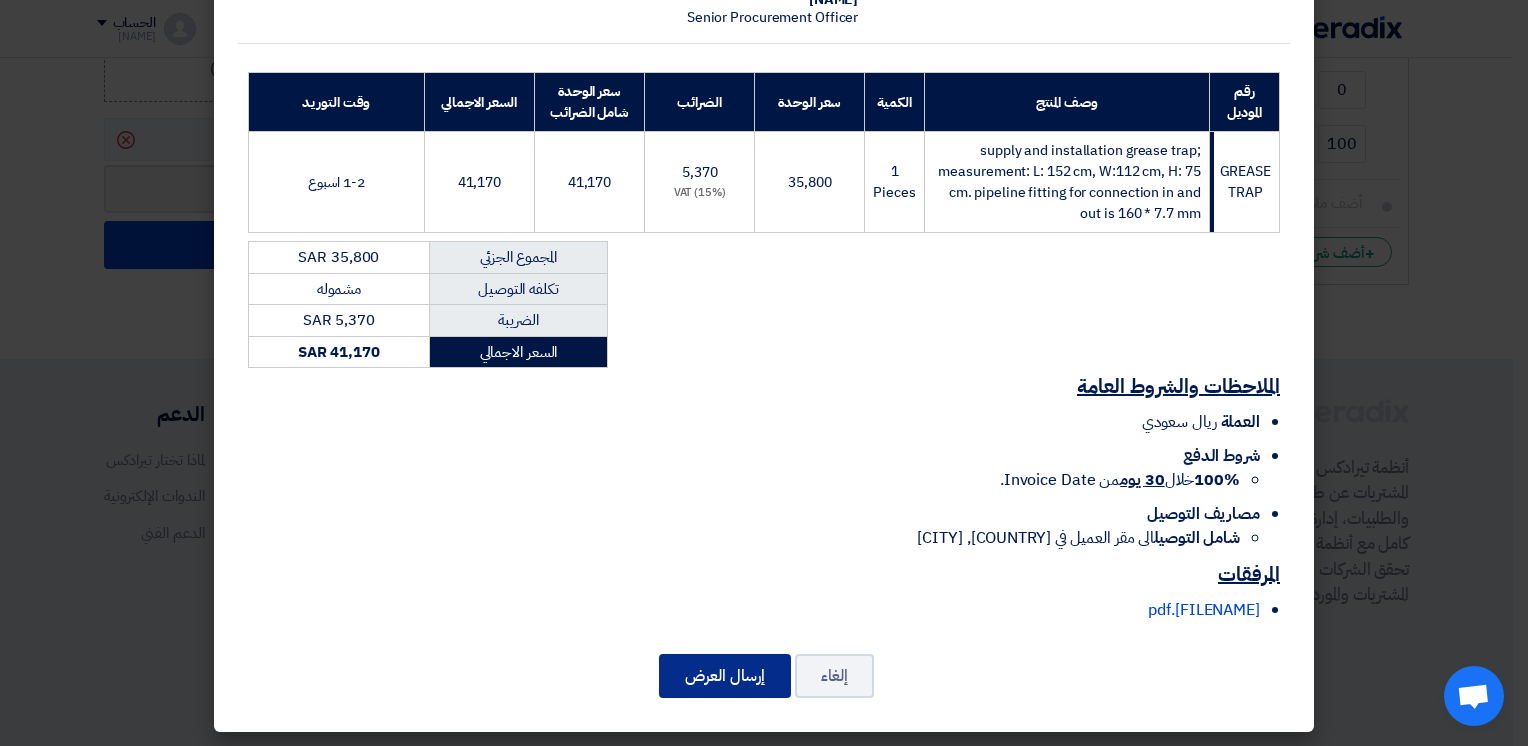 click on "إرسال العرض" 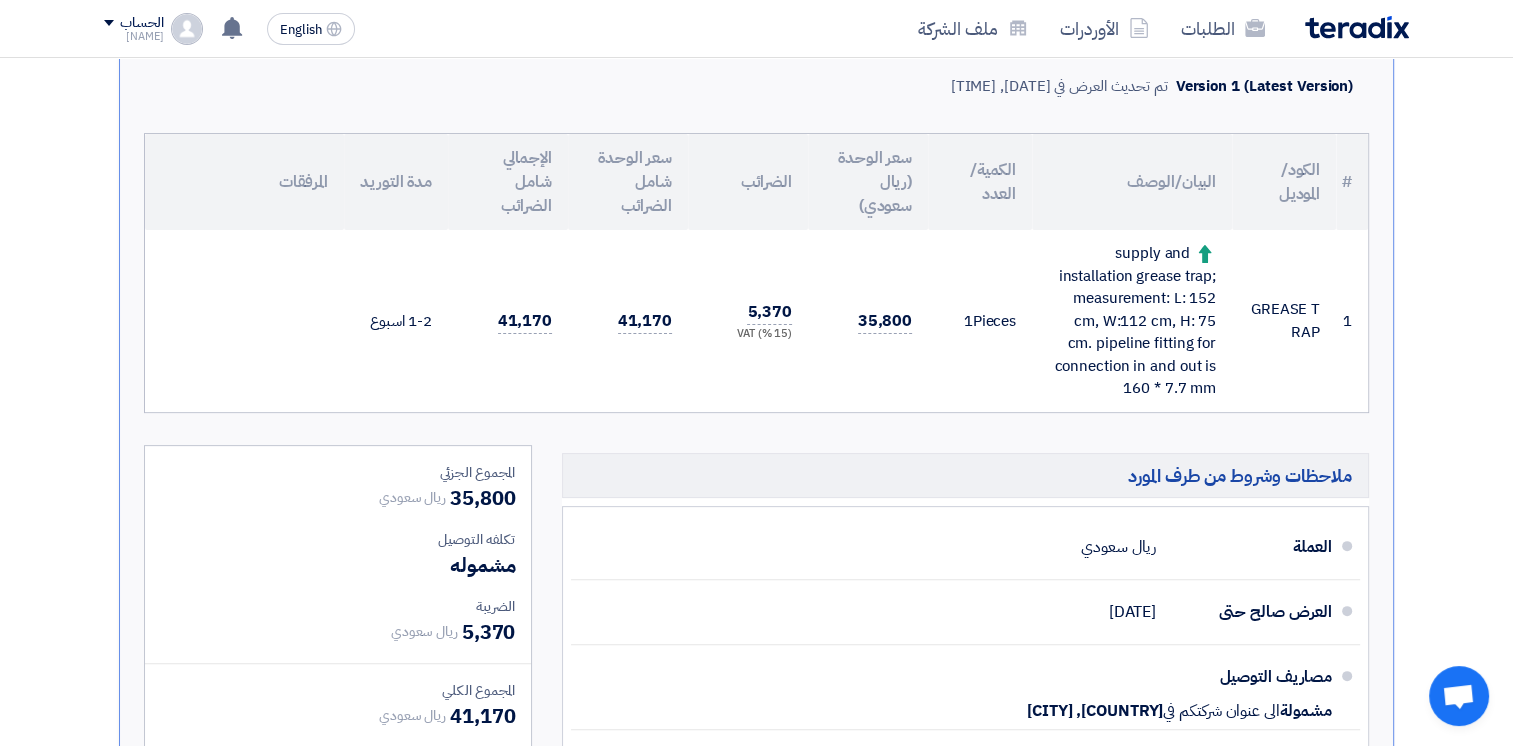 scroll, scrollTop: 0, scrollLeft: 0, axis: both 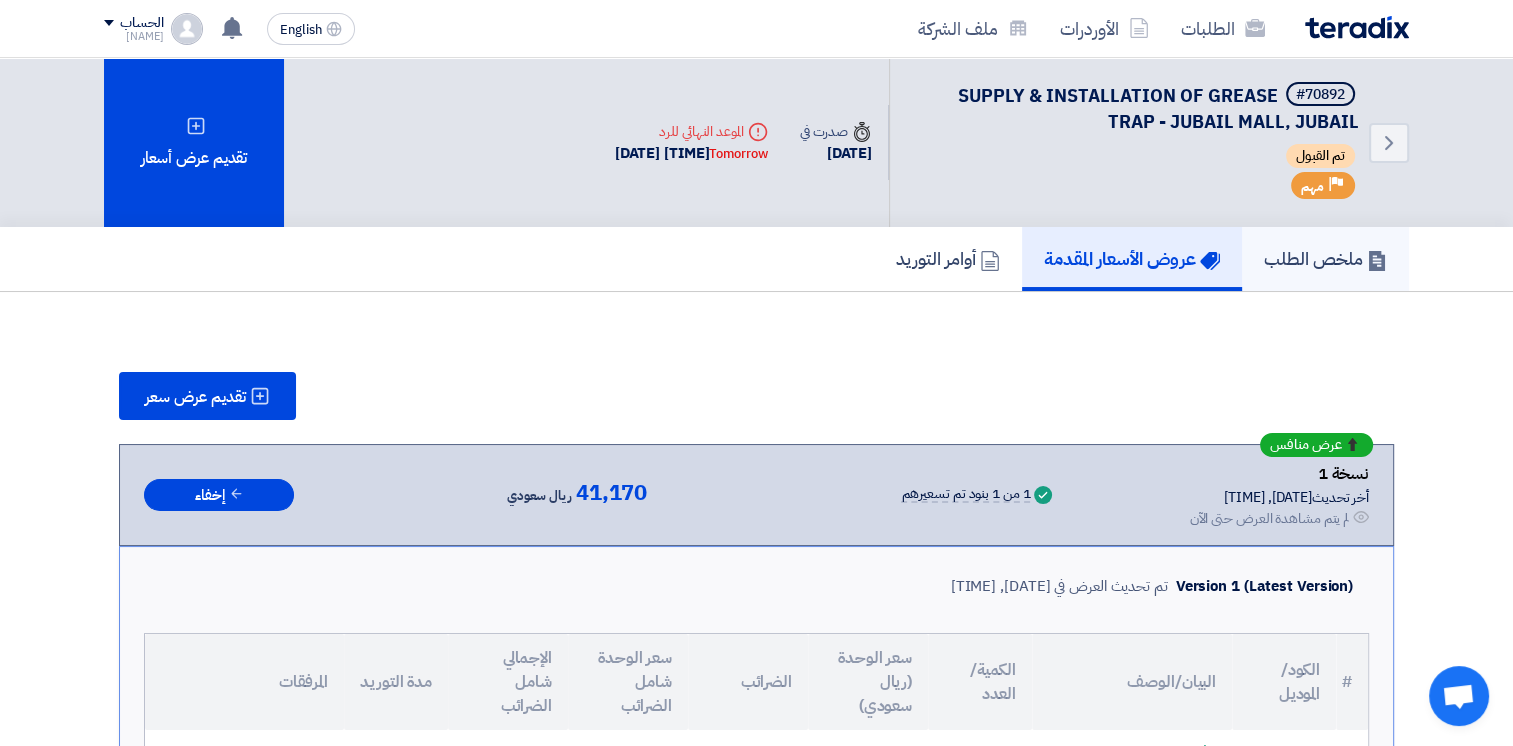 click on "ملخص الطلب" 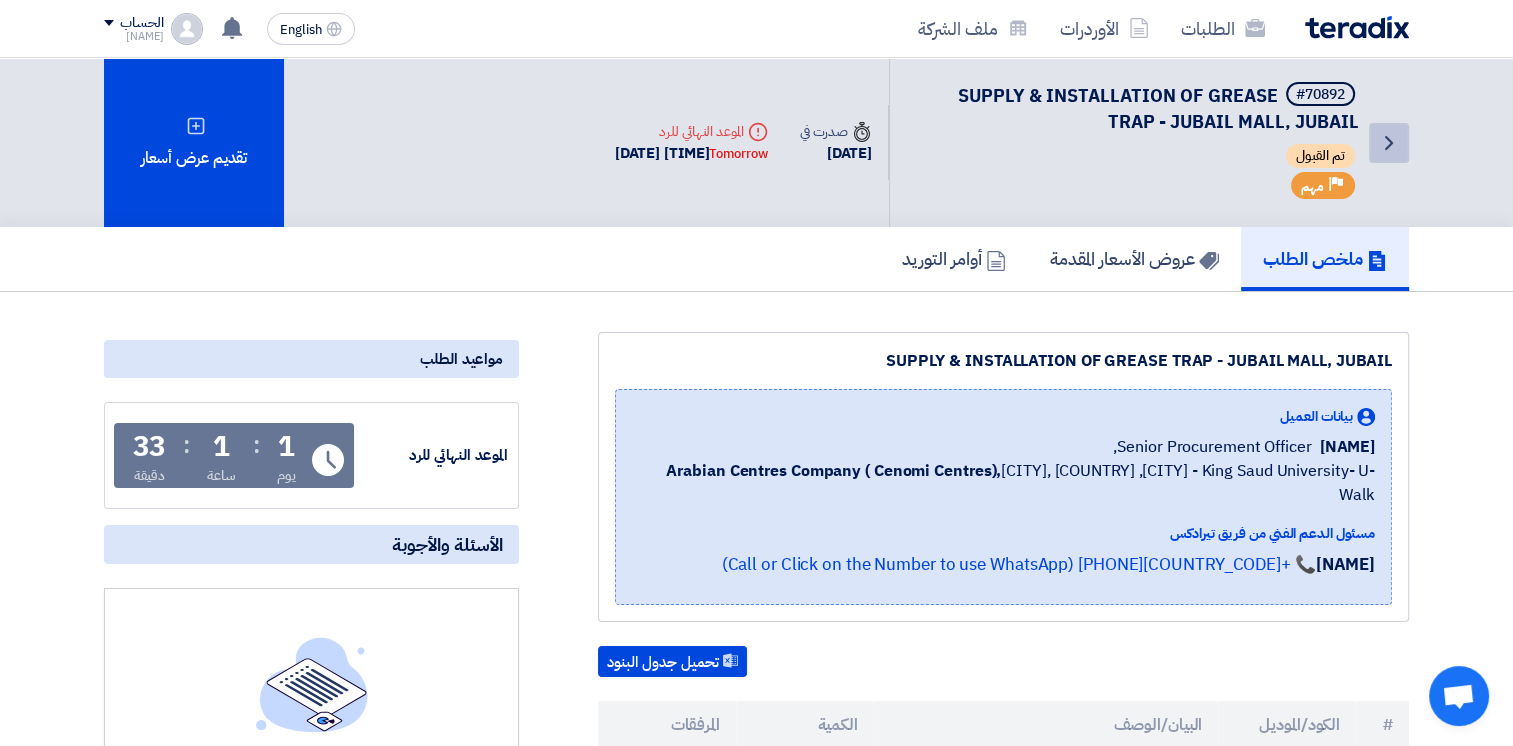 click on "Back" 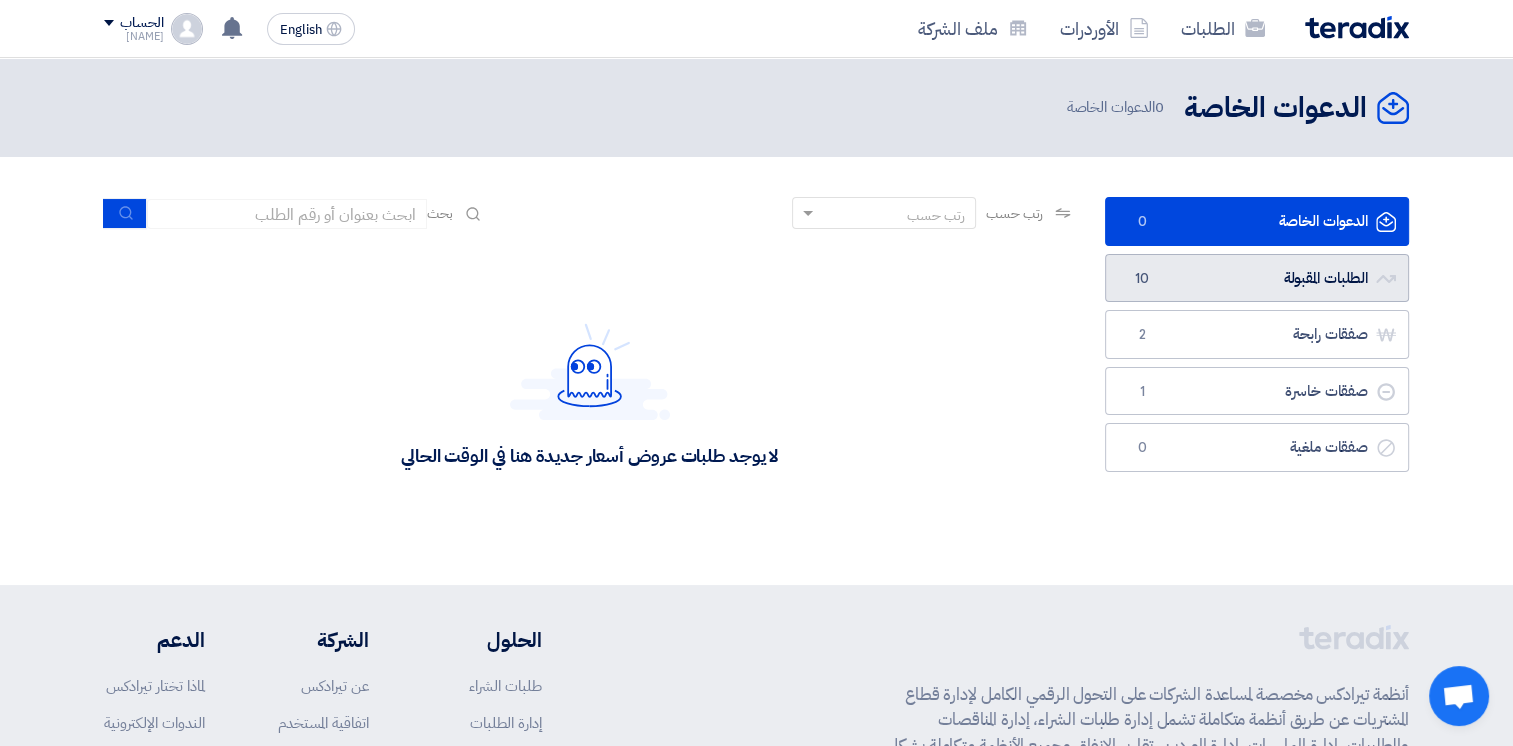 click on "الطلبات المقبولة
الطلبات المقبولة
10" 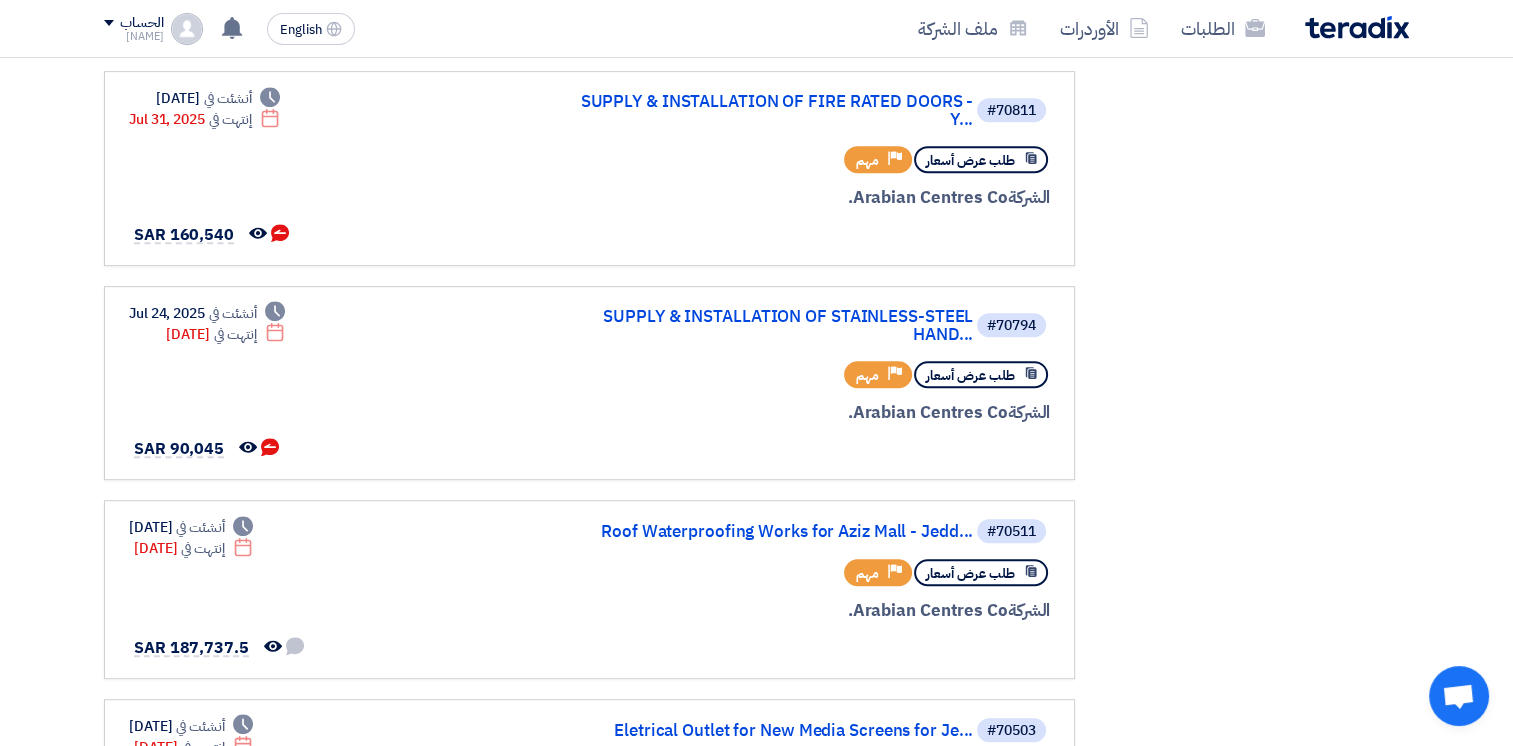 scroll, scrollTop: 500, scrollLeft: 0, axis: vertical 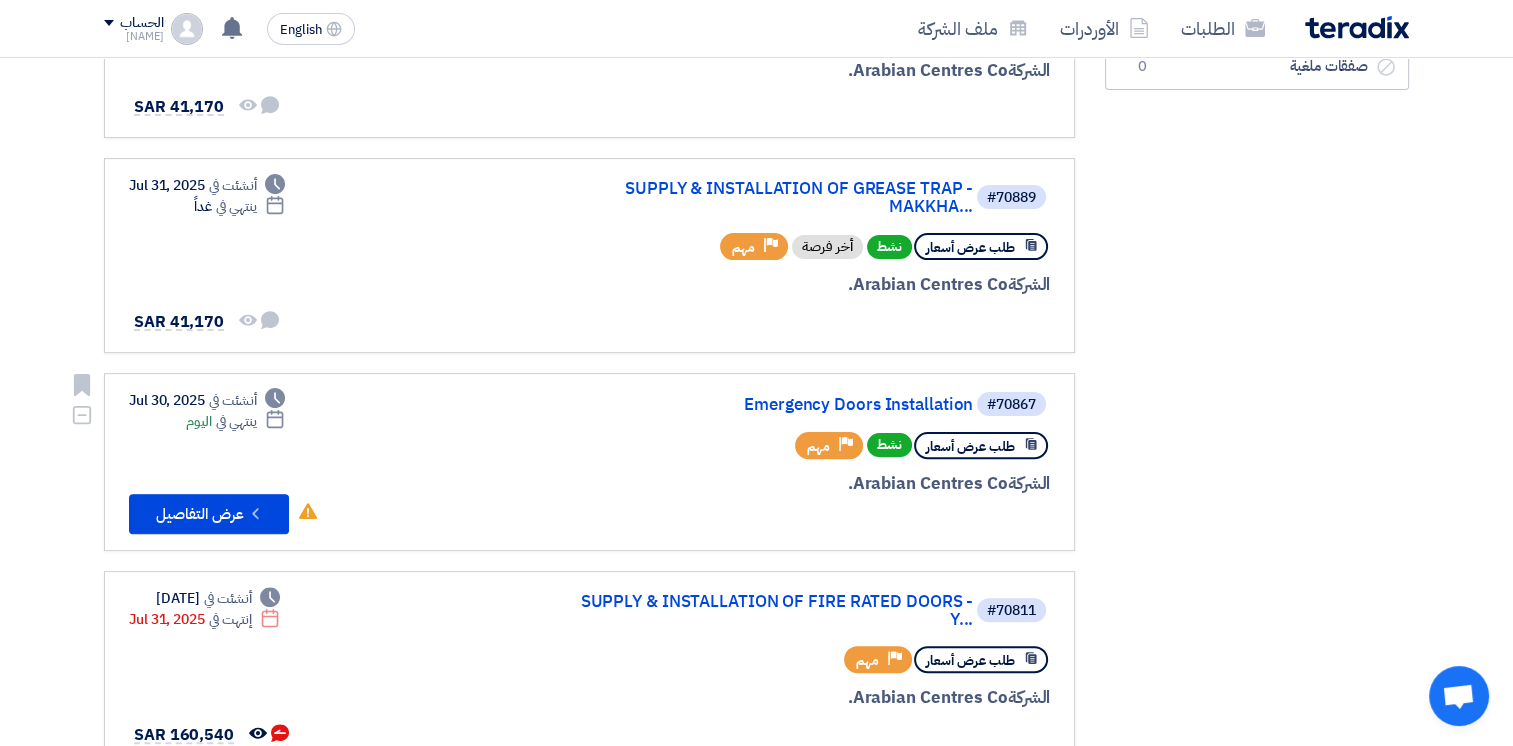 drag, startPoint x: 152, startPoint y: 399, endPoint x: 237, endPoint y: 397, distance: 85.02353 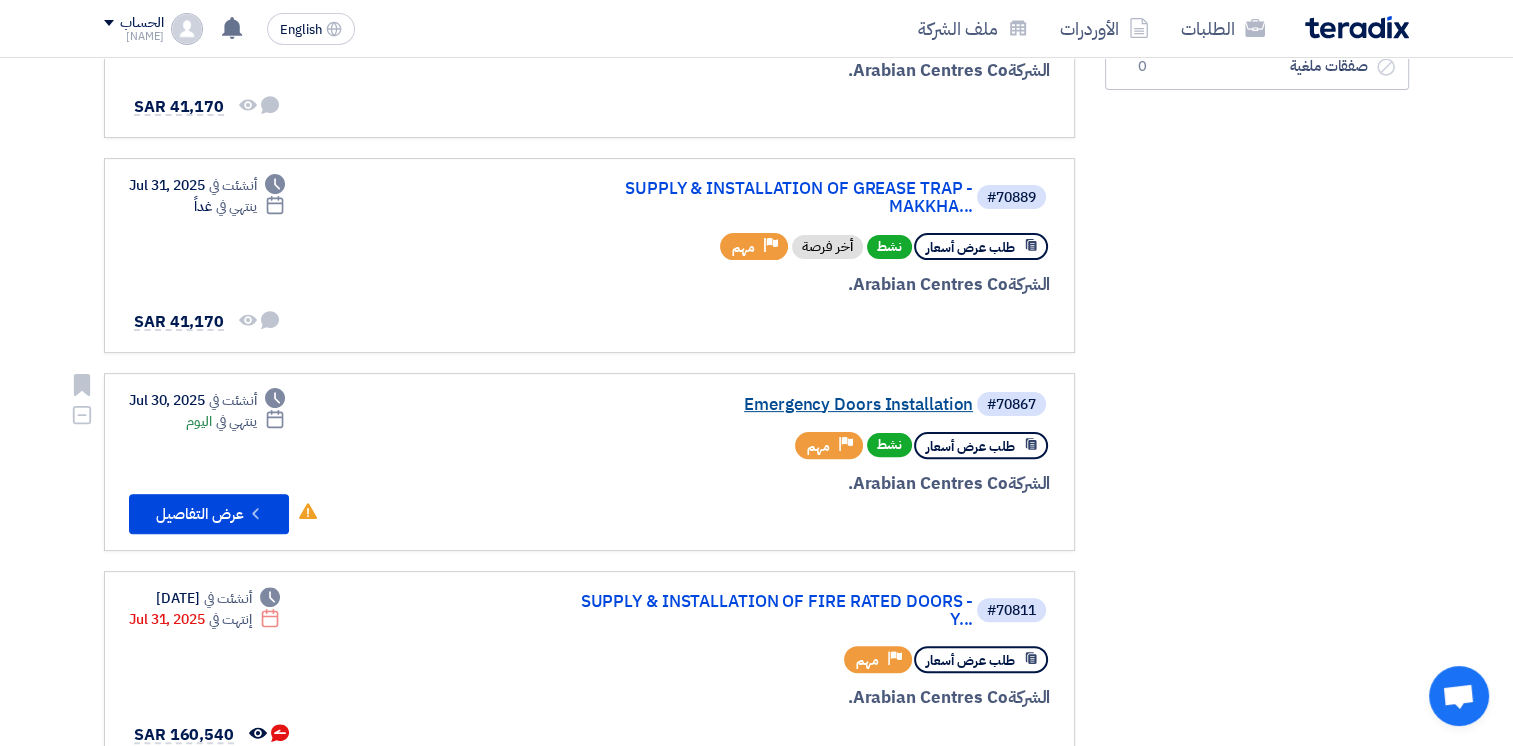 click on "Emergency Doors Installation" 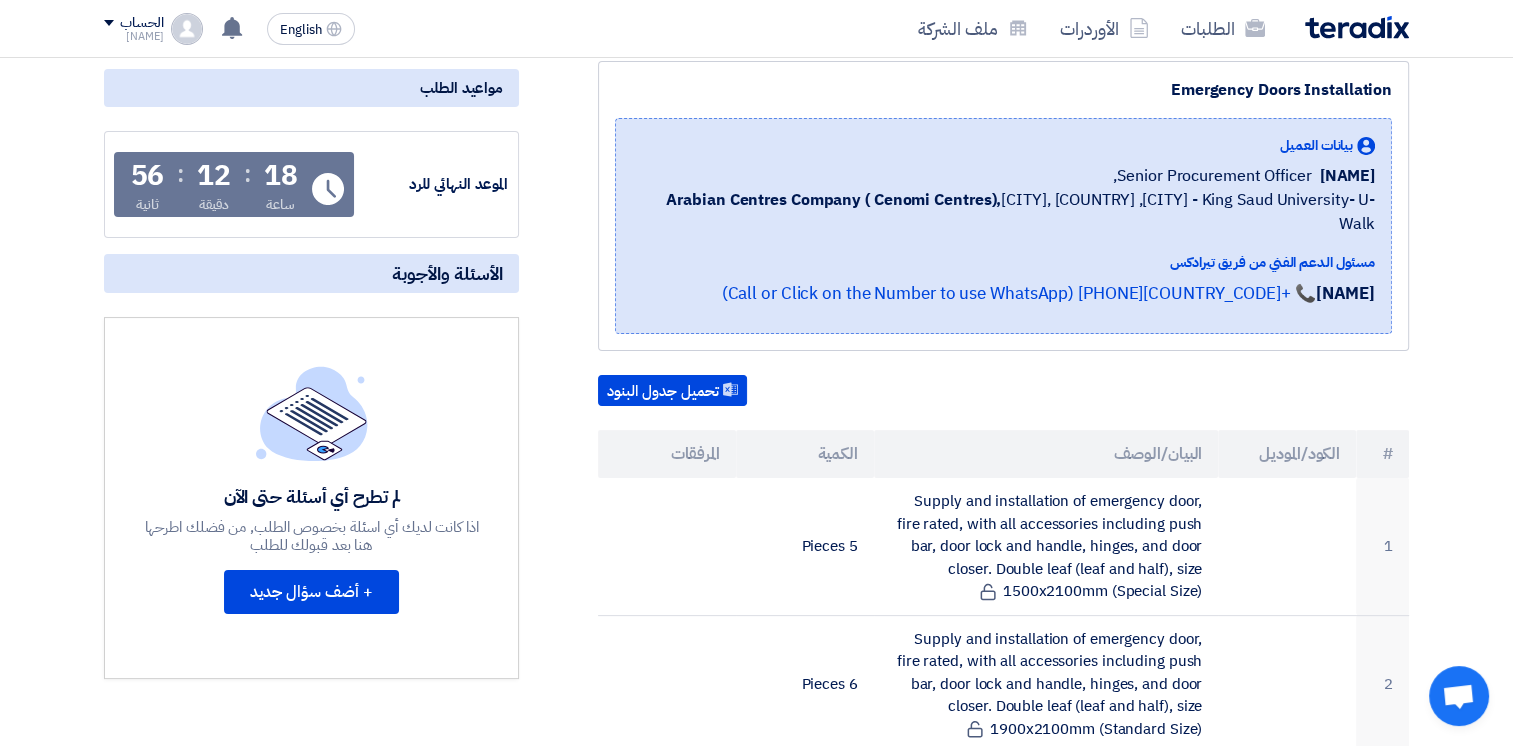 scroll, scrollTop: 0, scrollLeft: 0, axis: both 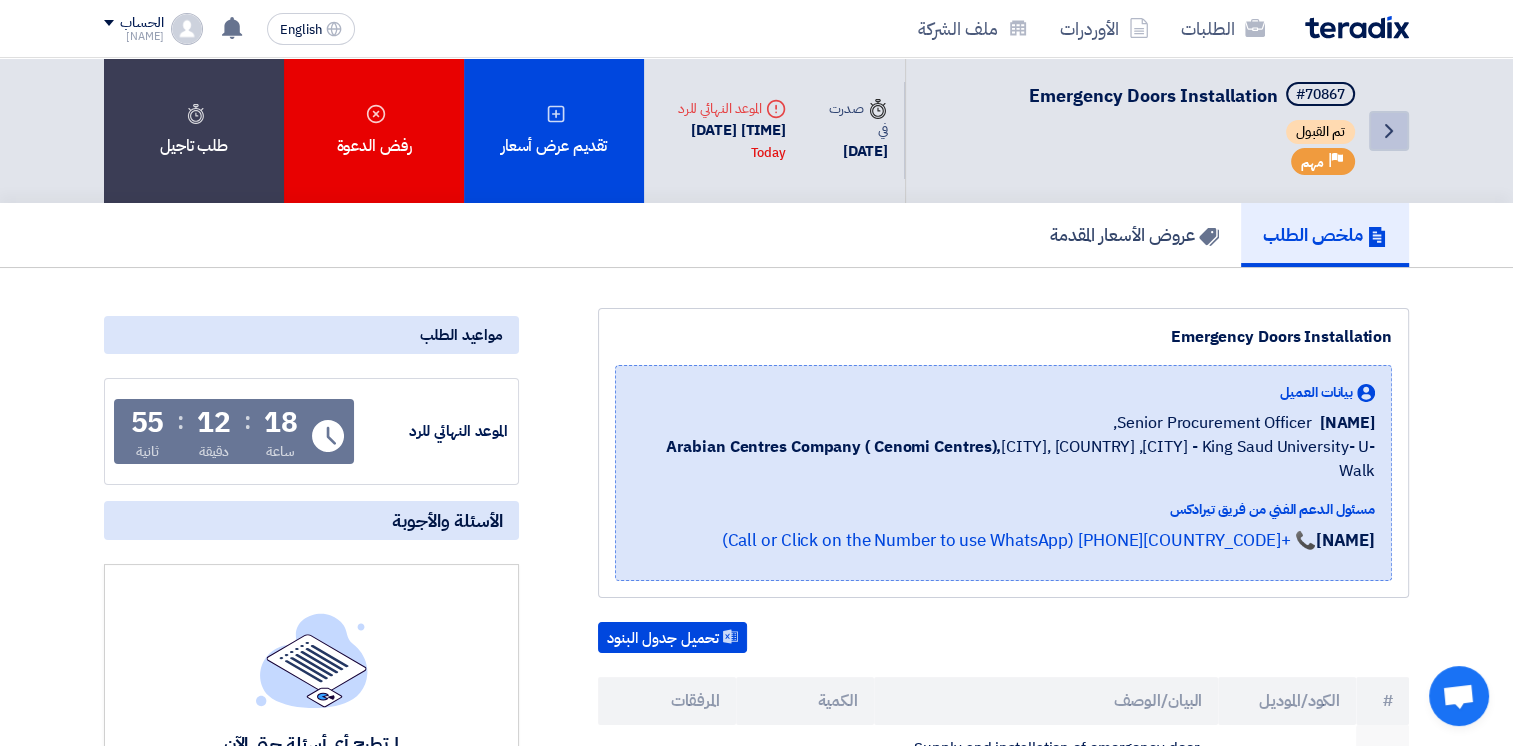 click on "Back" 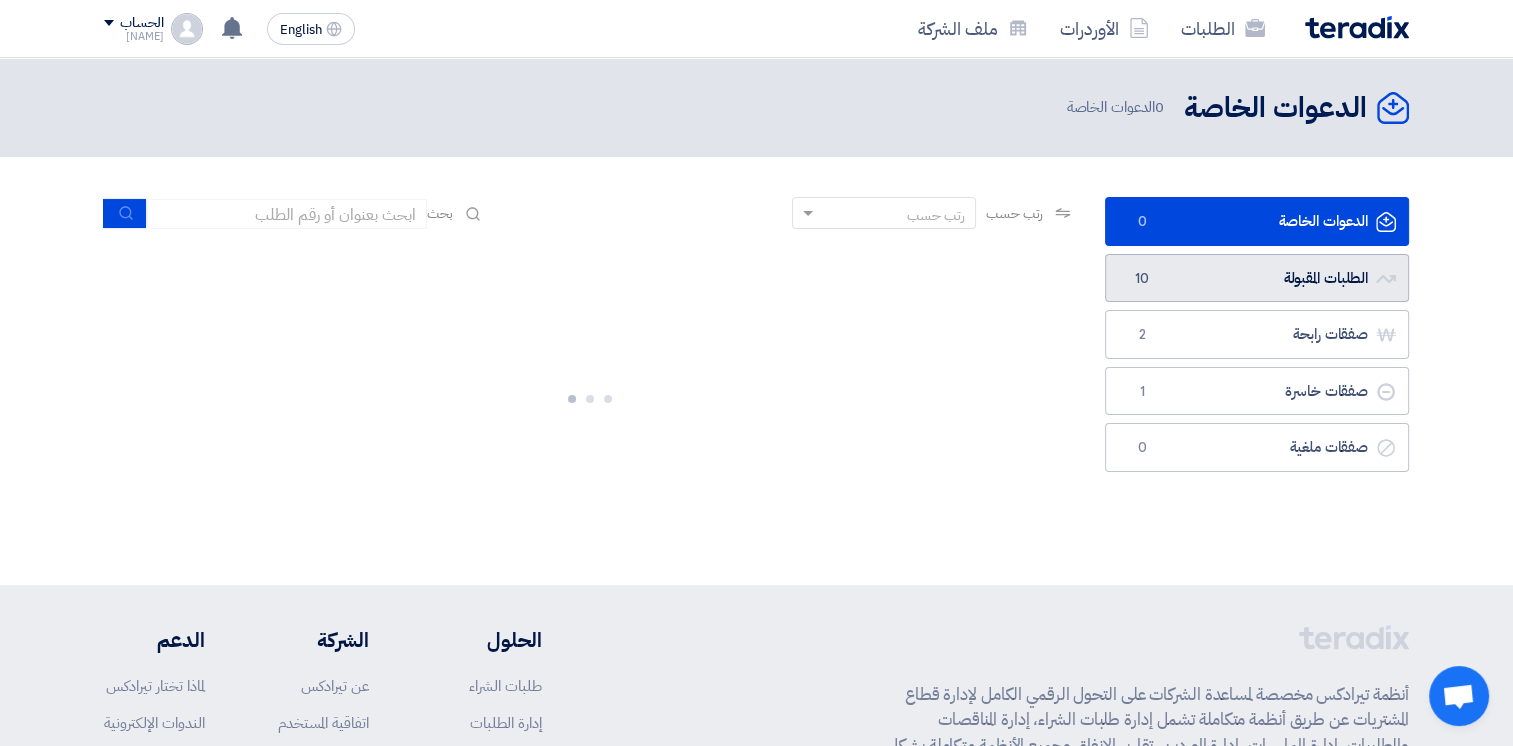 click on "الطلبات المقبولة
الطلبات المقبولة
10" 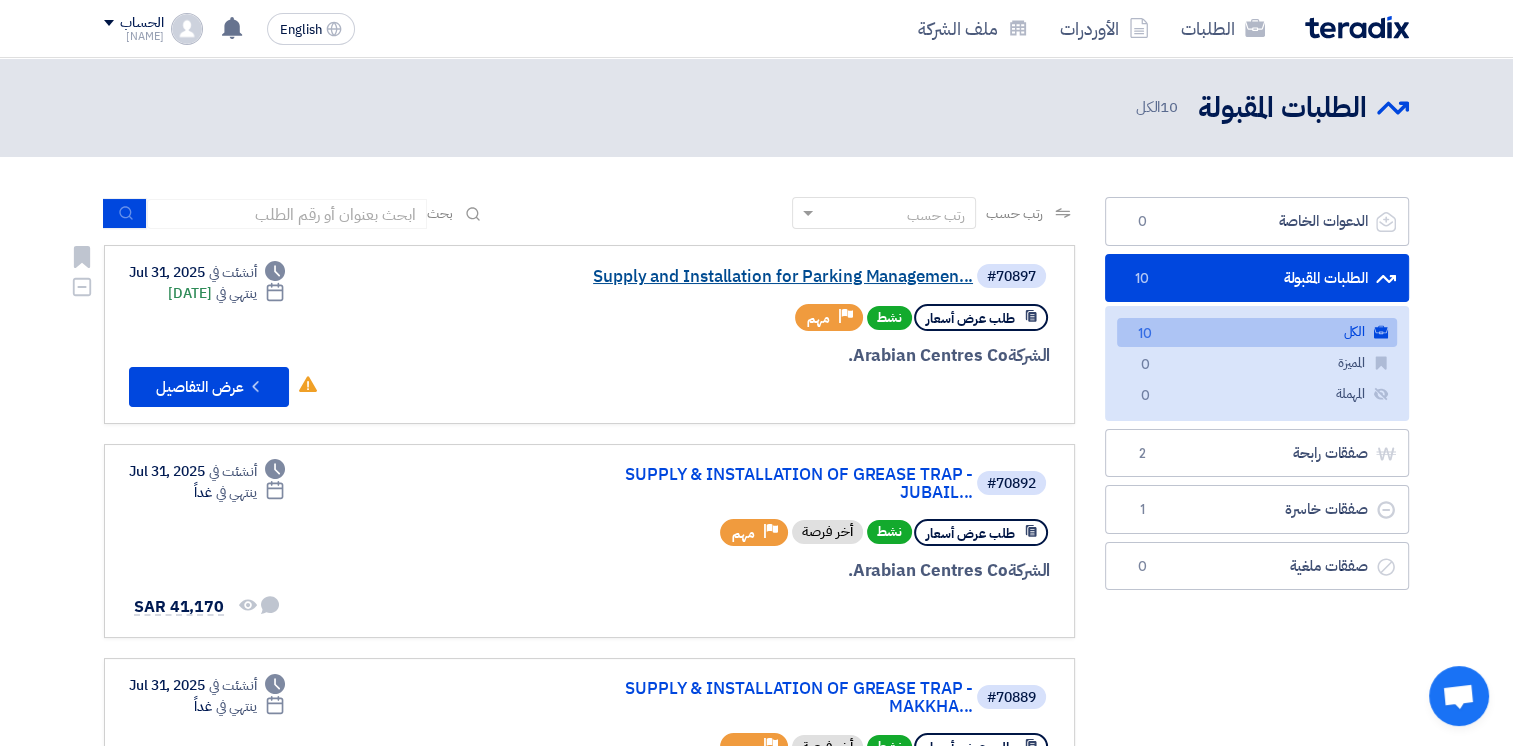 click on "Supply and Installation for Parking Managemen..." 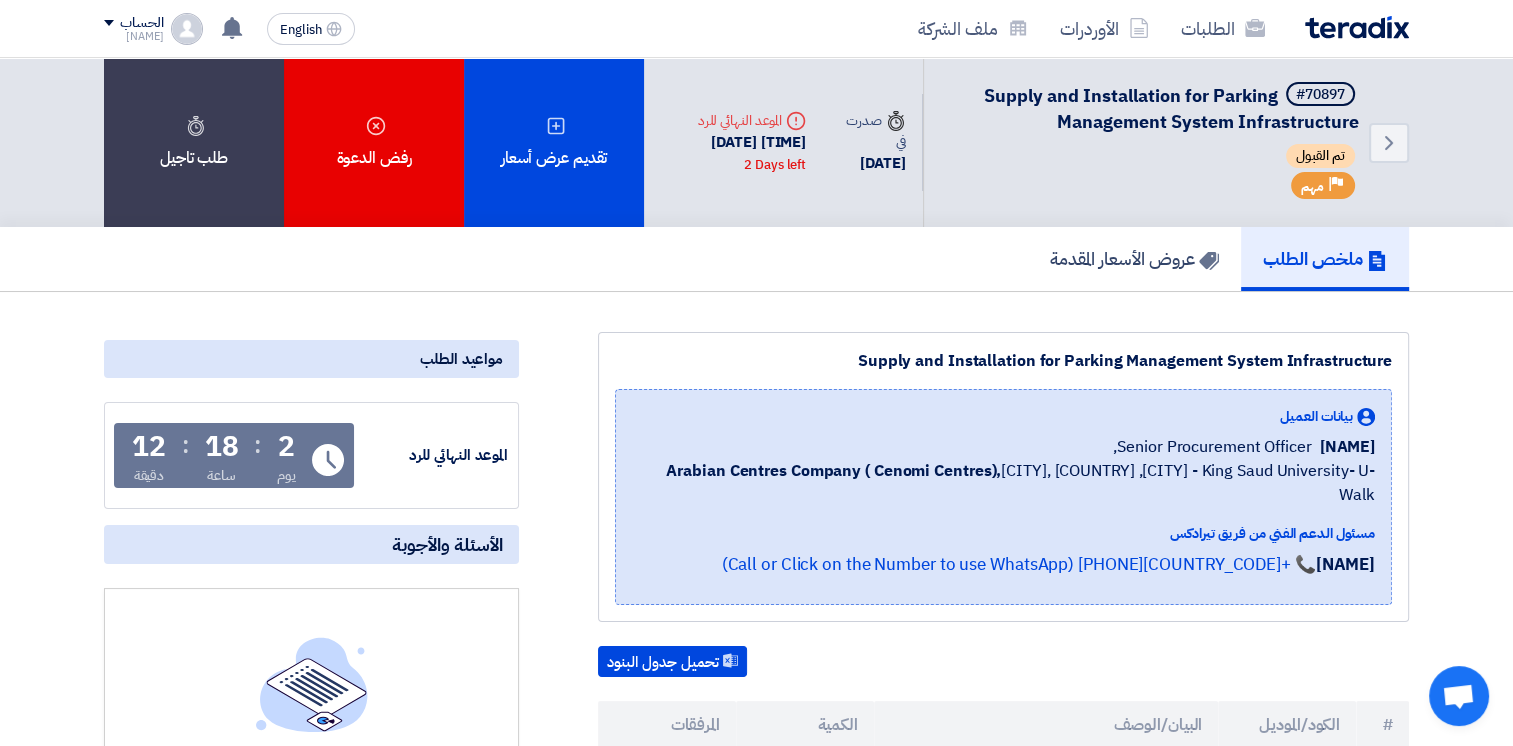 scroll, scrollTop: 500, scrollLeft: 0, axis: vertical 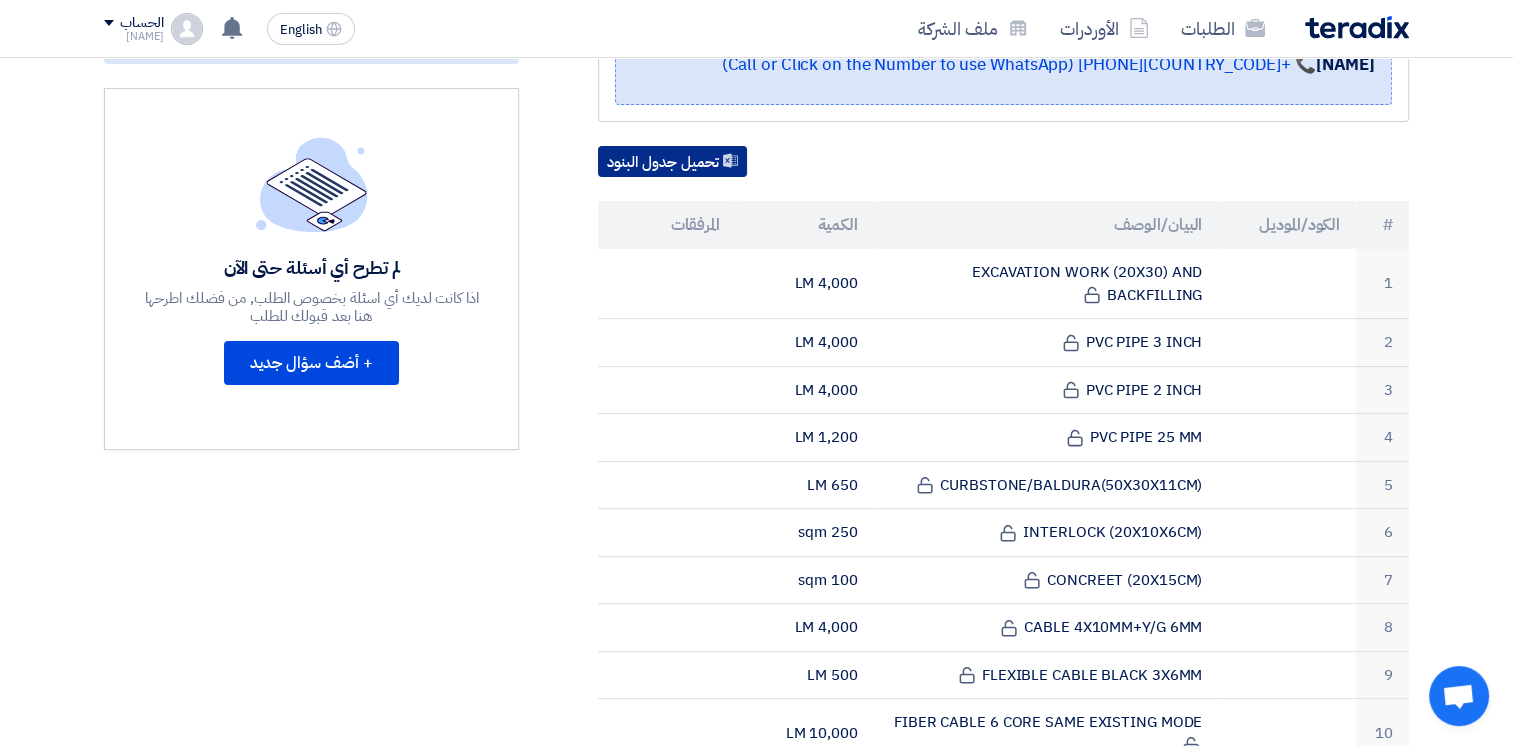 click on "تحميل جدول البنود" 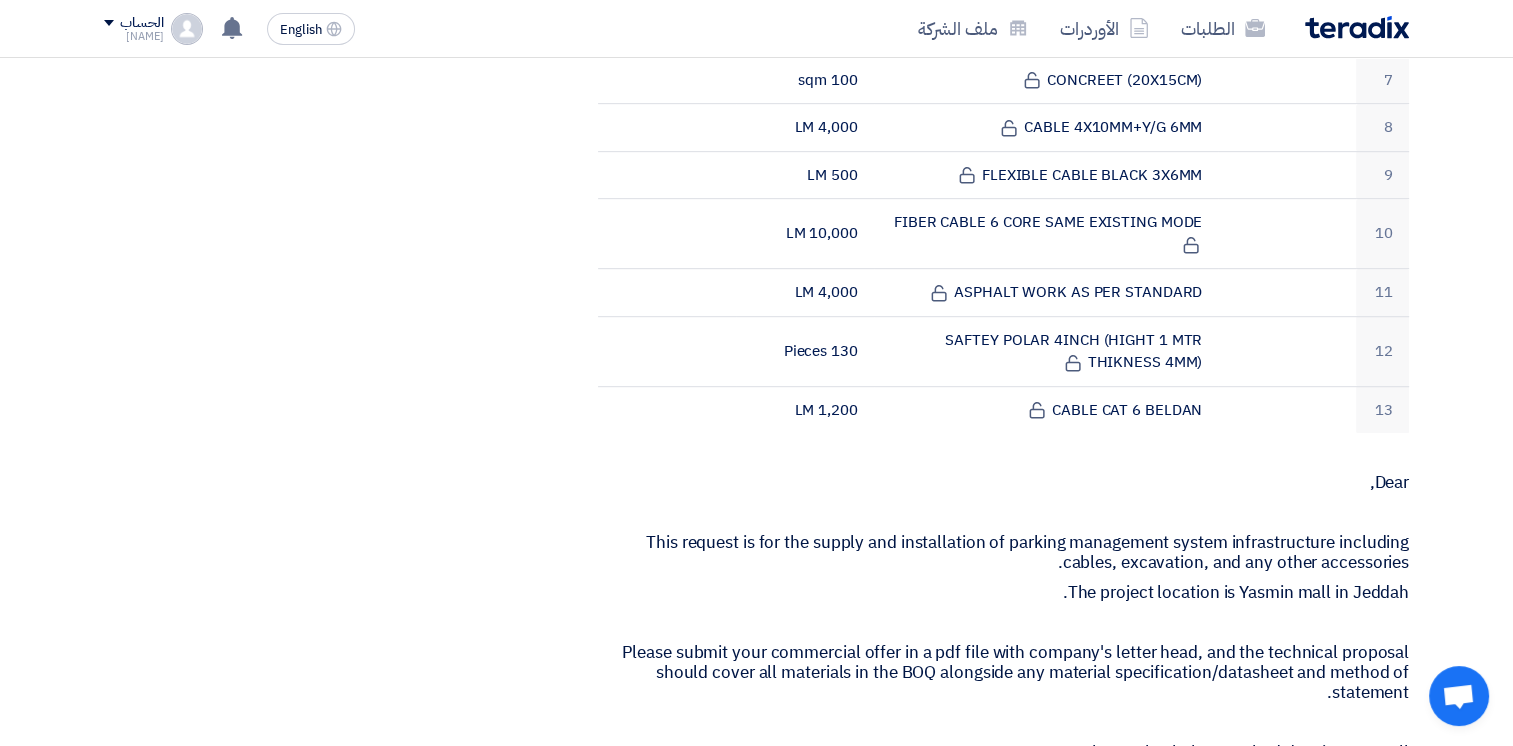 scroll, scrollTop: 1500, scrollLeft: 0, axis: vertical 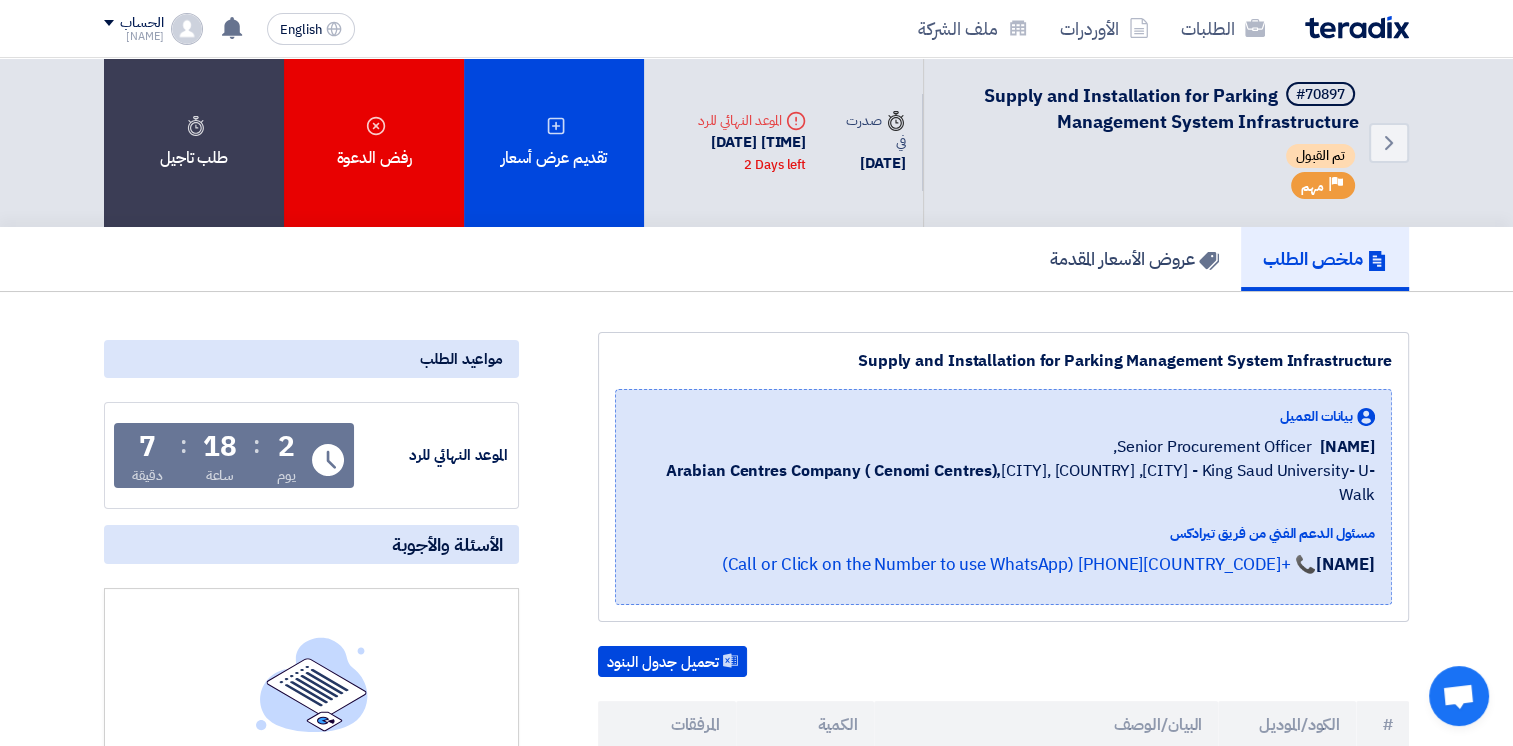 drag, startPoint x: 864, startPoint y: 381, endPoint x: 1401, endPoint y: 366, distance: 537.2095 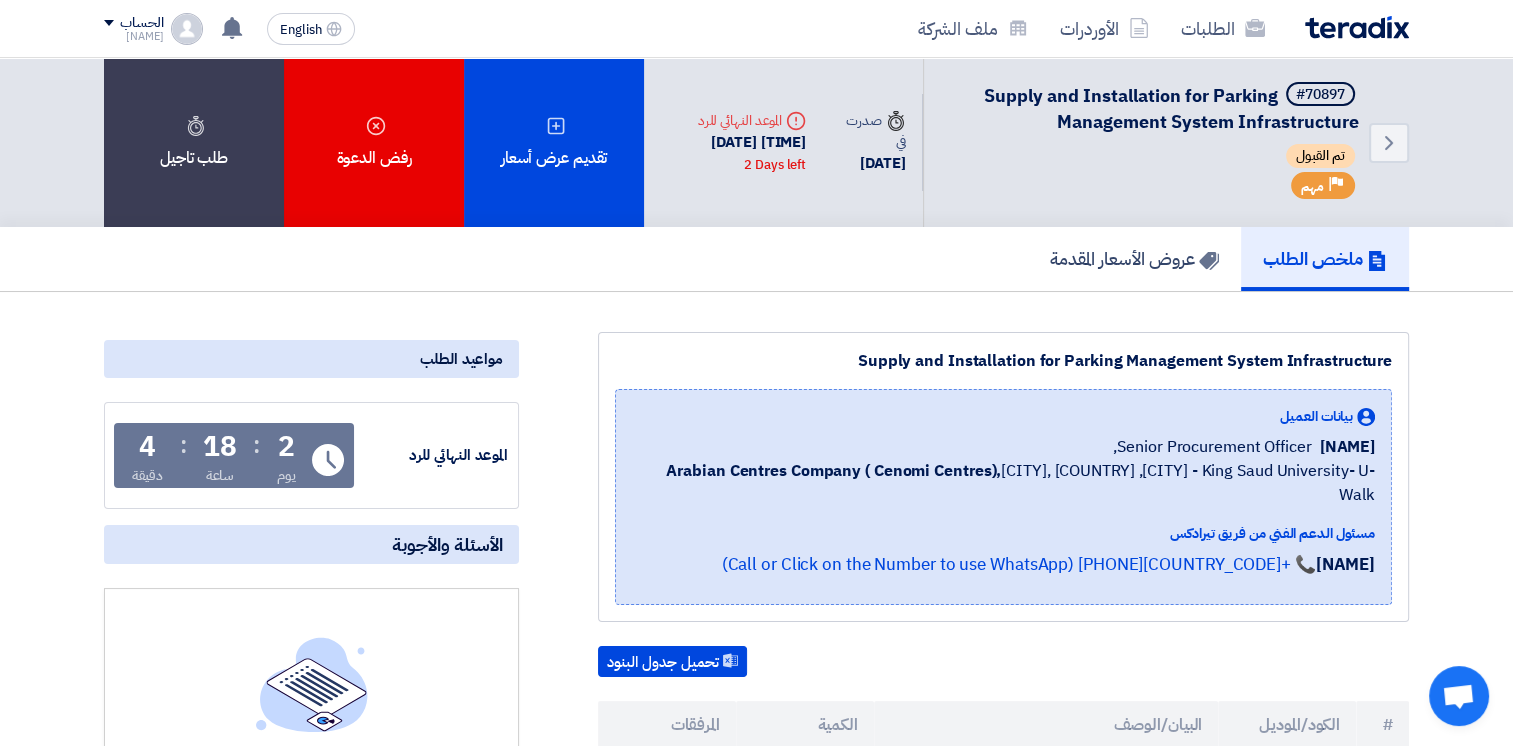 click on "Supply and Installation for Parking Management System Infrastructure
بيانات العميل
[NAME]
Senior Procurement Officer,
Arabian Centres Company ( Cenomi Centres),  [CITY], [COUNTRY]
,[CITY] - King Saud University- U-Walk
مسئول الدعم الفني من فريق تيرادكس
[NAME] 📞 +[COUNTRY_CODE][PHONE] (Call or Click on the Number to use WhatsApp)" 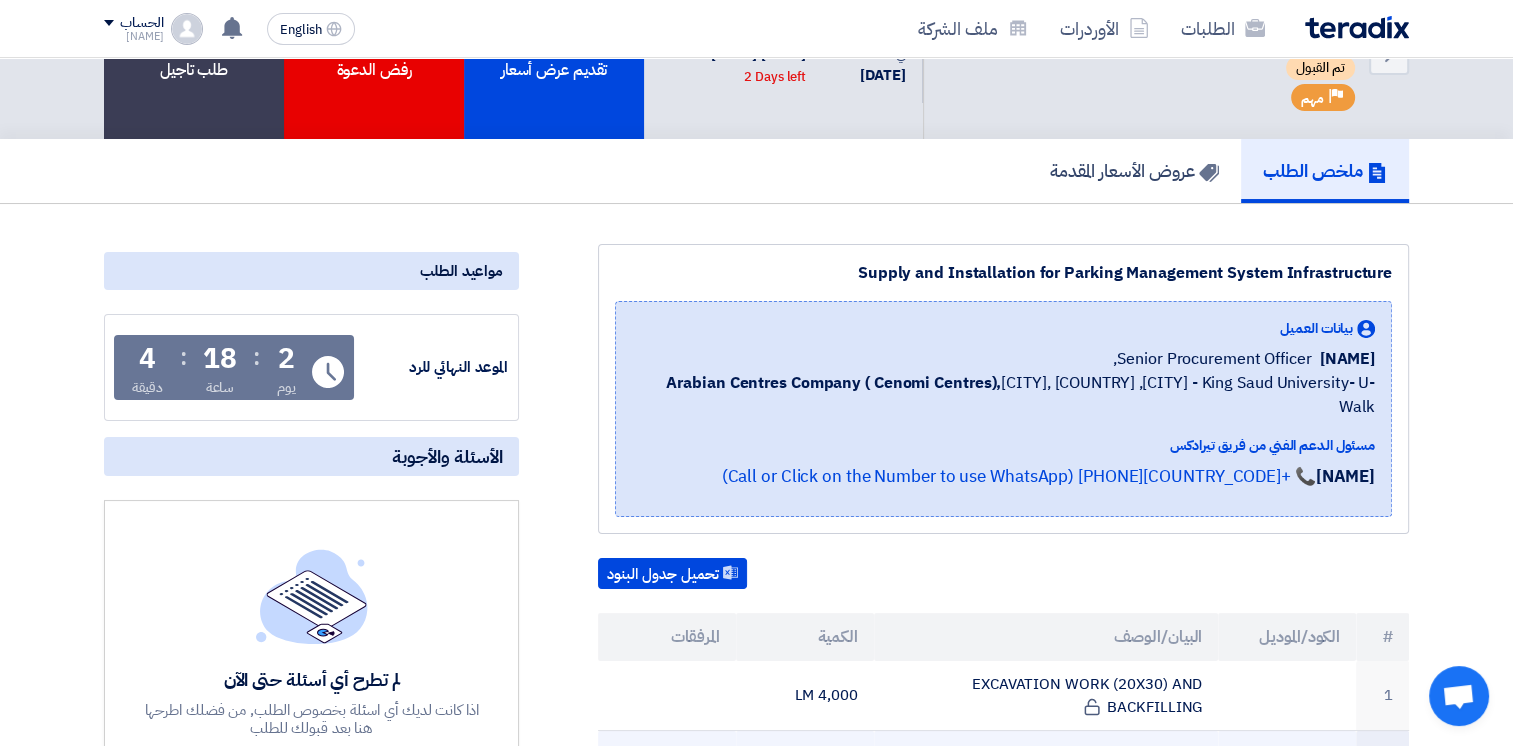 scroll, scrollTop: 0, scrollLeft: 0, axis: both 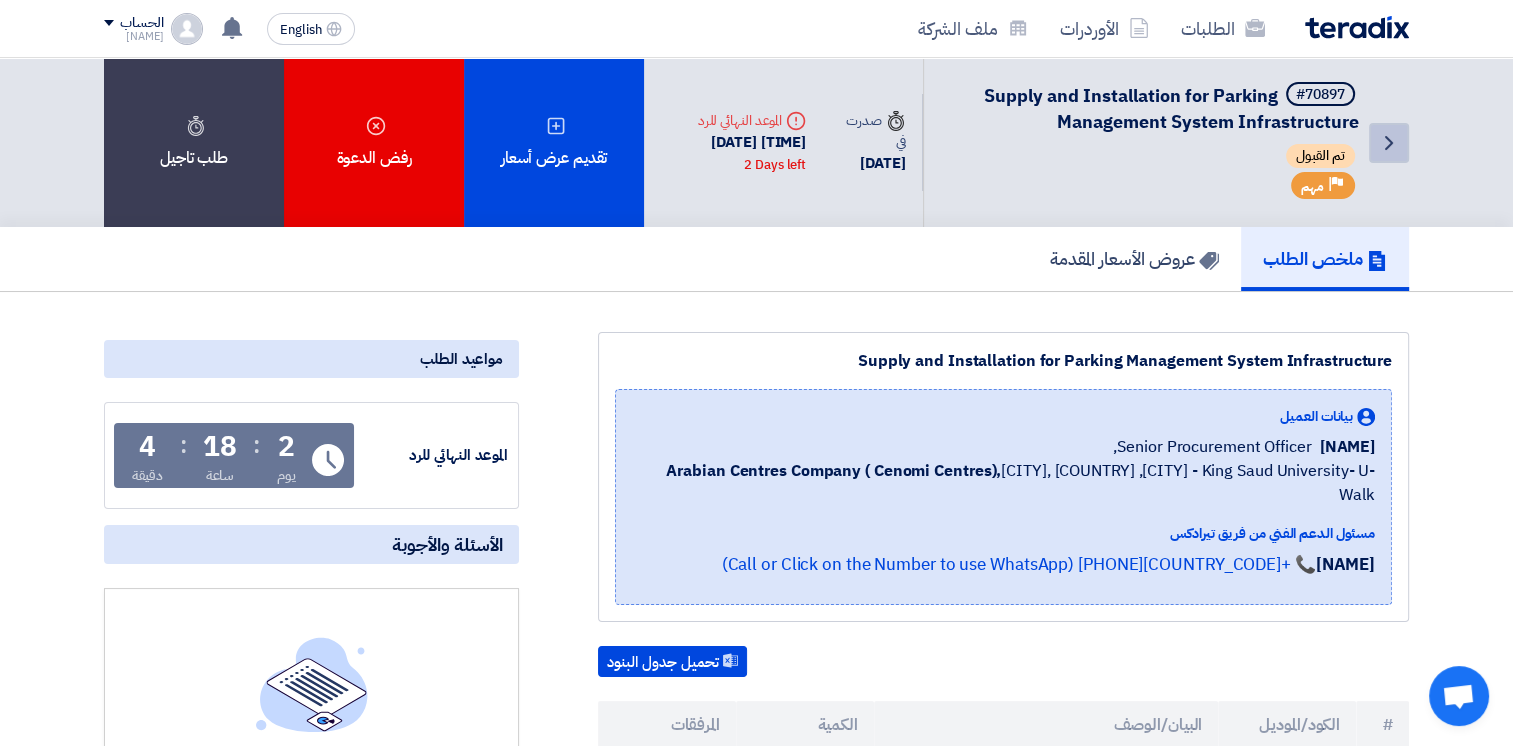 click on "Back" 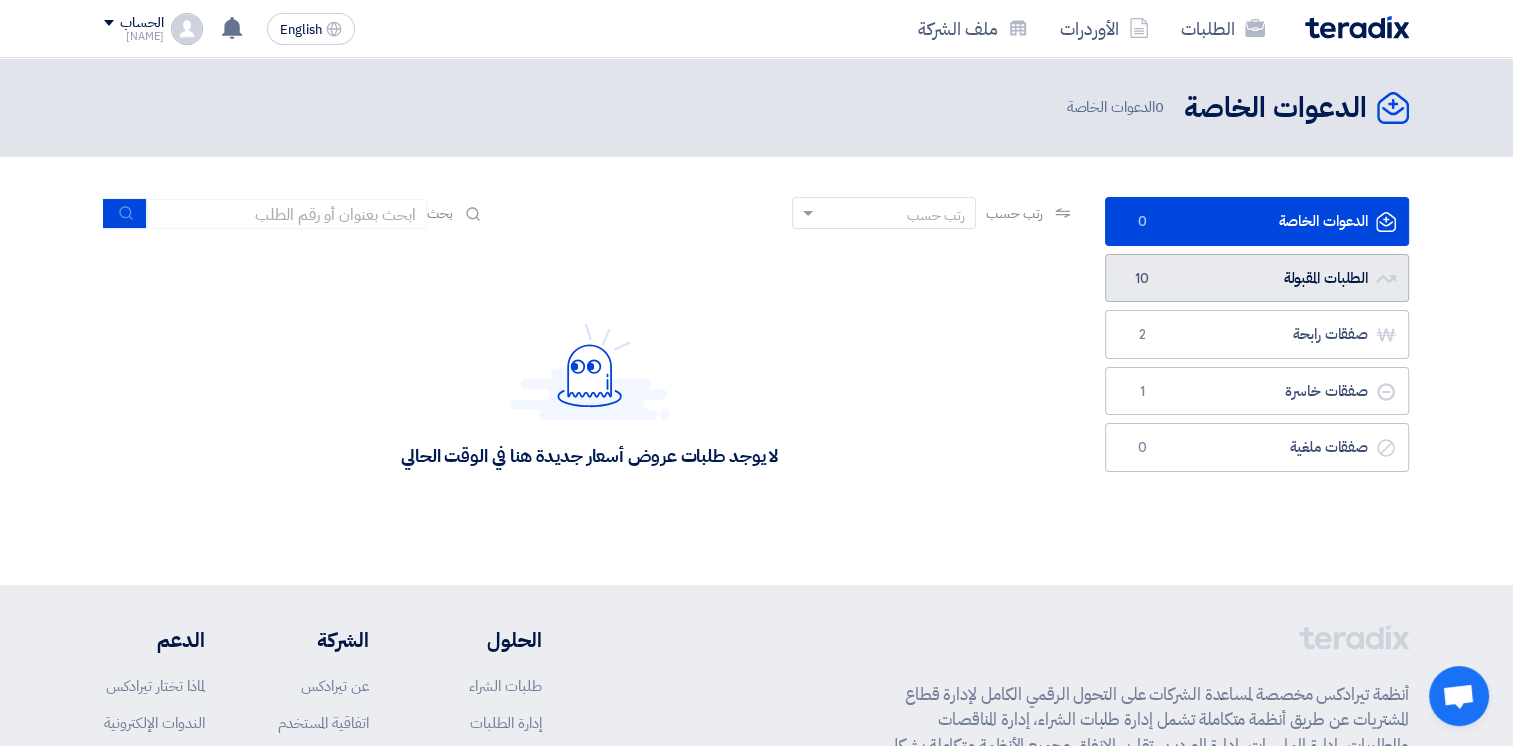 click on "الطلبات المقبولة
الطلبات المقبولة
10" 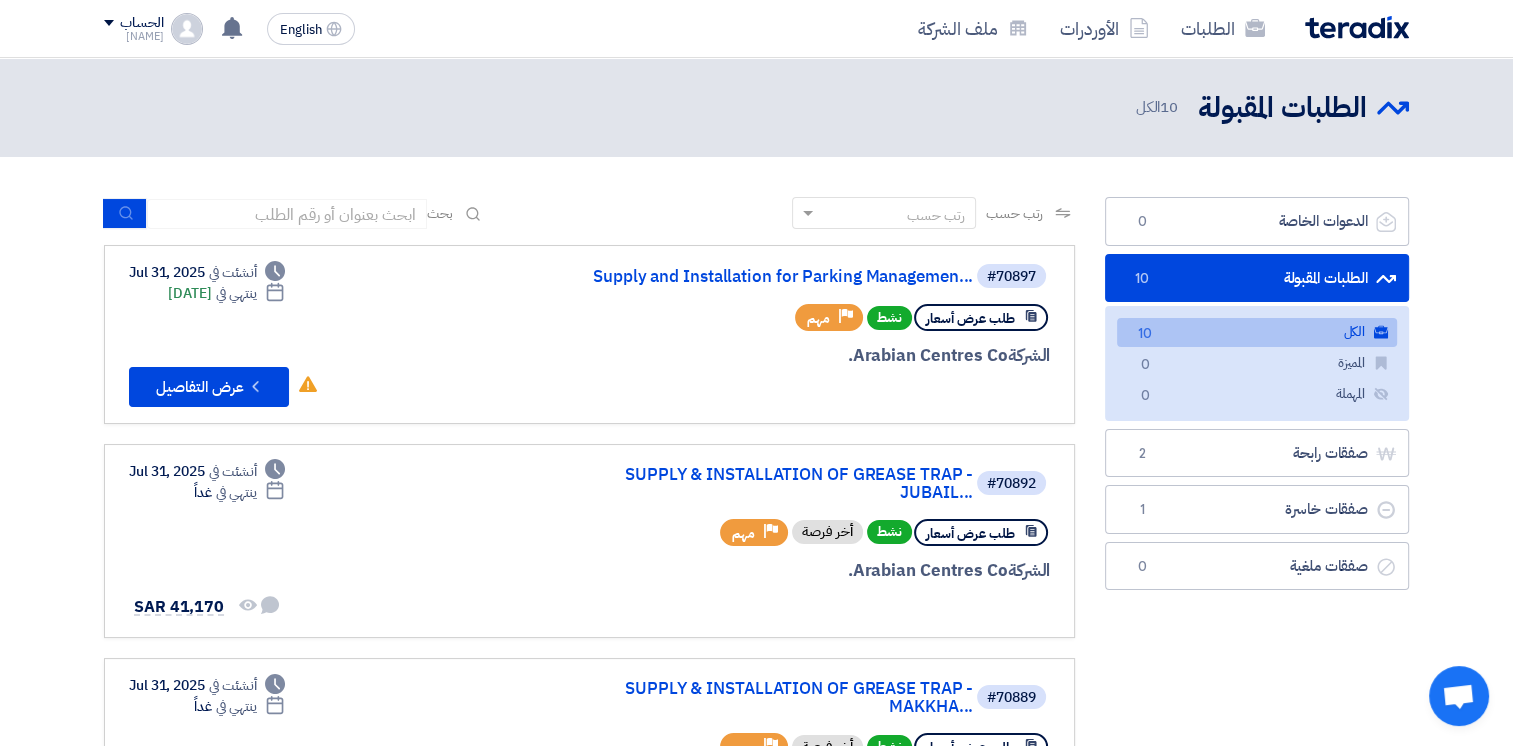 scroll, scrollTop: 500, scrollLeft: 0, axis: vertical 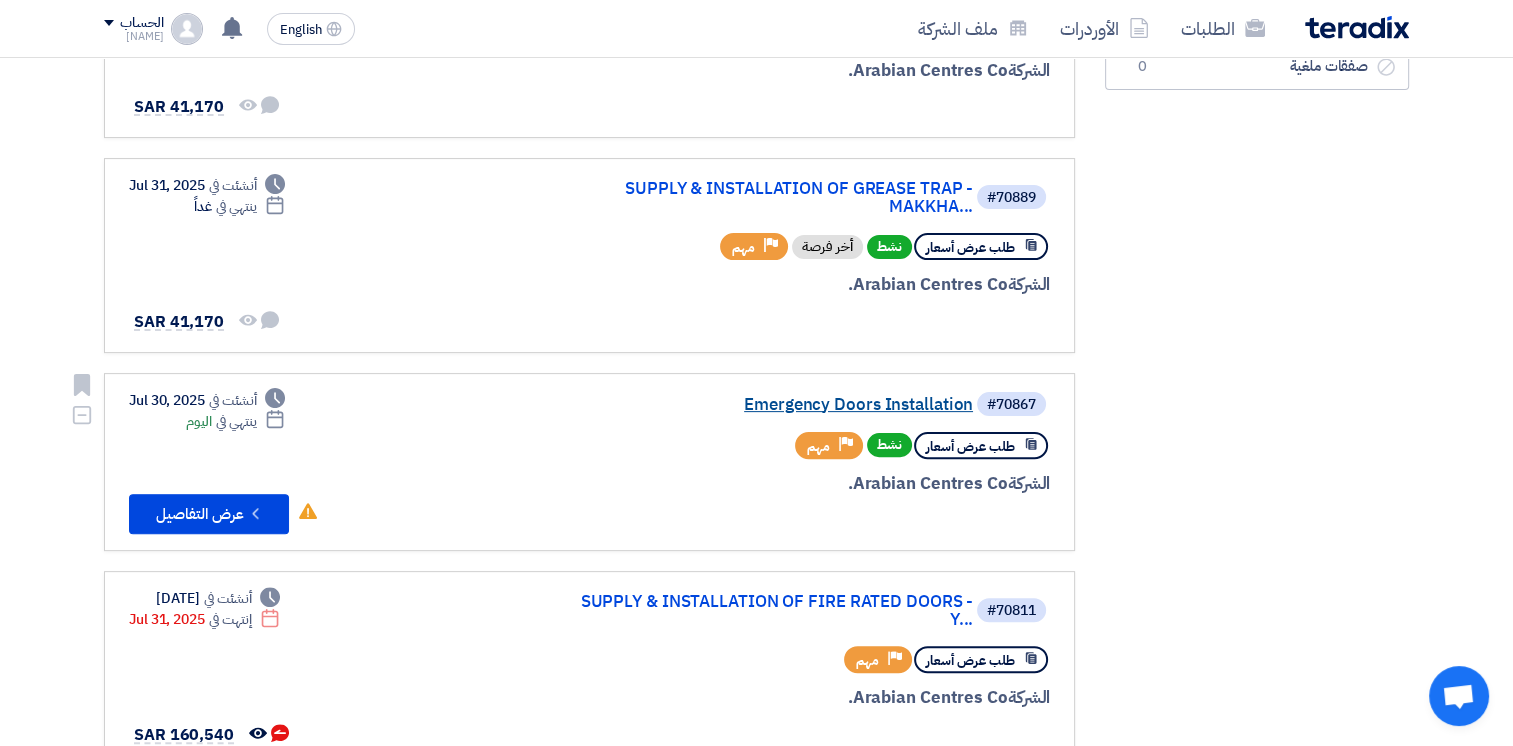 click on "Emergency Doors Installation" 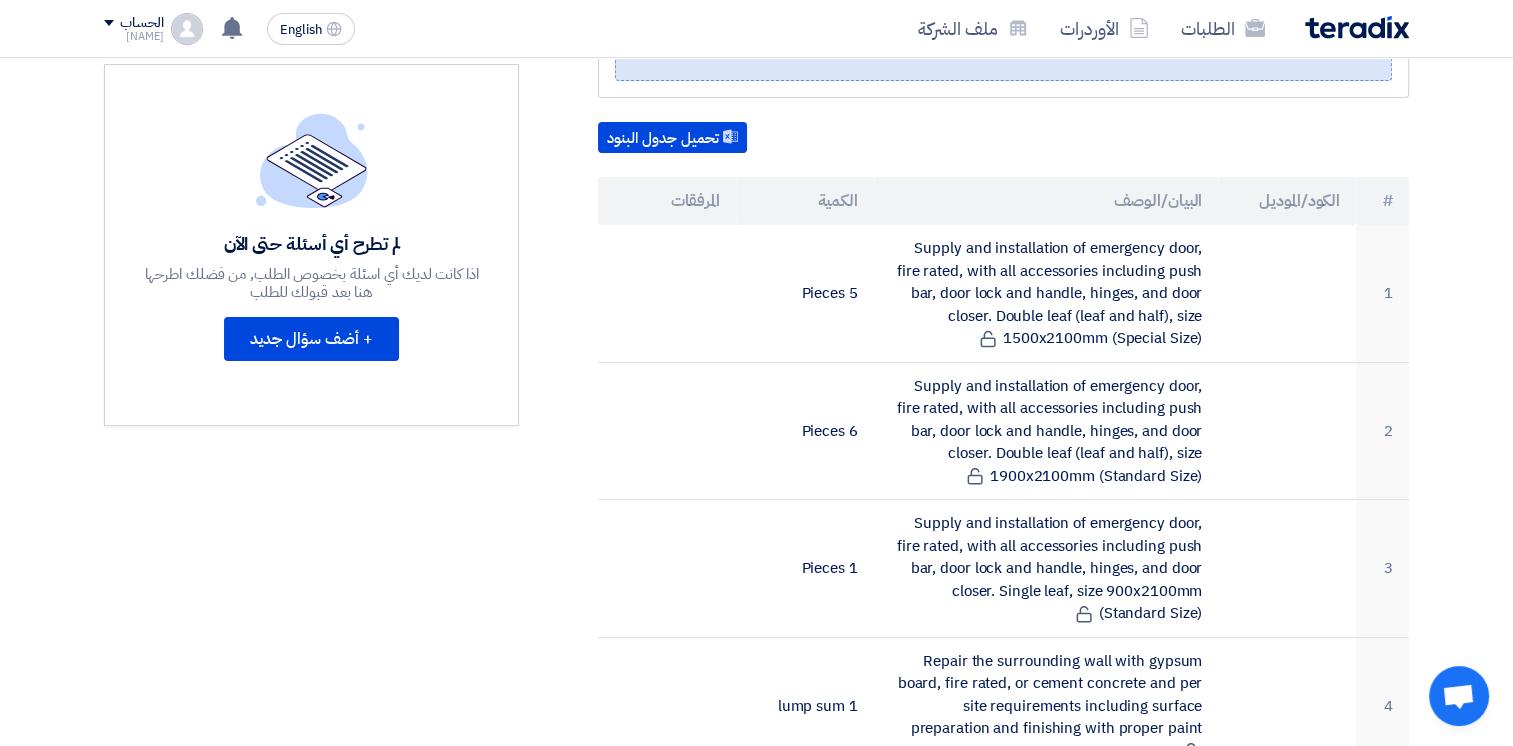 scroll, scrollTop: 0, scrollLeft: 0, axis: both 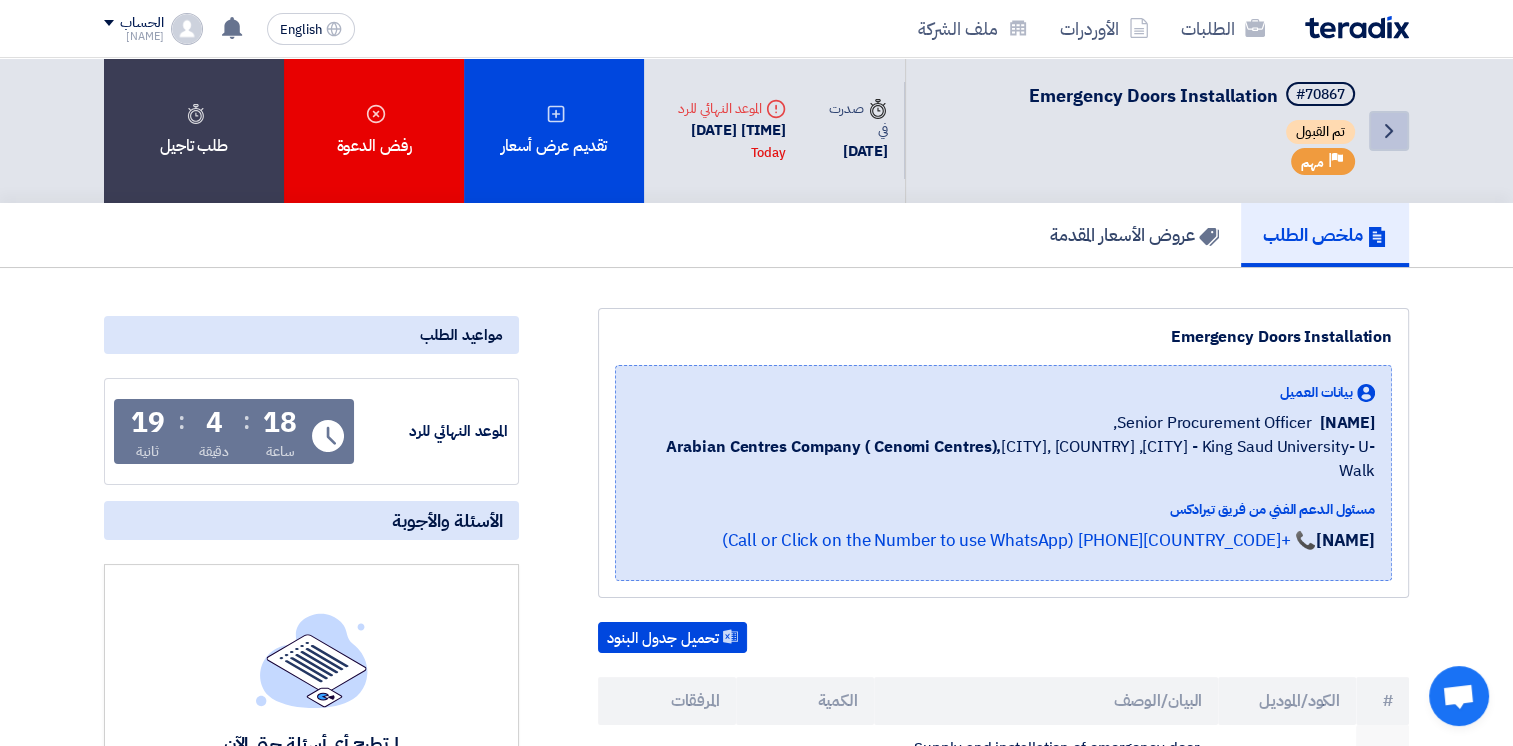 click on "Back" 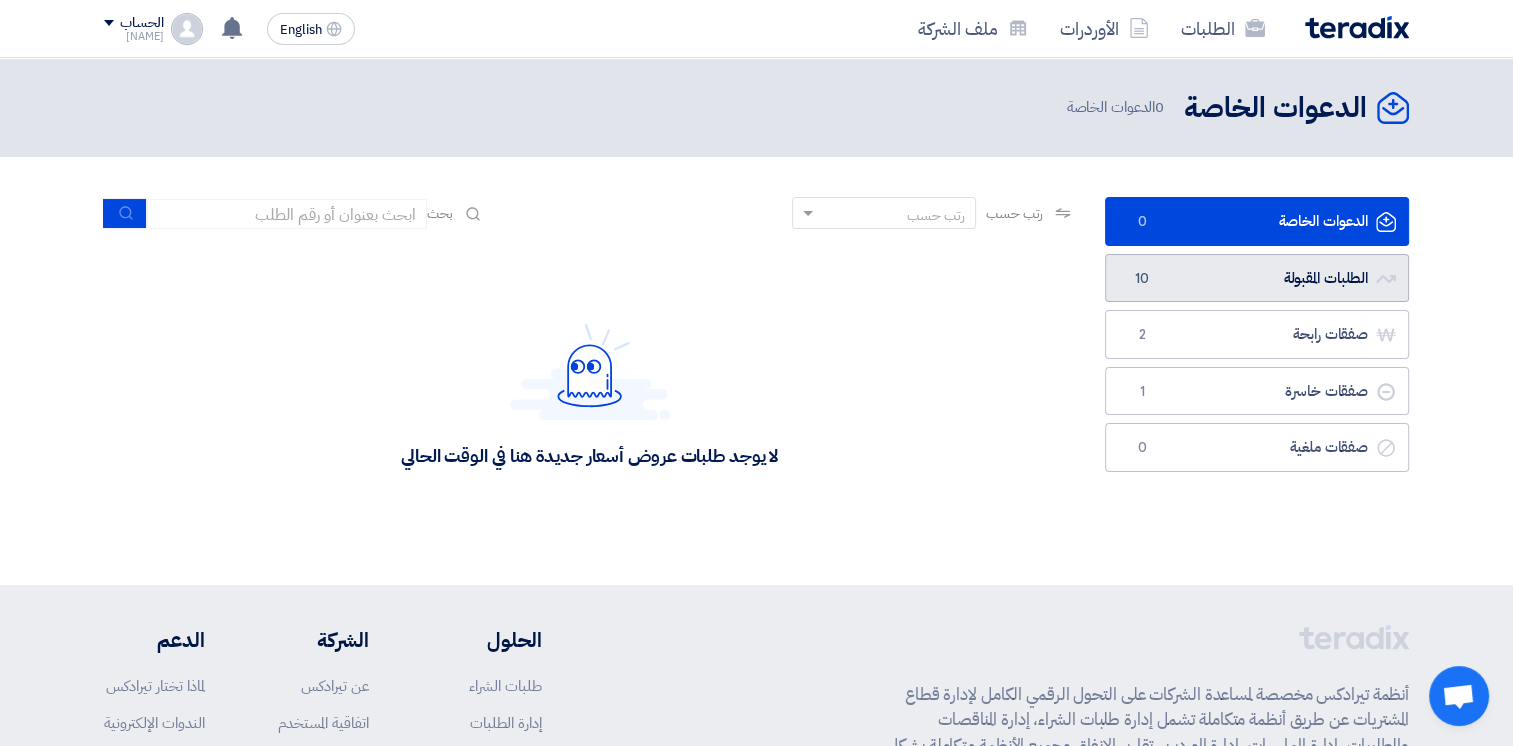 click on "الطلبات المقبولة
الطلبات المقبولة
10" 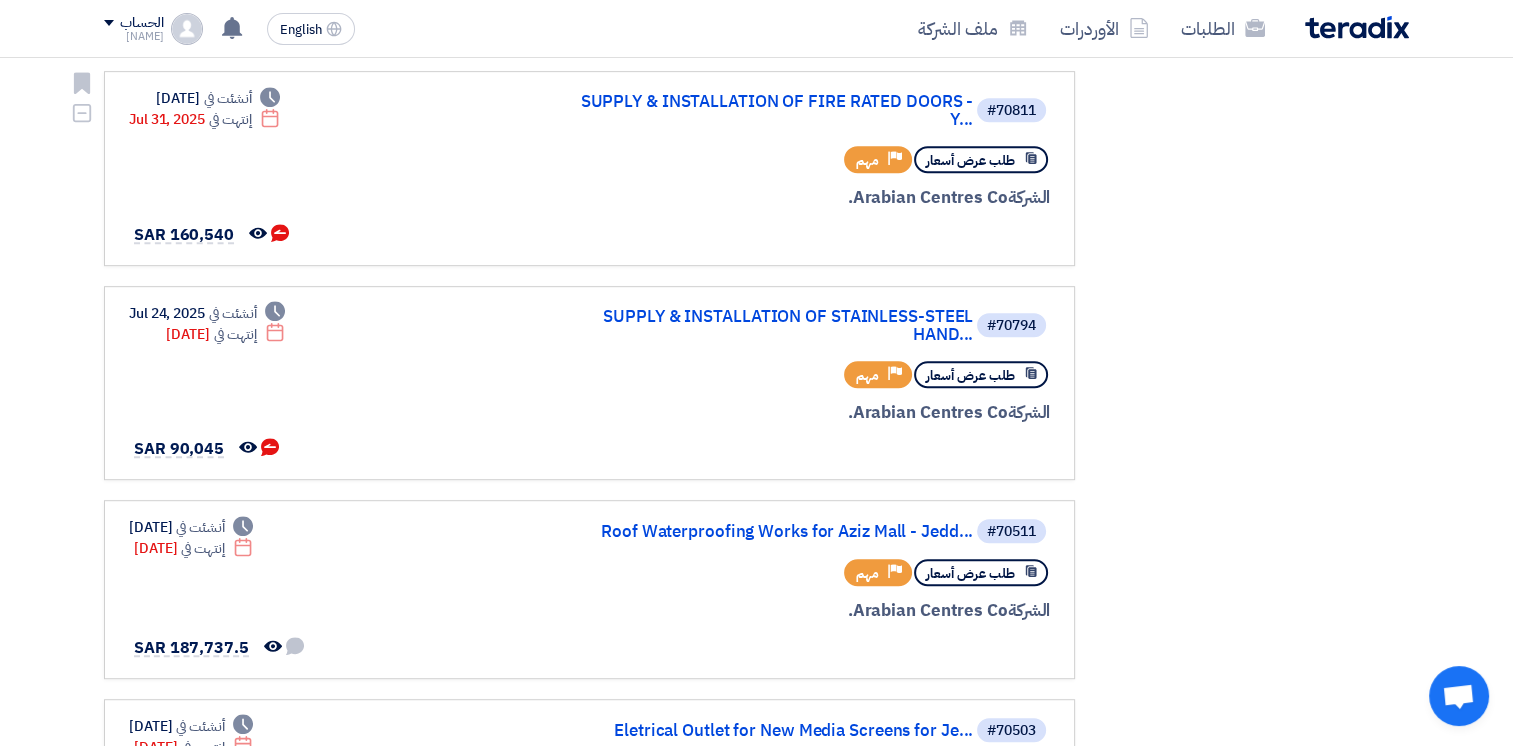 scroll, scrollTop: 500, scrollLeft: 0, axis: vertical 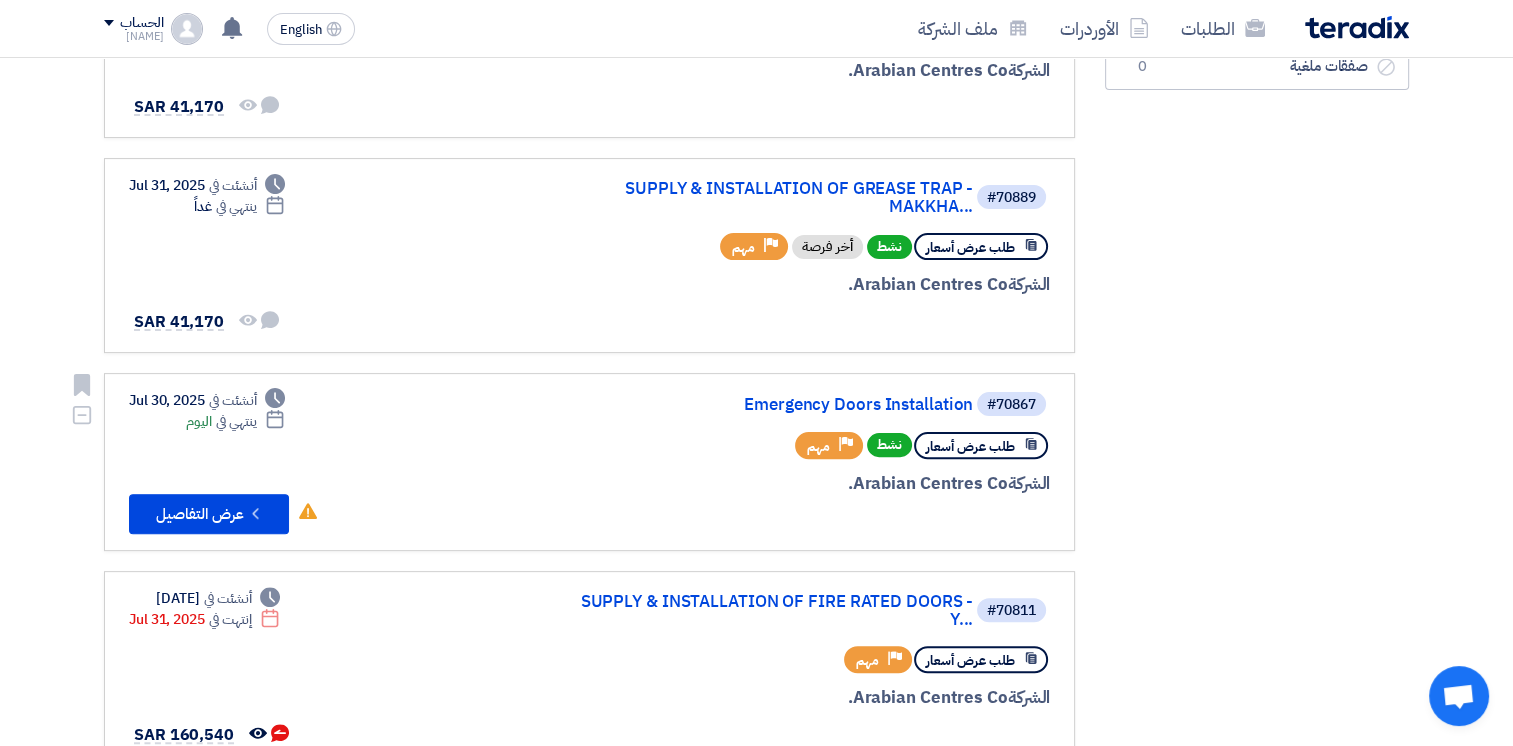 drag, startPoint x: 263, startPoint y: 414, endPoint x: 272, endPoint y: 392, distance: 23.769728 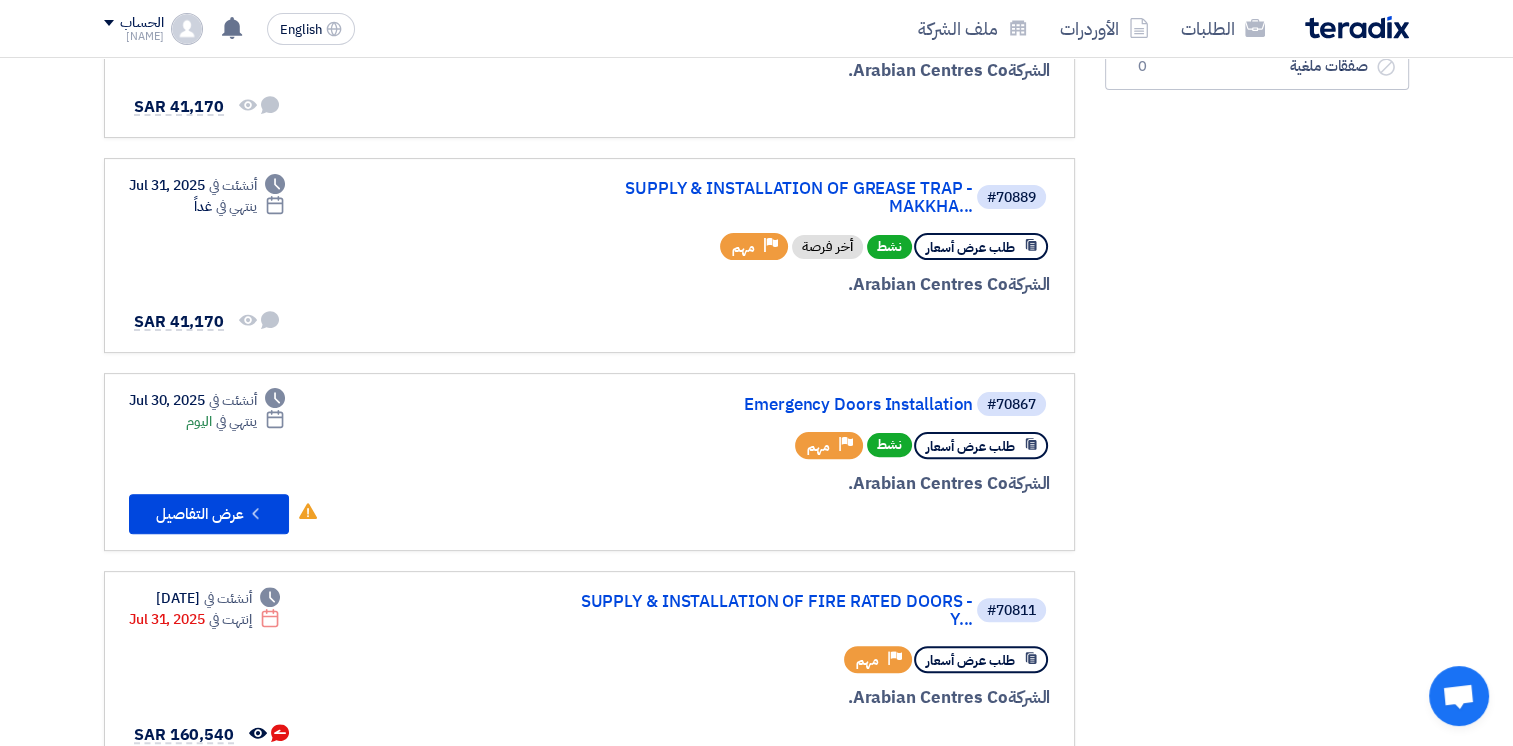 drag, startPoint x: 272, startPoint y: 392, endPoint x: 483, endPoint y: 430, distance: 214.3945 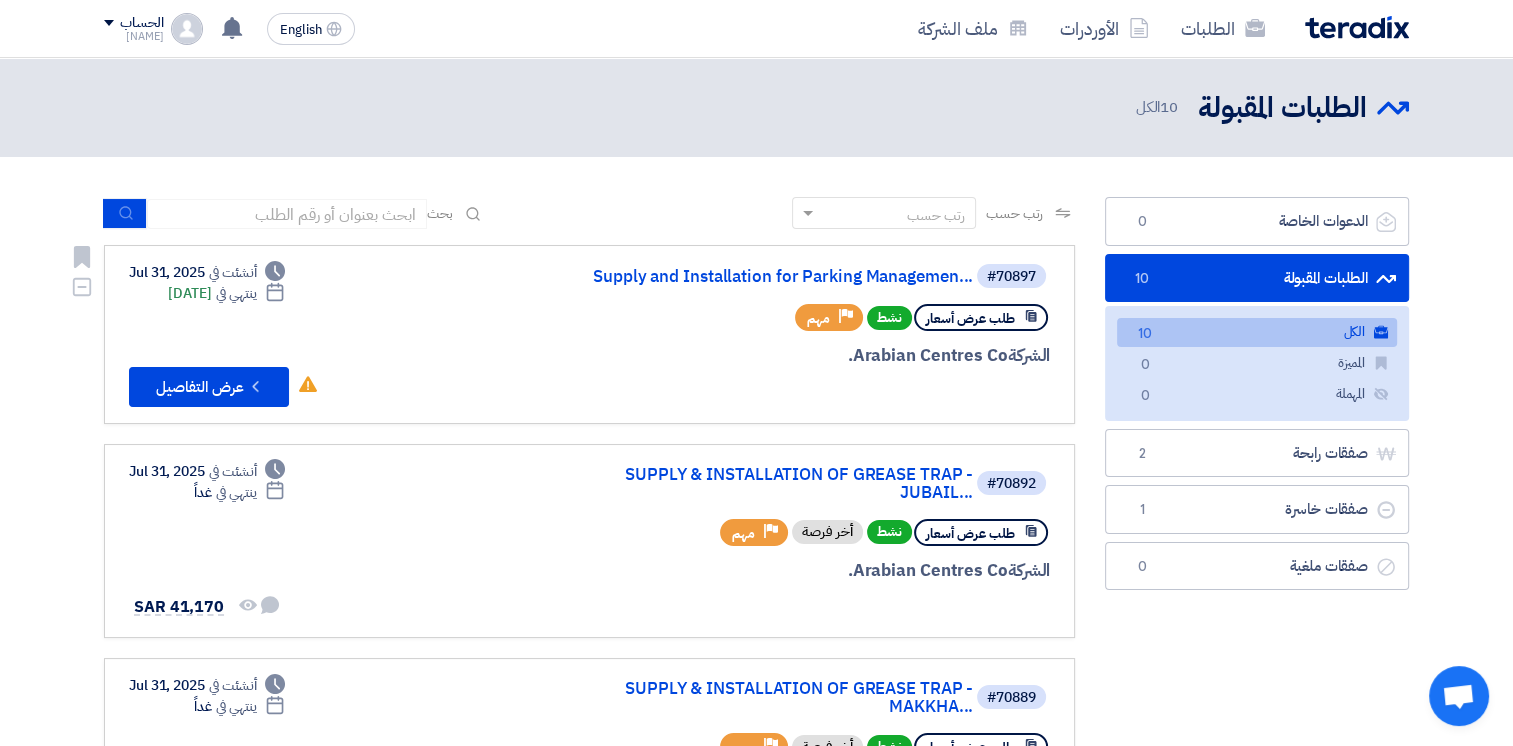 scroll, scrollTop: 500, scrollLeft: 0, axis: vertical 